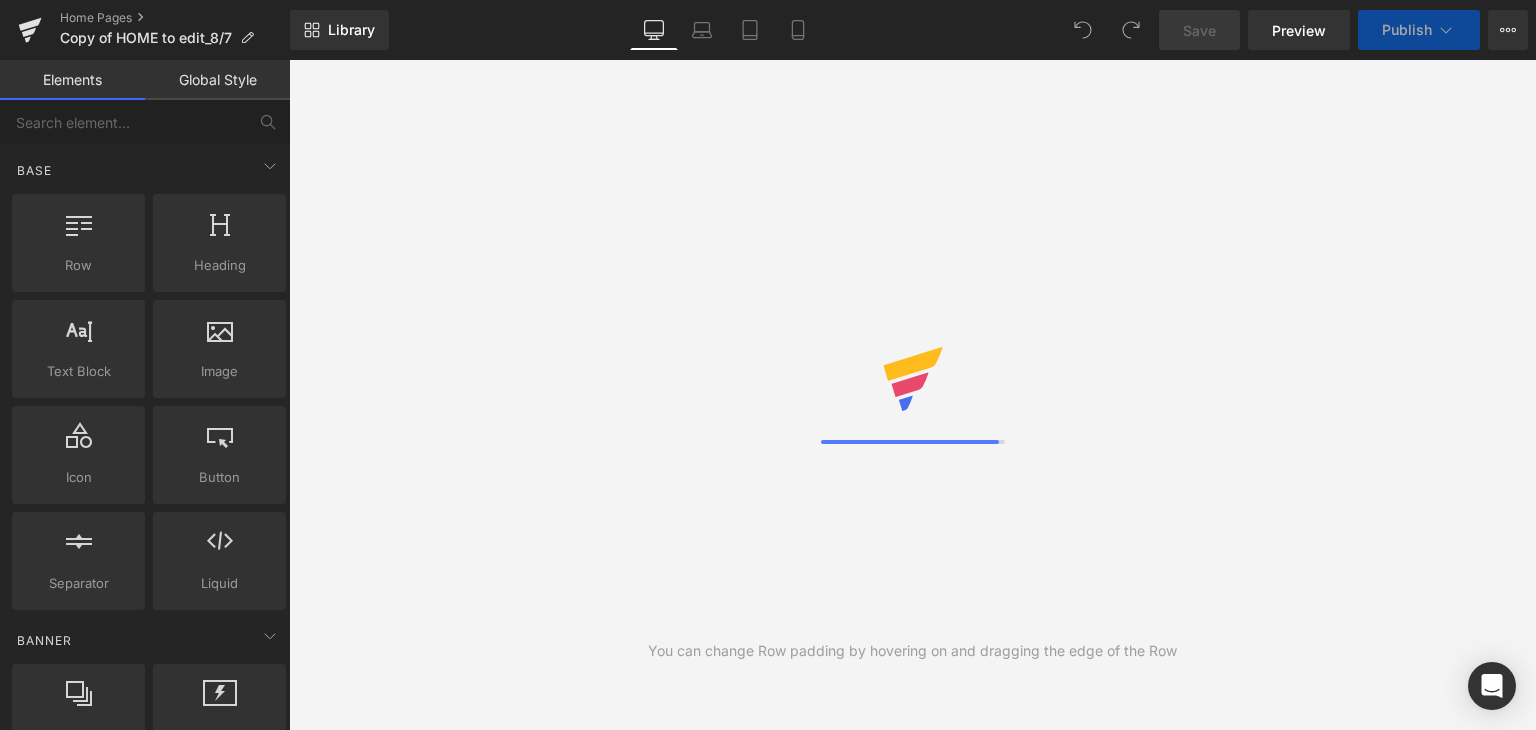 scroll, scrollTop: 0, scrollLeft: 0, axis: both 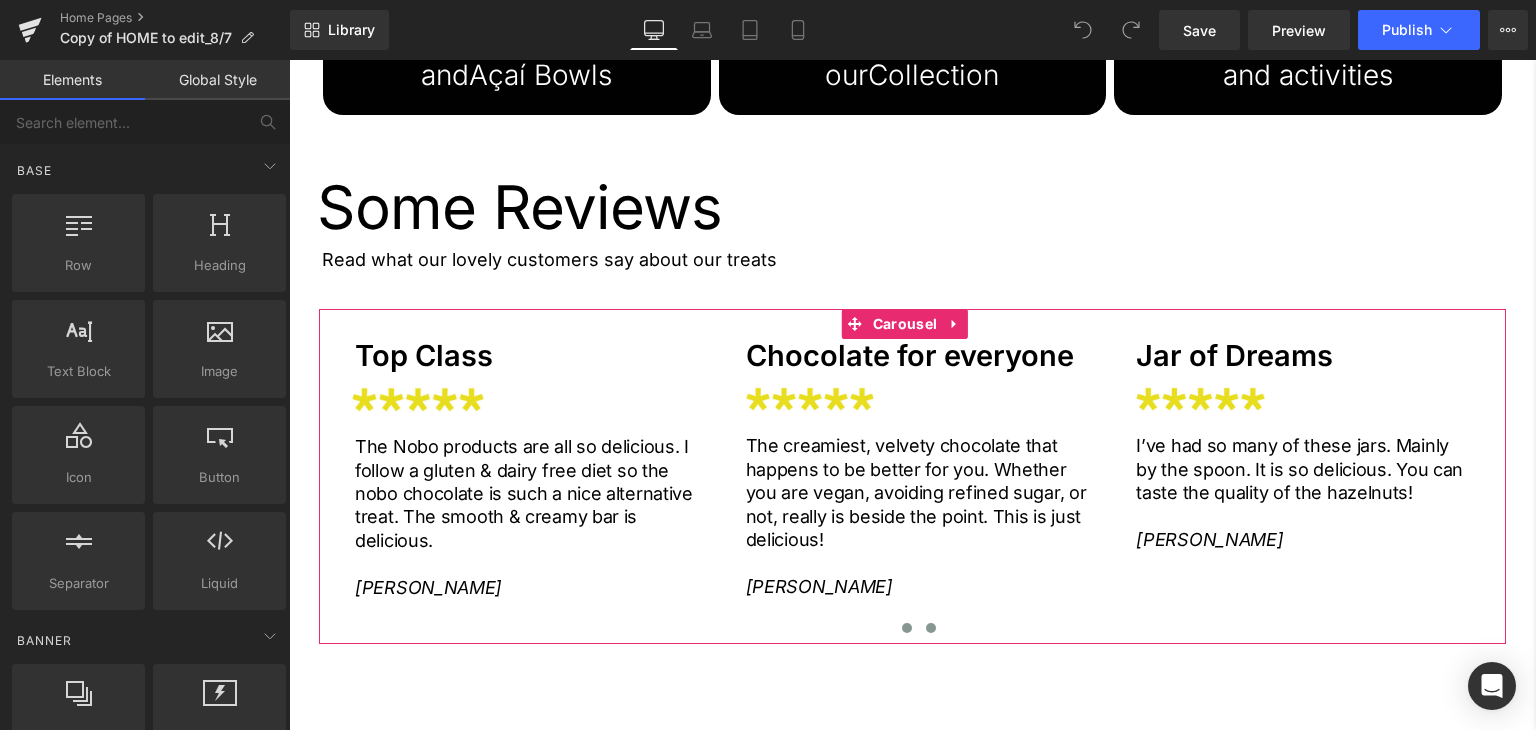 click at bounding box center [931, 628] 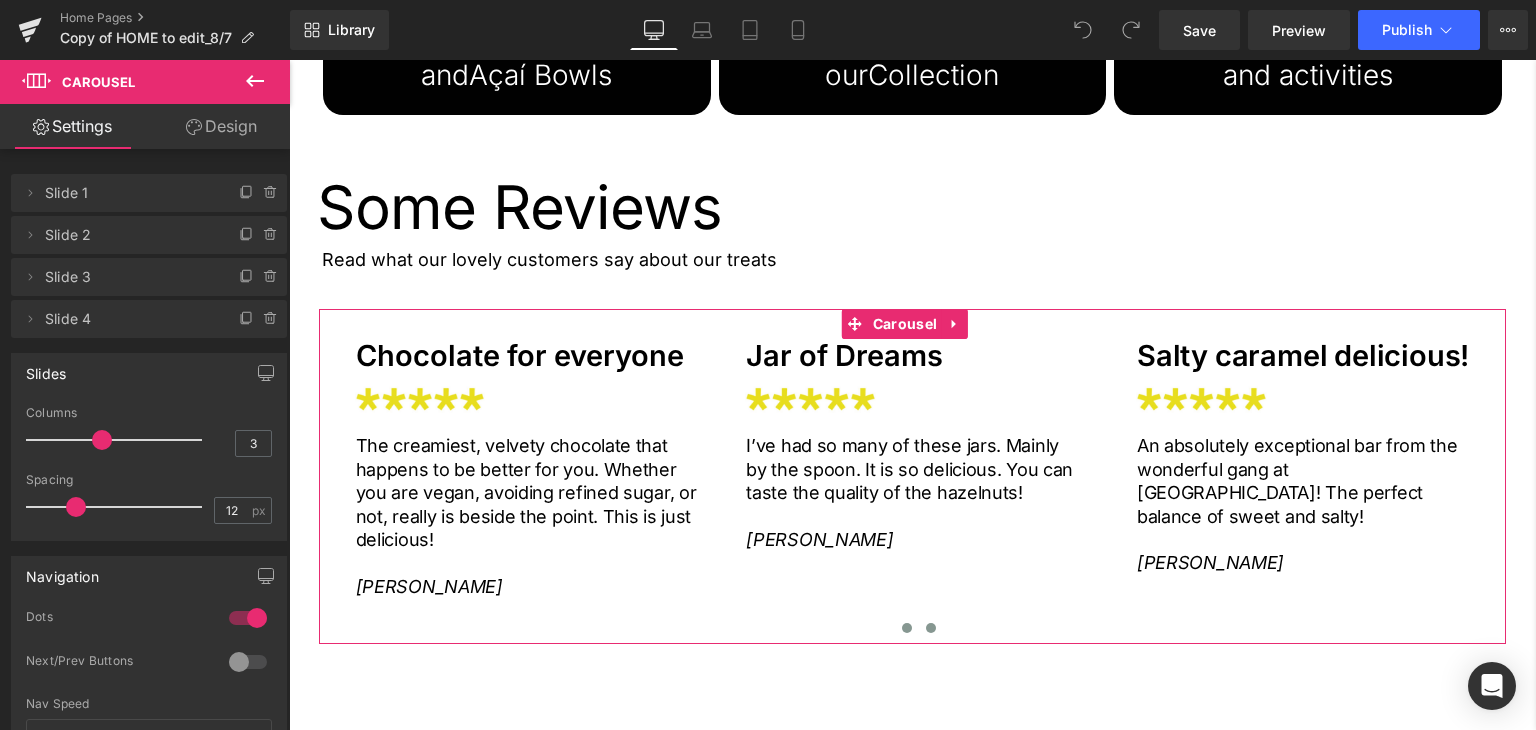 click at bounding box center (907, 628) 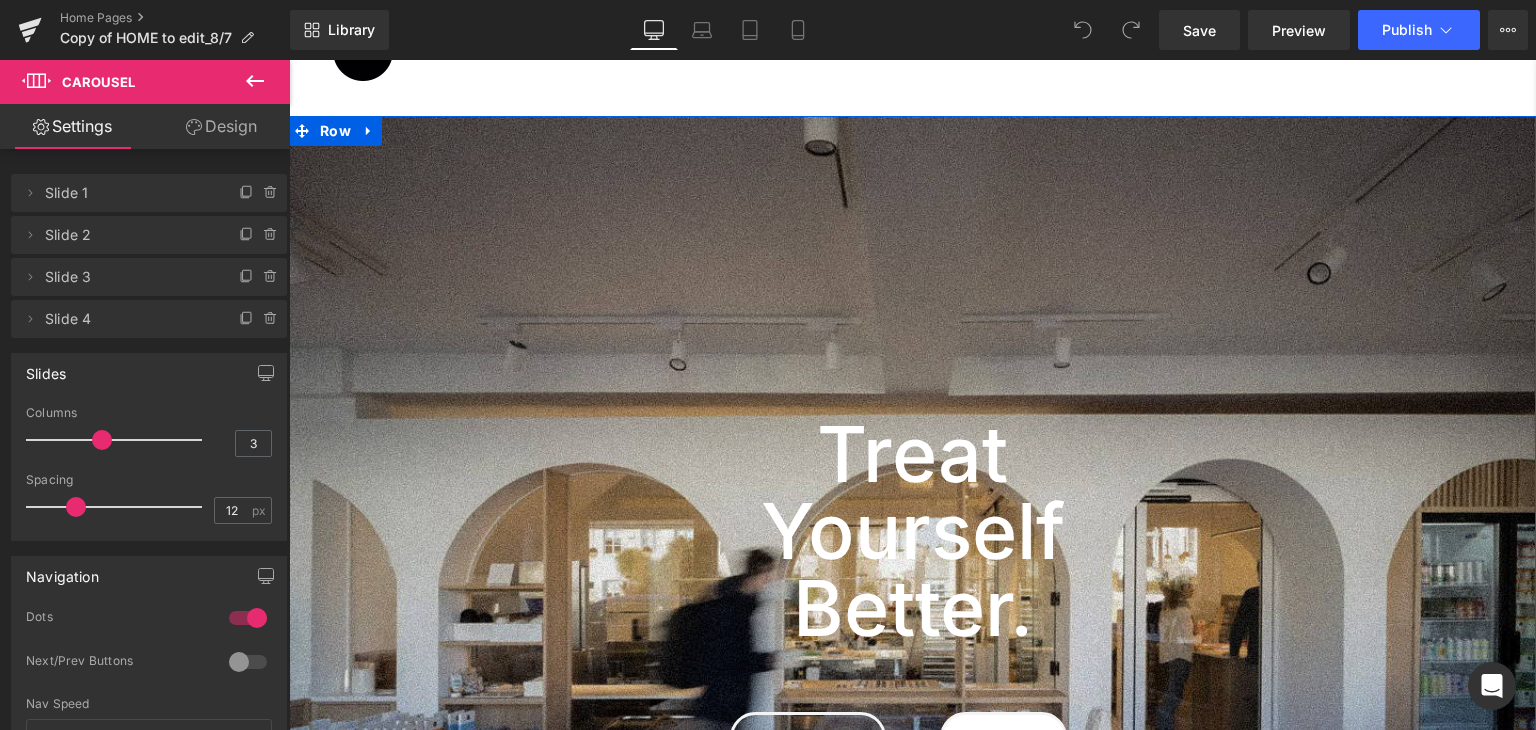 scroll, scrollTop: 36, scrollLeft: 0, axis: vertical 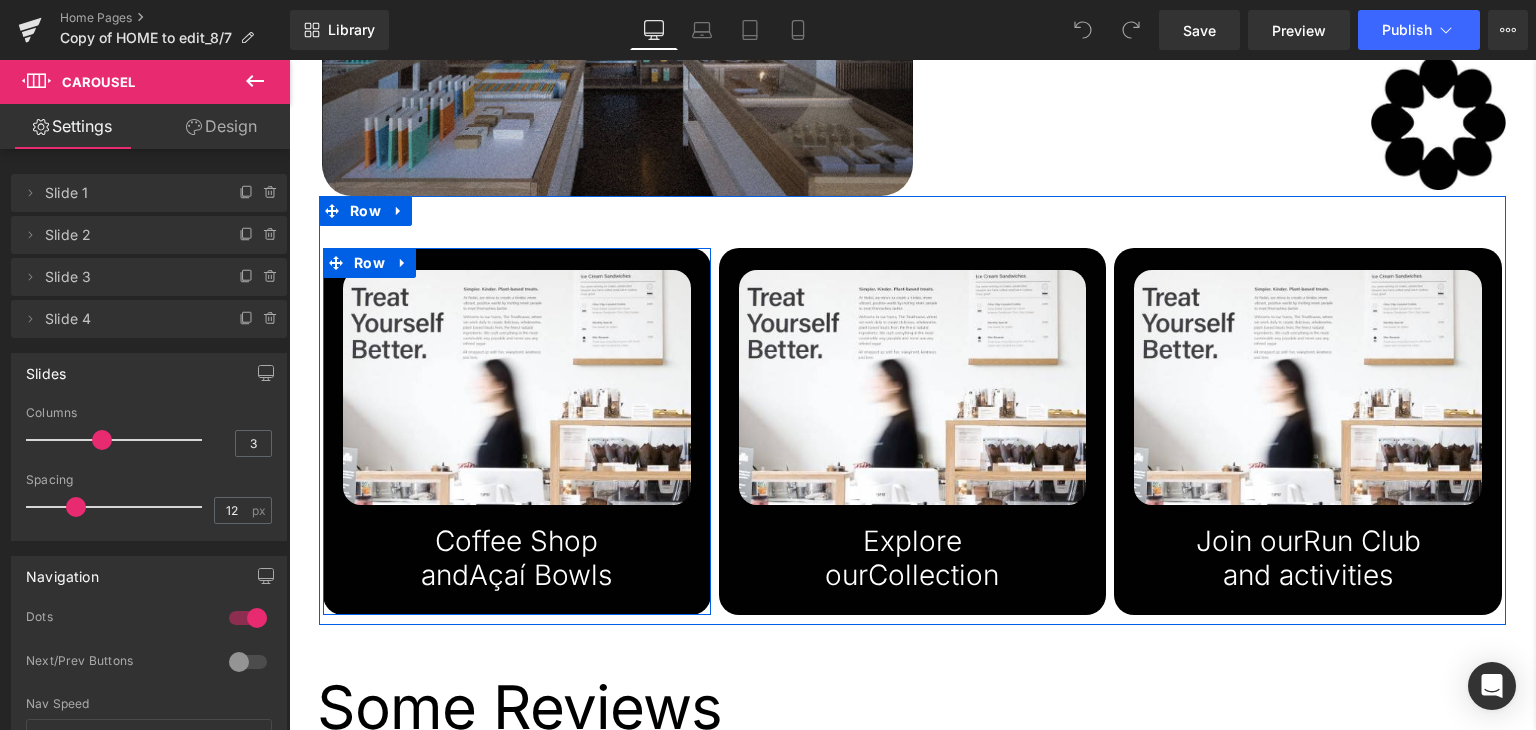click on "Image         Coffee Shop  and  Açaí Bowls Heading         Row" at bounding box center [517, 431] 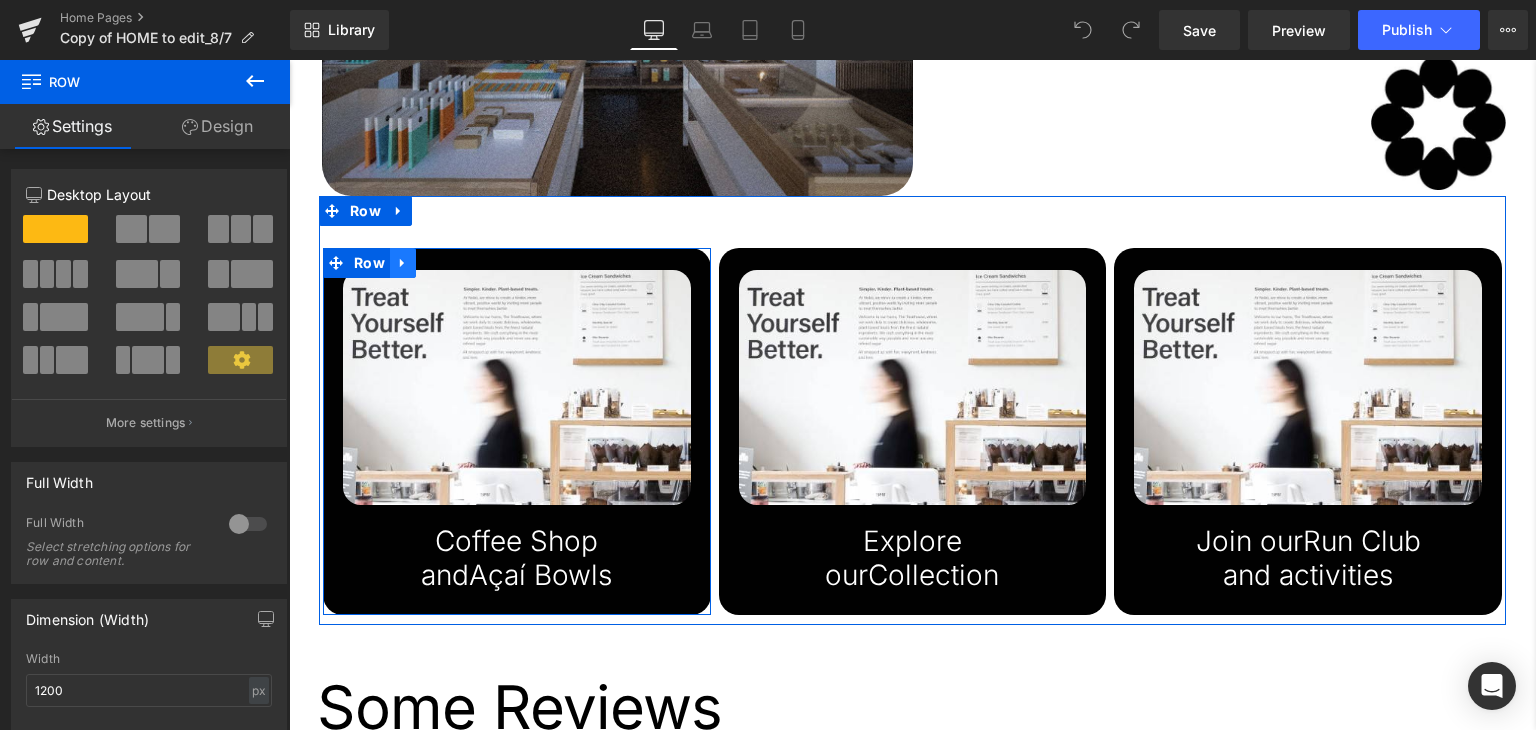 click 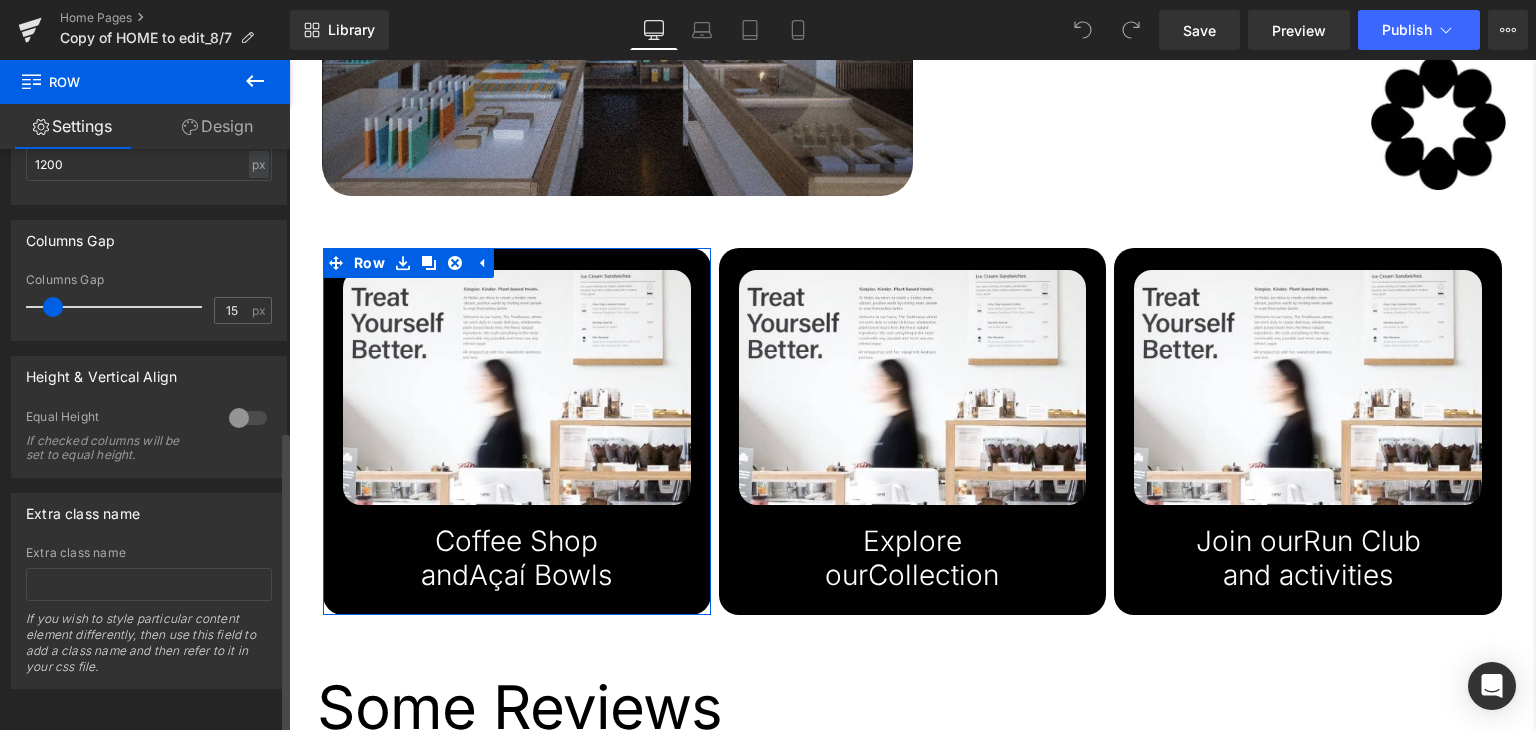 scroll, scrollTop: 540, scrollLeft: 0, axis: vertical 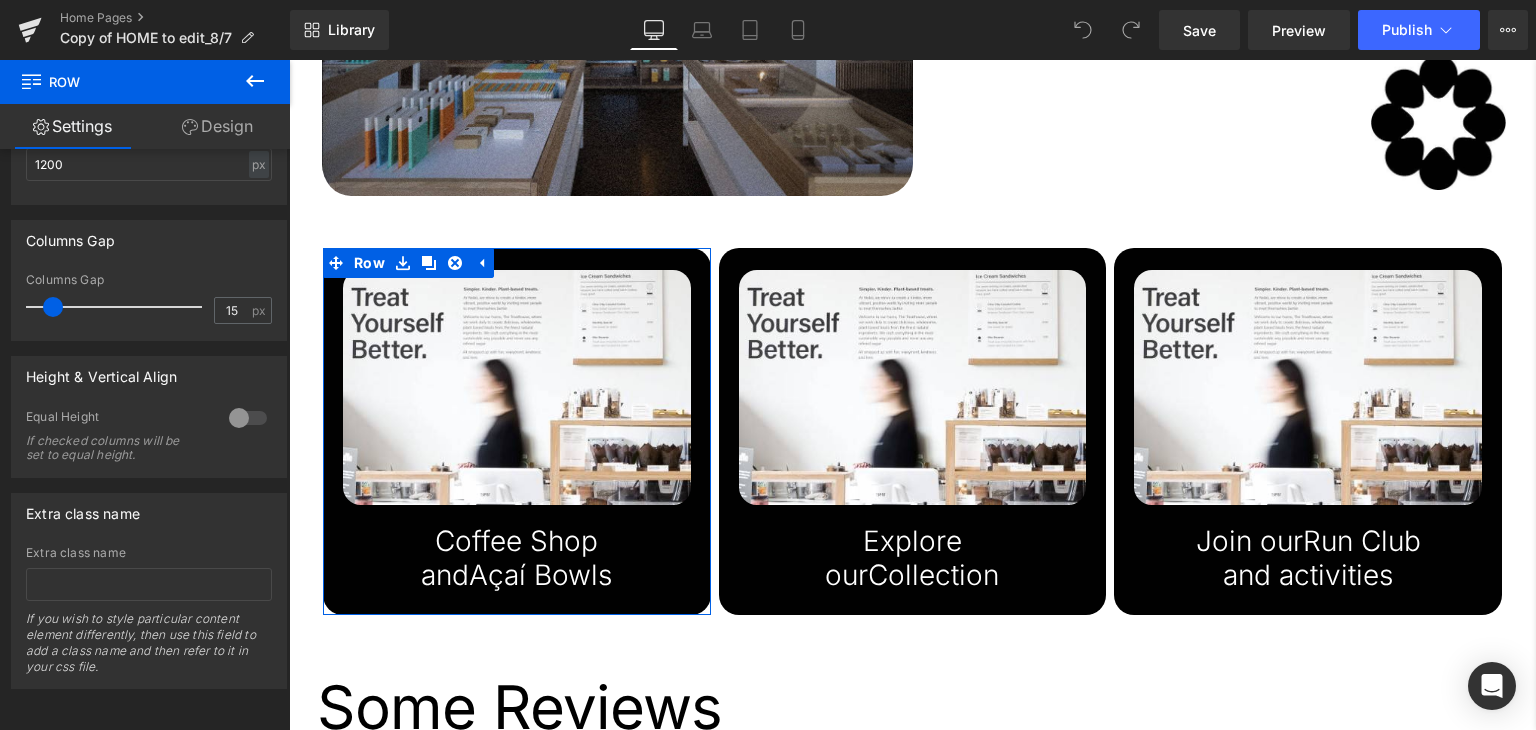 click on "Design" at bounding box center (217, 126) 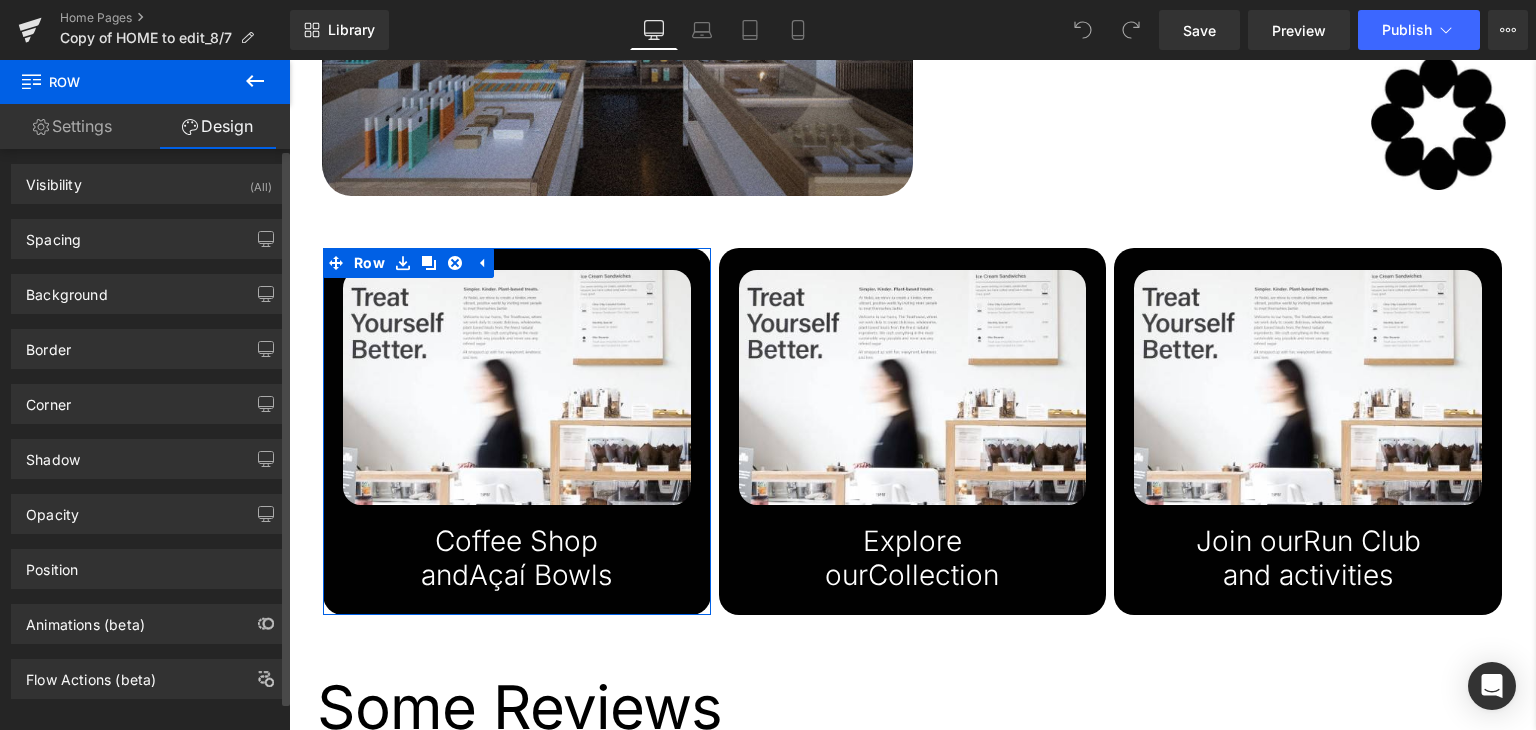 scroll, scrollTop: 0, scrollLeft: 0, axis: both 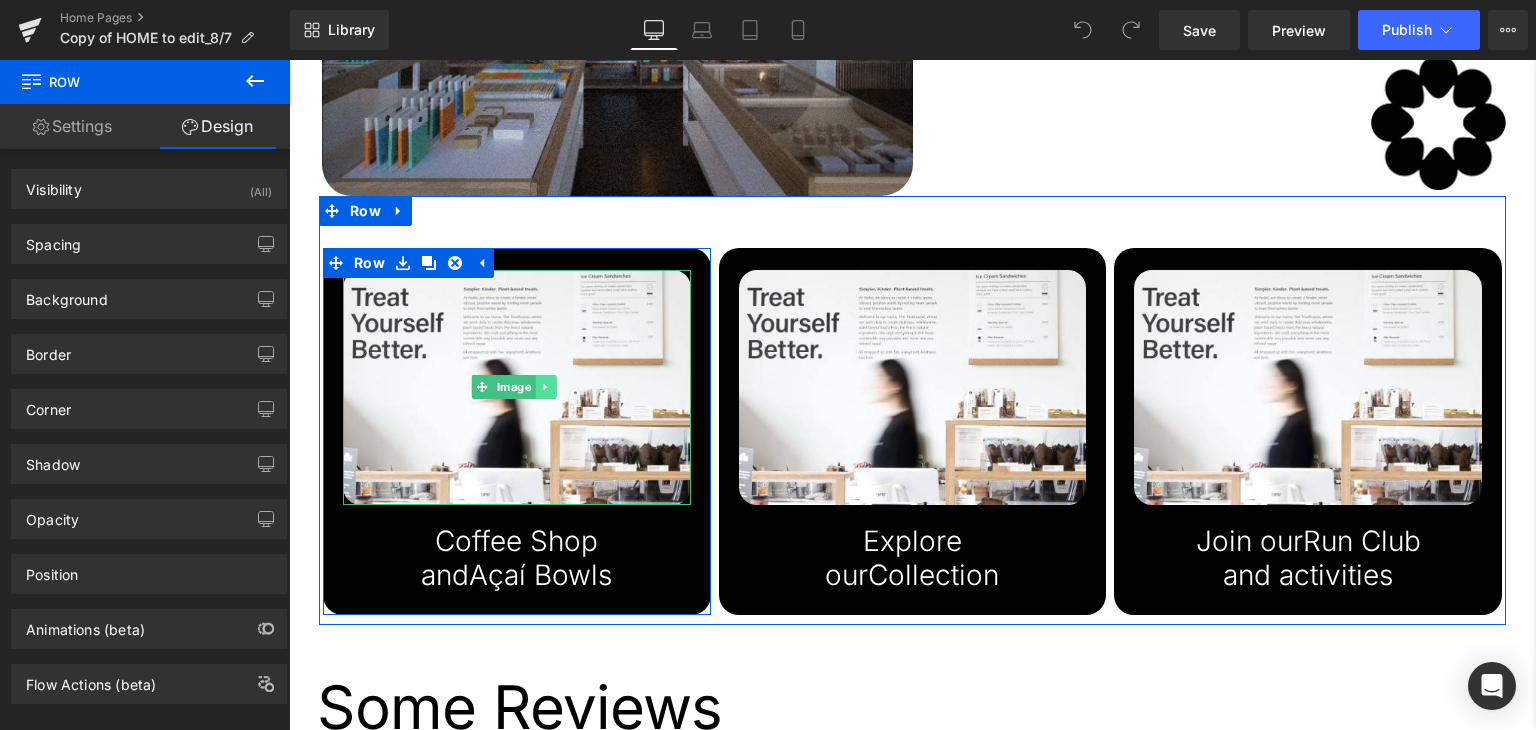 click 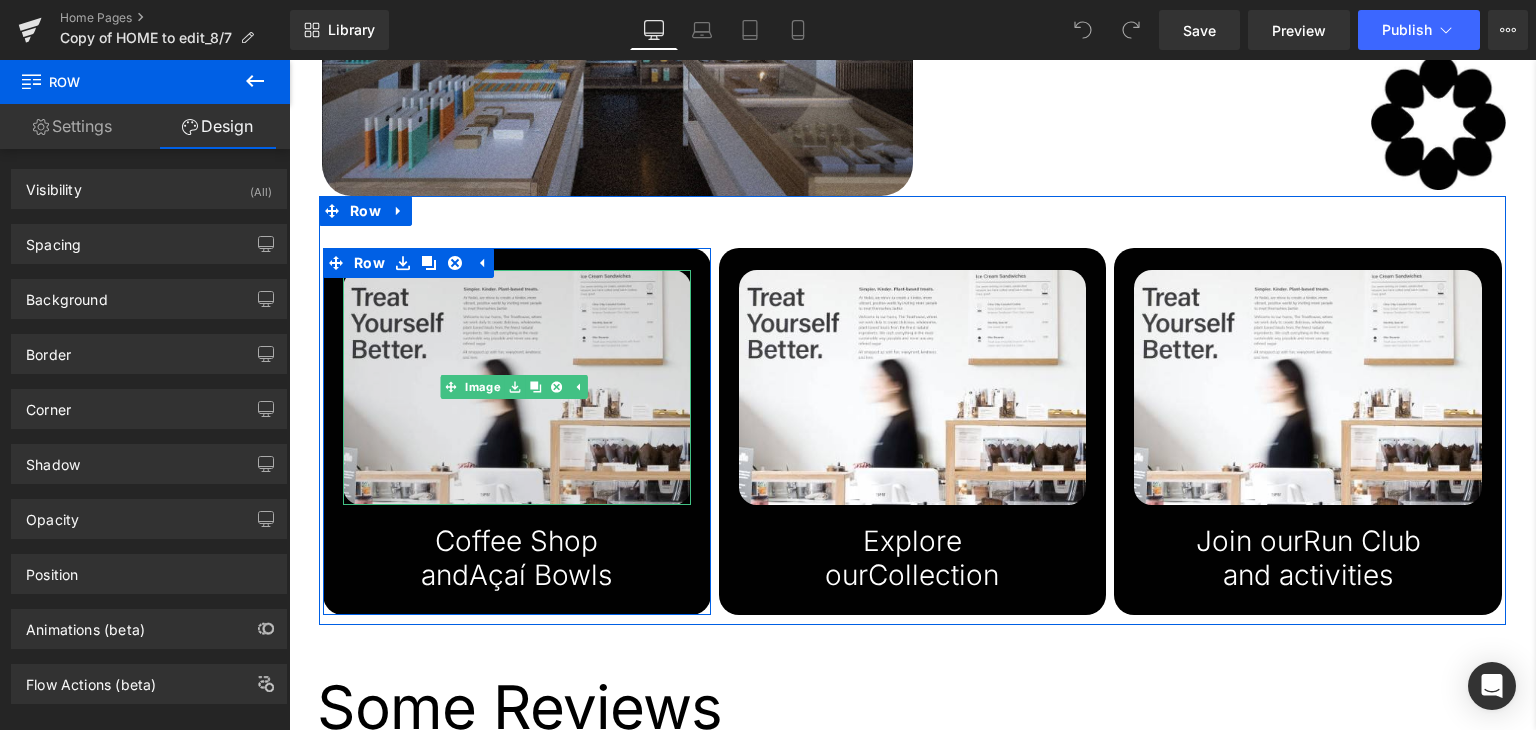 click at bounding box center [517, 387] 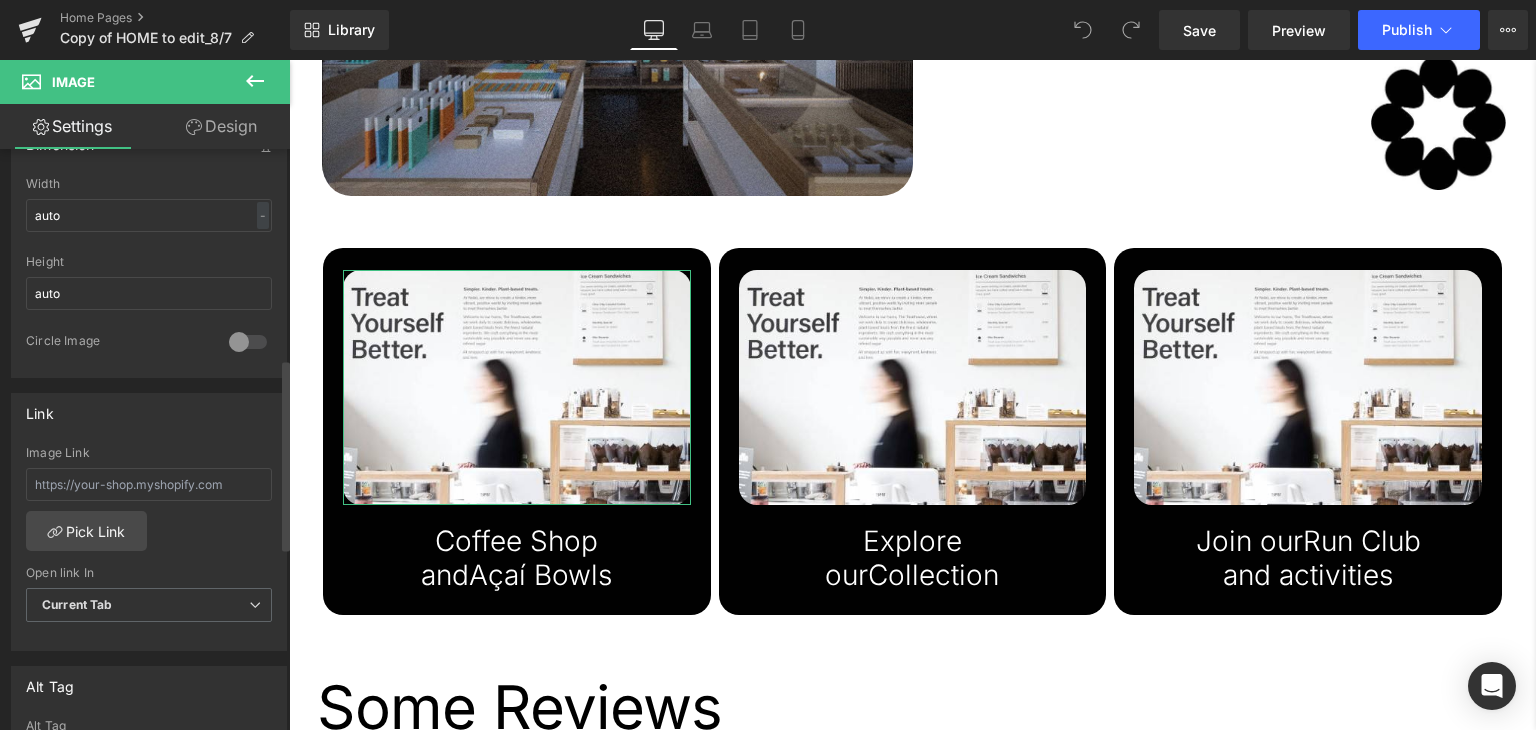 scroll, scrollTop: 635, scrollLeft: 0, axis: vertical 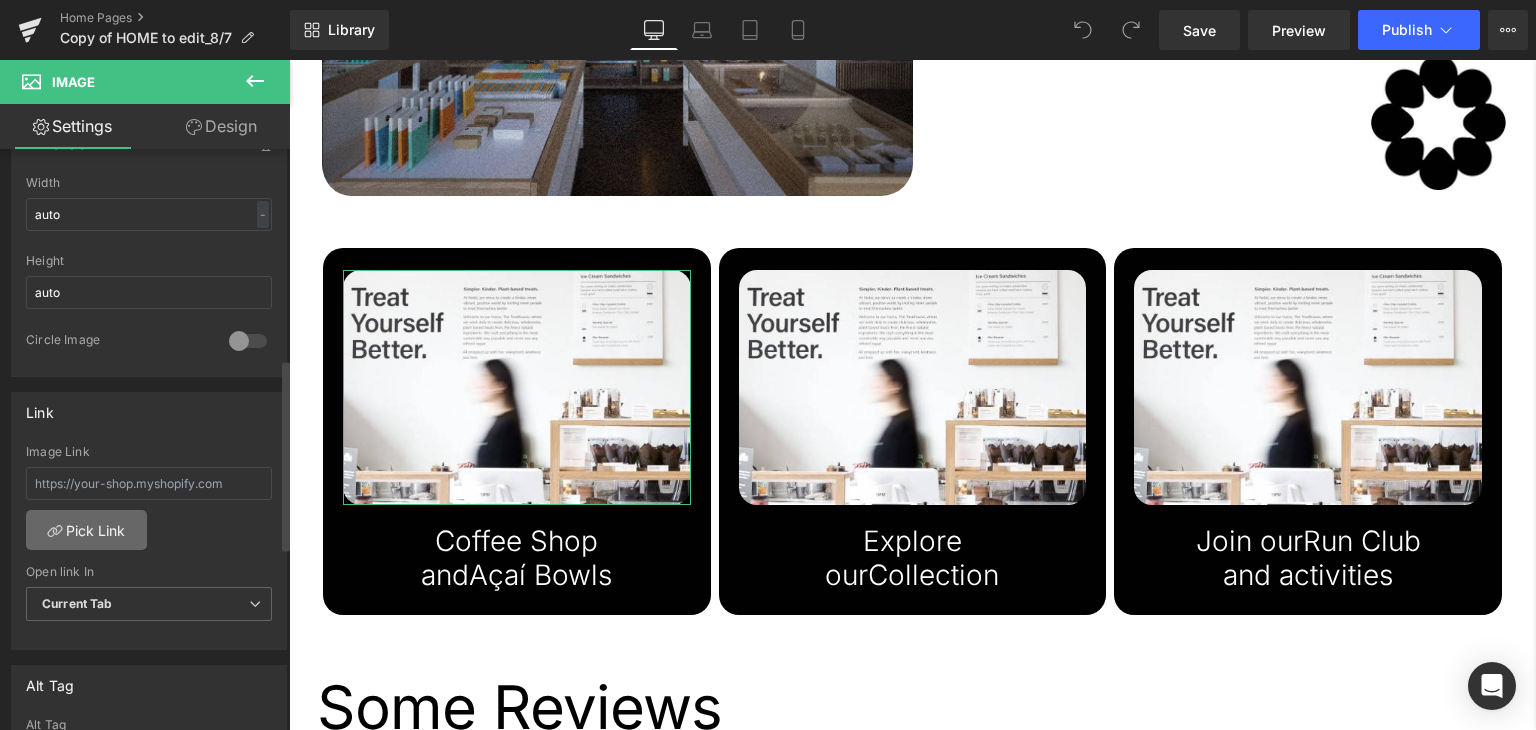 click on "Pick Link" at bounding box center [86, 530] 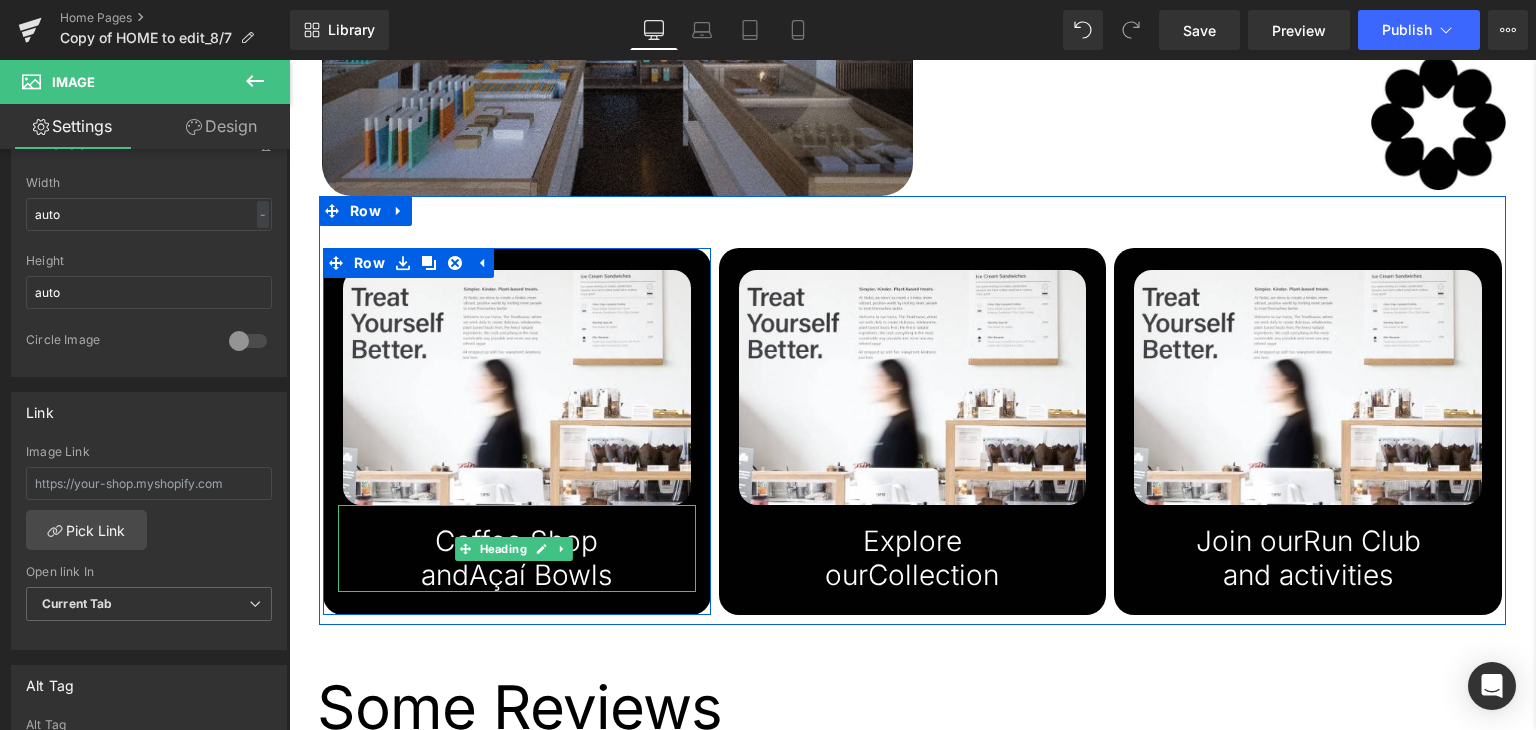 click on "Açaí Bowls" at bounding box center (540, 575) 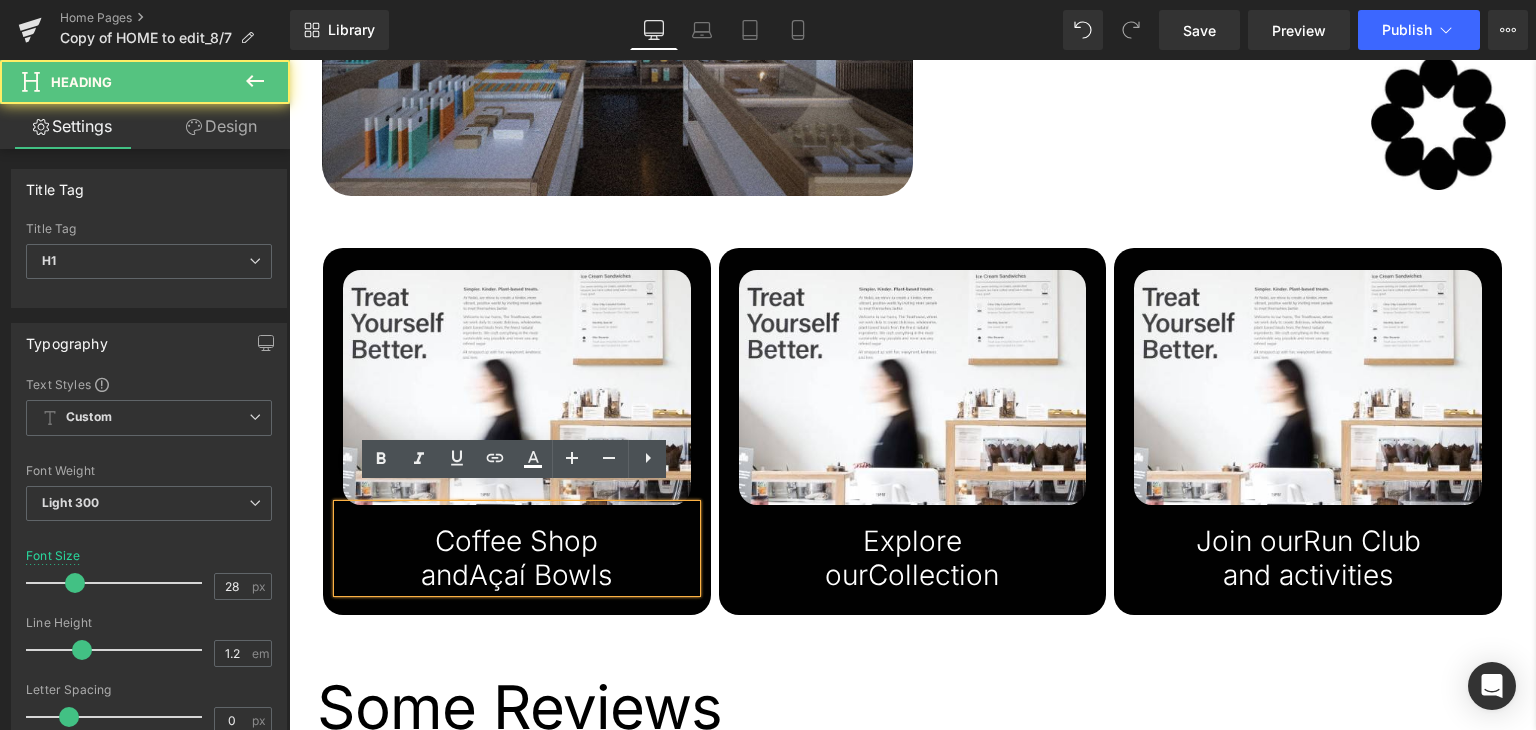 click on "and  Açaí Bowls" at bounding box center (517, 576) 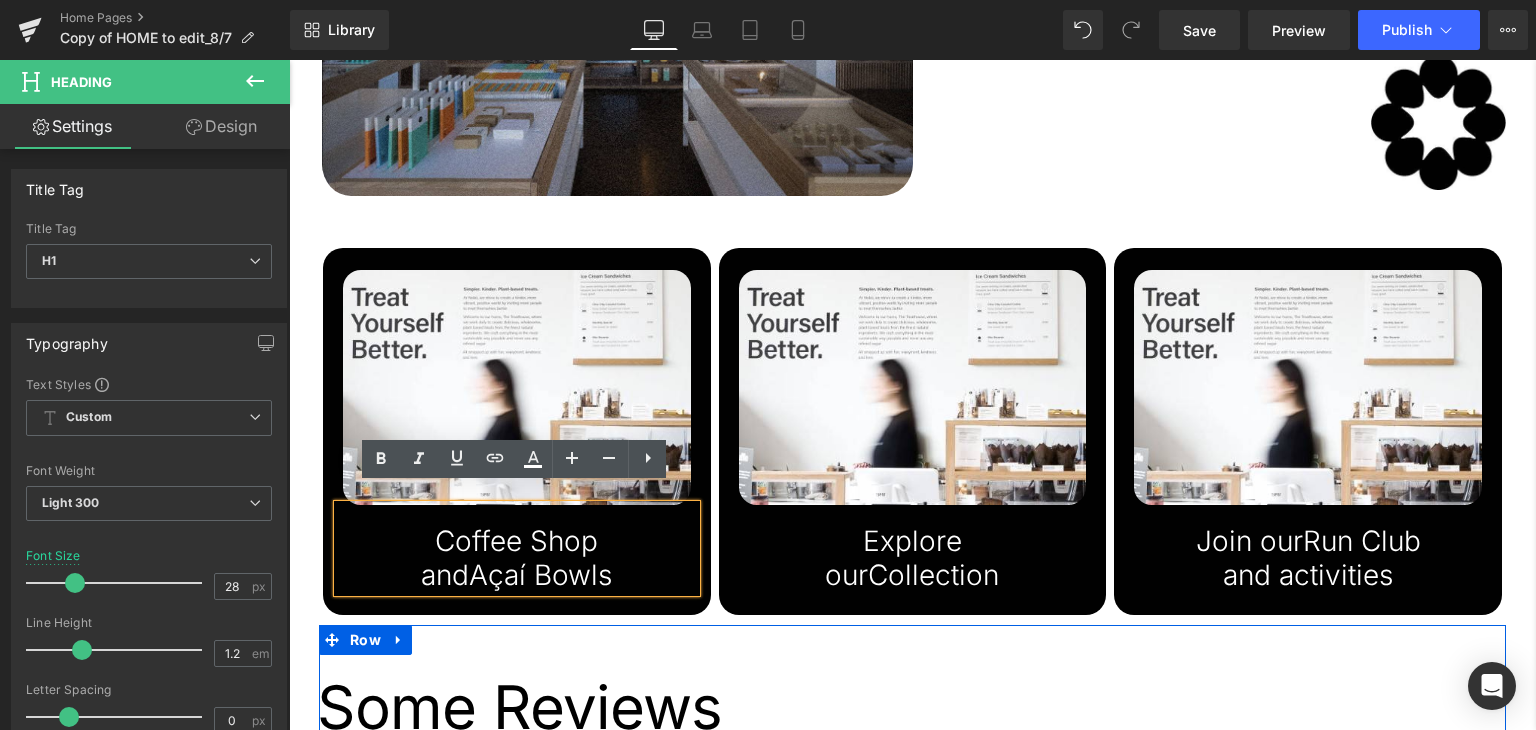 click at bounding box center [399, 640] 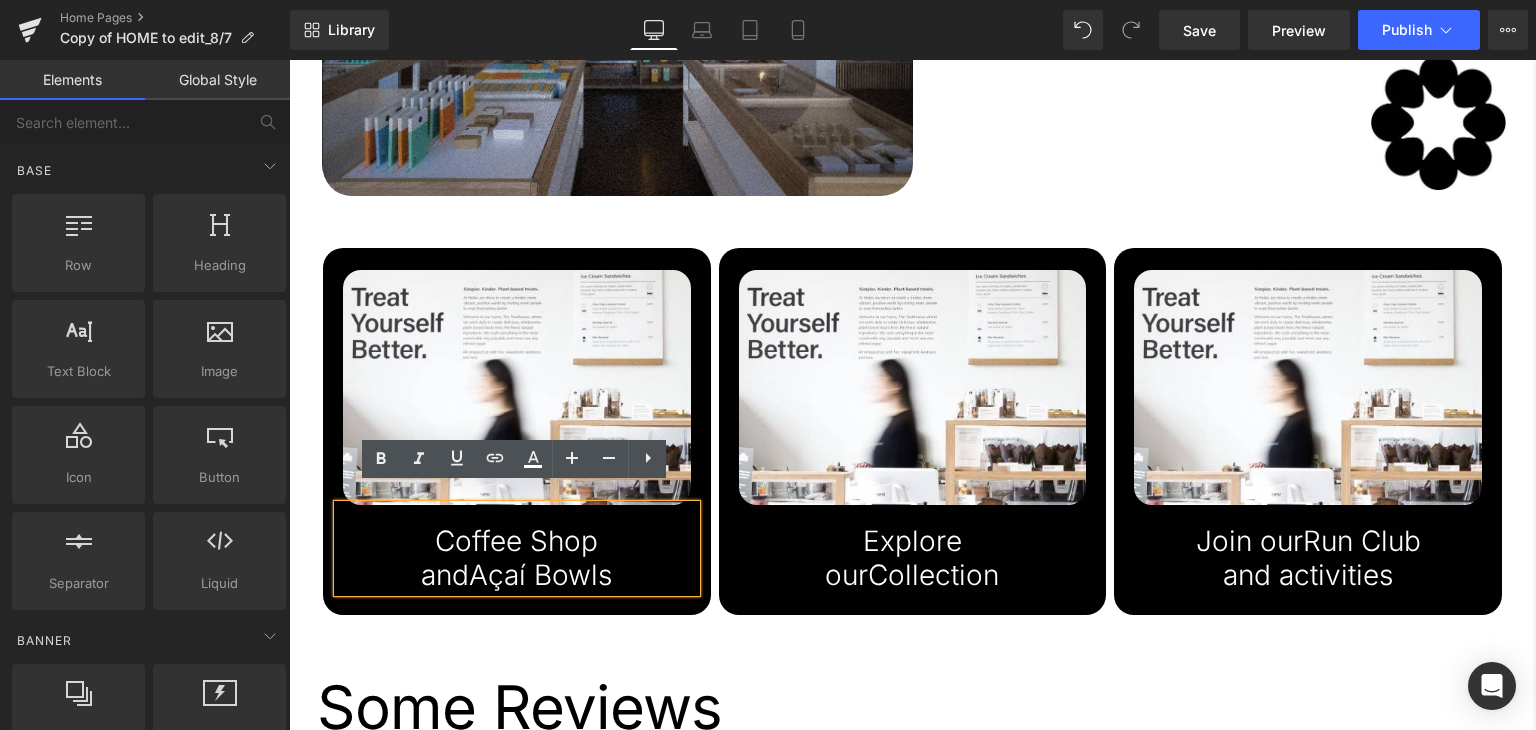 click on "Treat  Yourself  Better. Heading         COFEE SHOP Button         buy now [GEOGRAPHIC_DATA]         a space to enjoy,  shop and stay* Heading         Come and say hi at our award winning  flagship store in the heart of [GEOGRAPHIC_DATA] 6. Treat yourself to something delicious from our in house bakery, freshly made smoothies and Açai bowls, and some of the finest specialty coffee from Cloud Picker.  Text Block         Image         Image         Row
Sale Off" at bounding box center (897, -290) 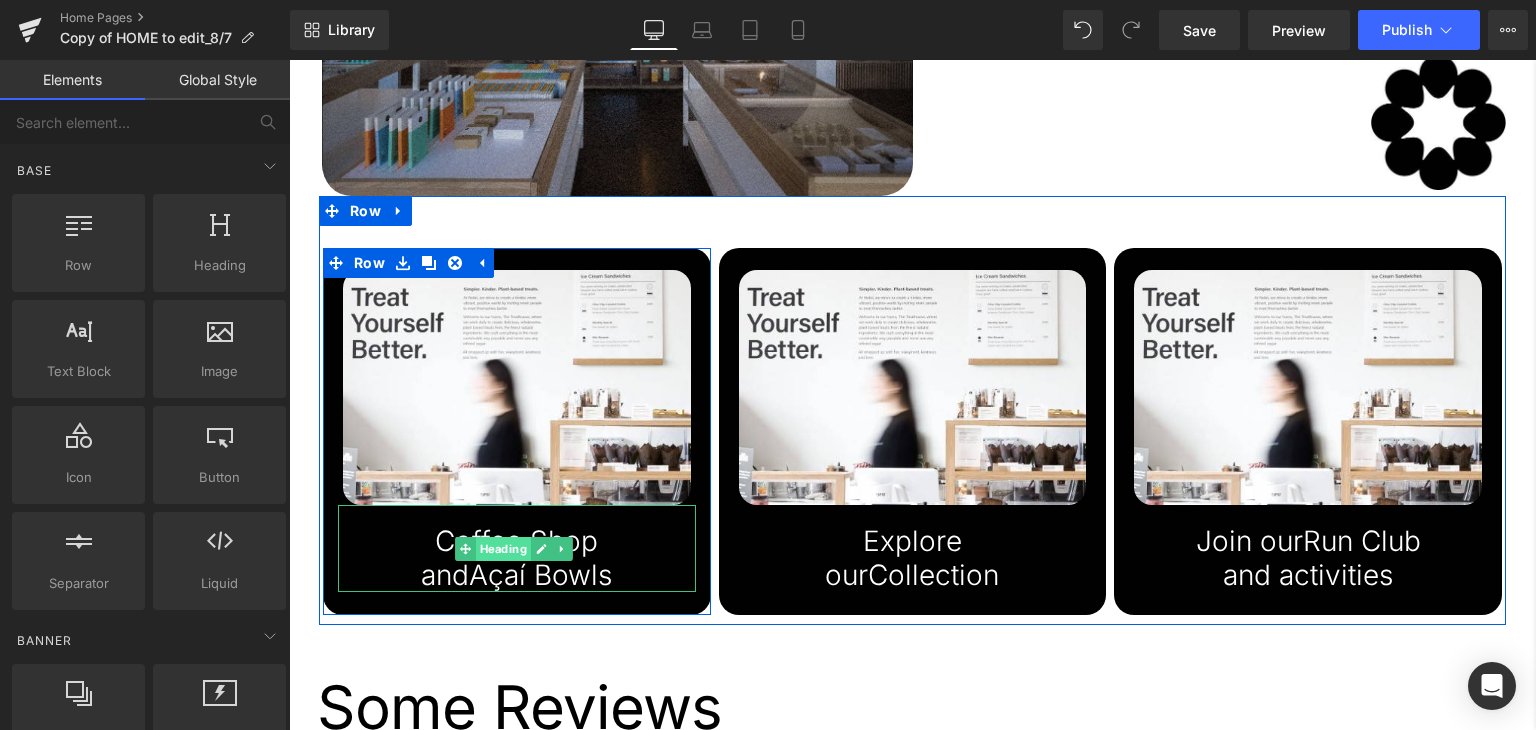 click on "Heading" at bounding box center [503, 549] 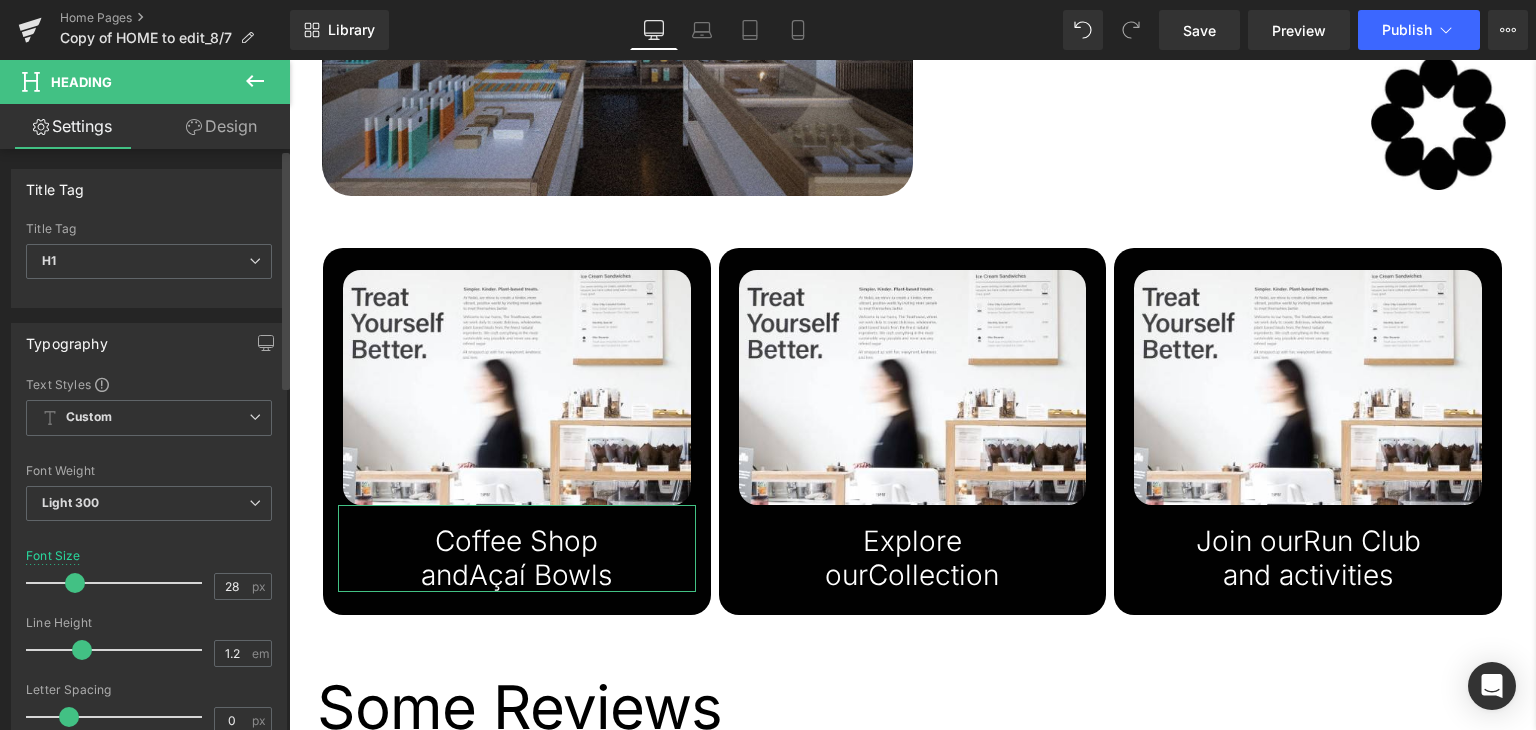 scroll, scrollTop: 0, scrollLeft: 0, axis: both 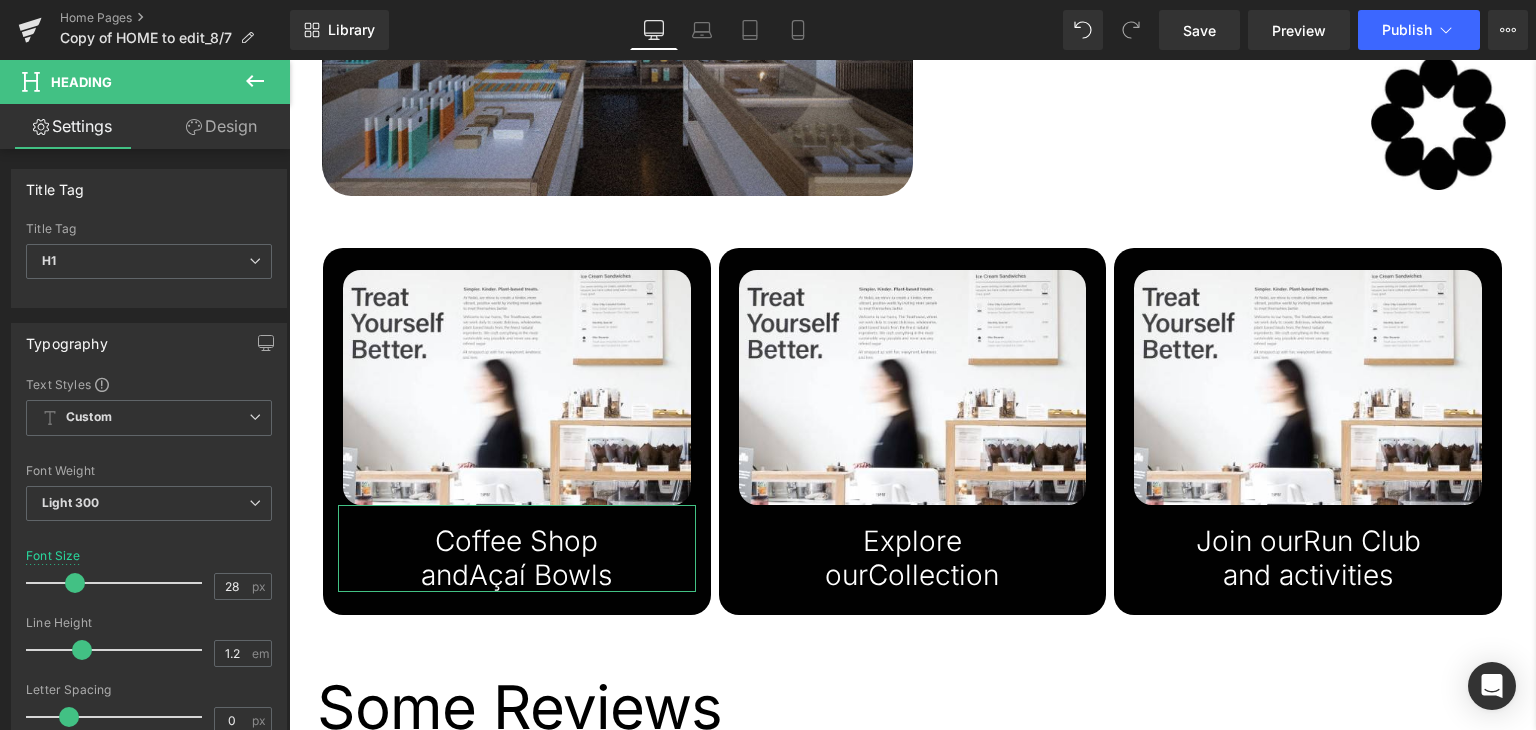 click on "Design" at bounding box center [221, 126] 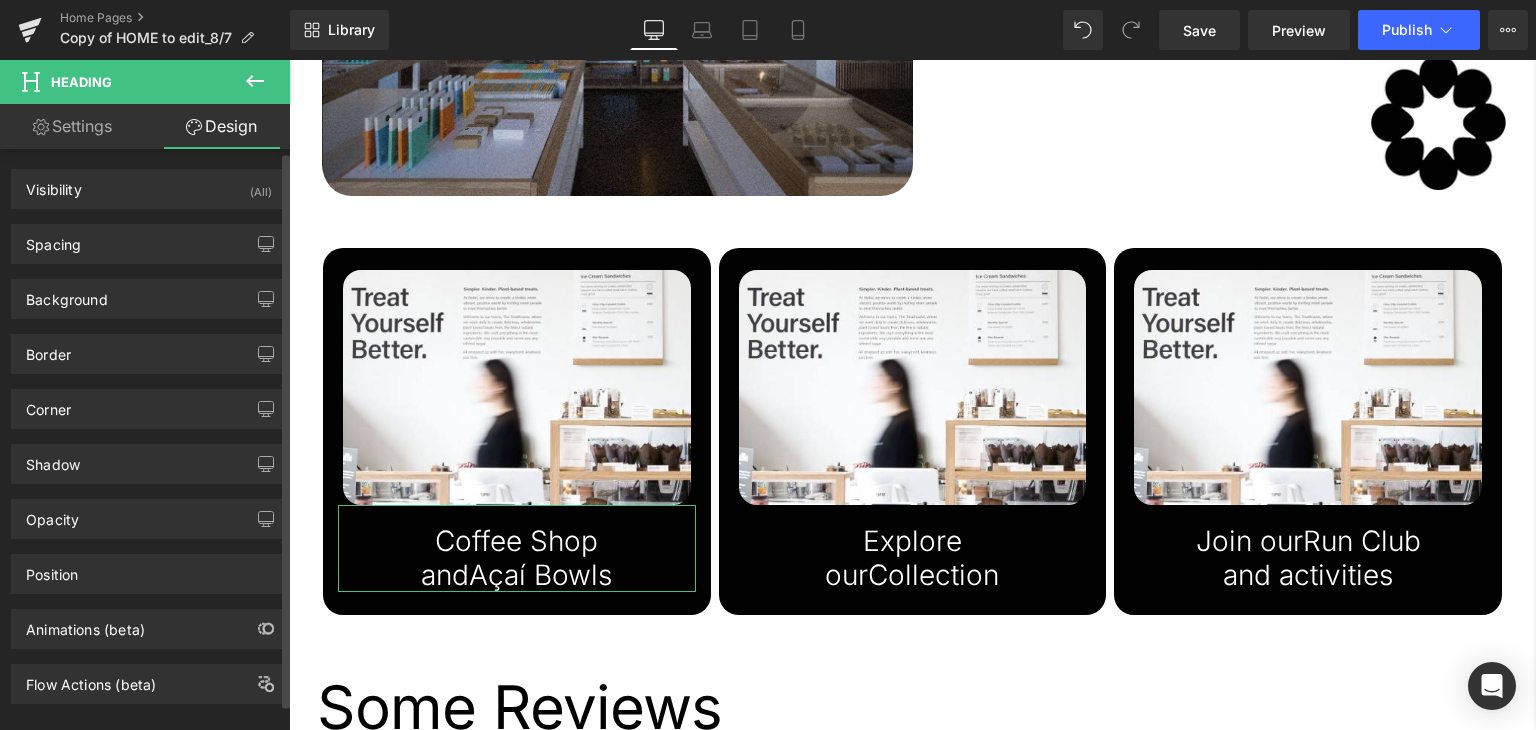 scroll, scrollTop: 26, scrollLeft: 0, axis: vertical 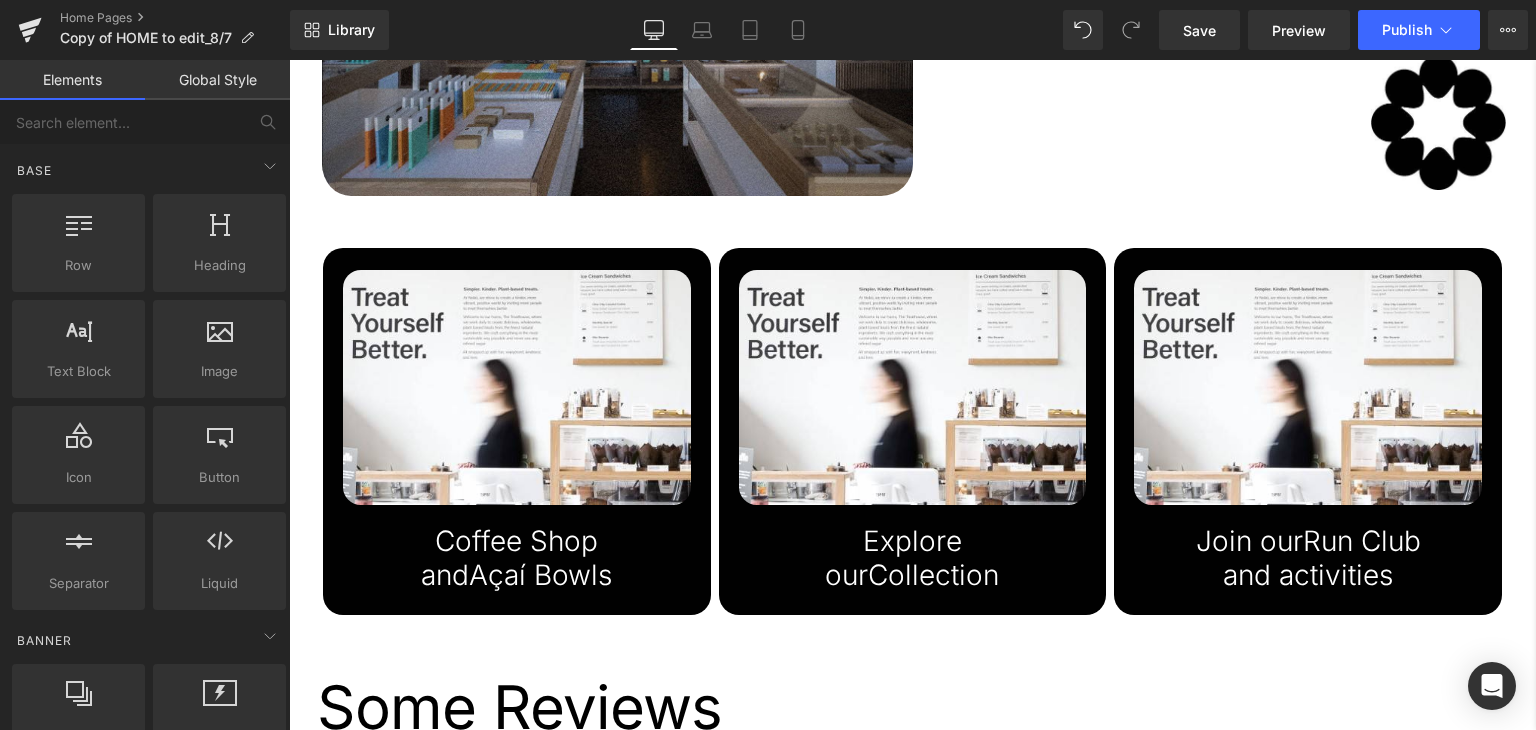 click on "Treat  Yourself  Better. Heading         COFEE SHOP Button         buy now [GEOGRAPHIC_DATA]         a space to enjoy,  shop and stay* Heading         Come and say hi at our award winning  flagship store in the heart of [GEOGRAPHIC_DATA] 6. Treat yourself to something delicious from our in house bakery, freshly made smoothies and Açai bowls, and some of the finest specialty coffee from Cloud Picker.  Text Block         Image         Image         Row
Sale Off" at bounding box center [897, -290] 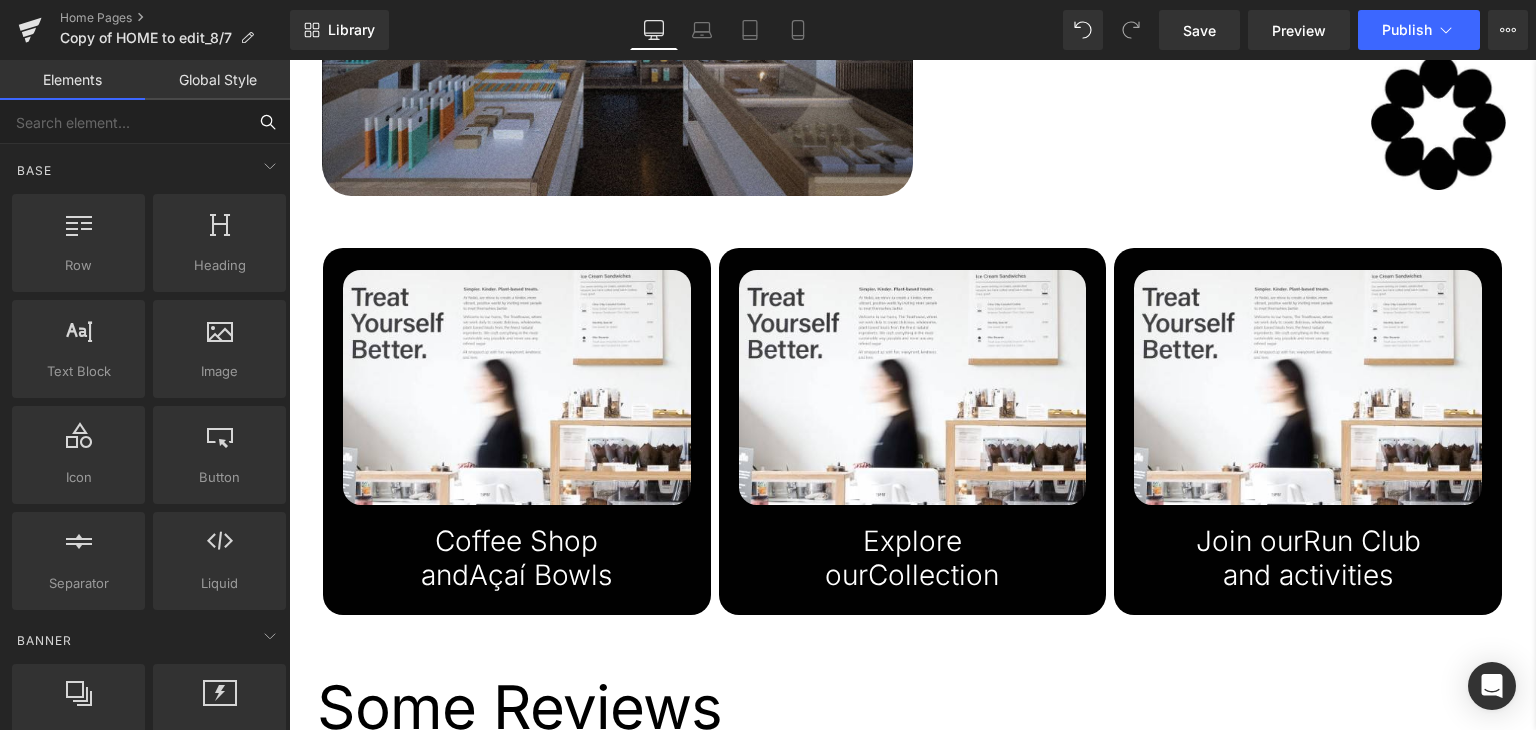 click at bounding box center (123, 122) 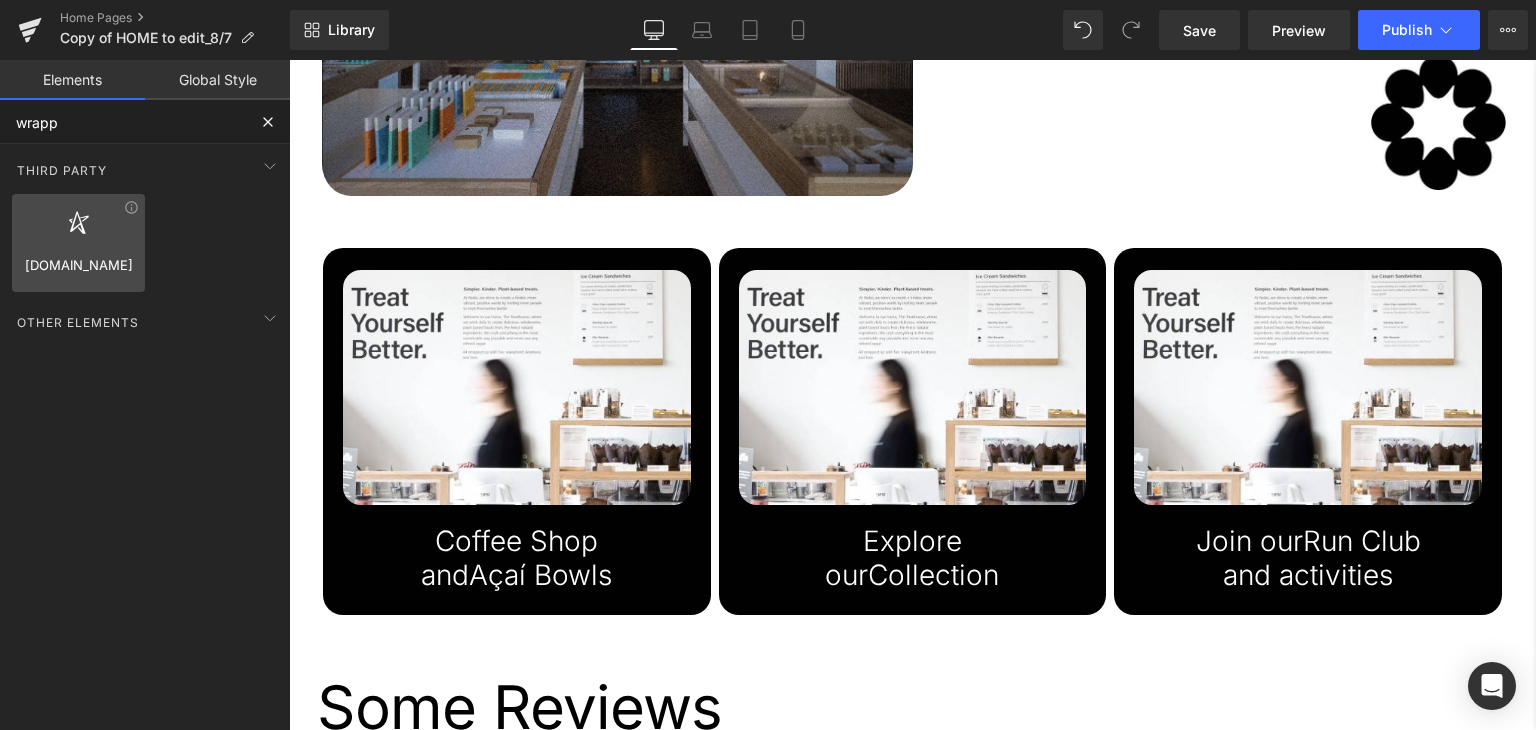 click at bounding box center (79, 223) 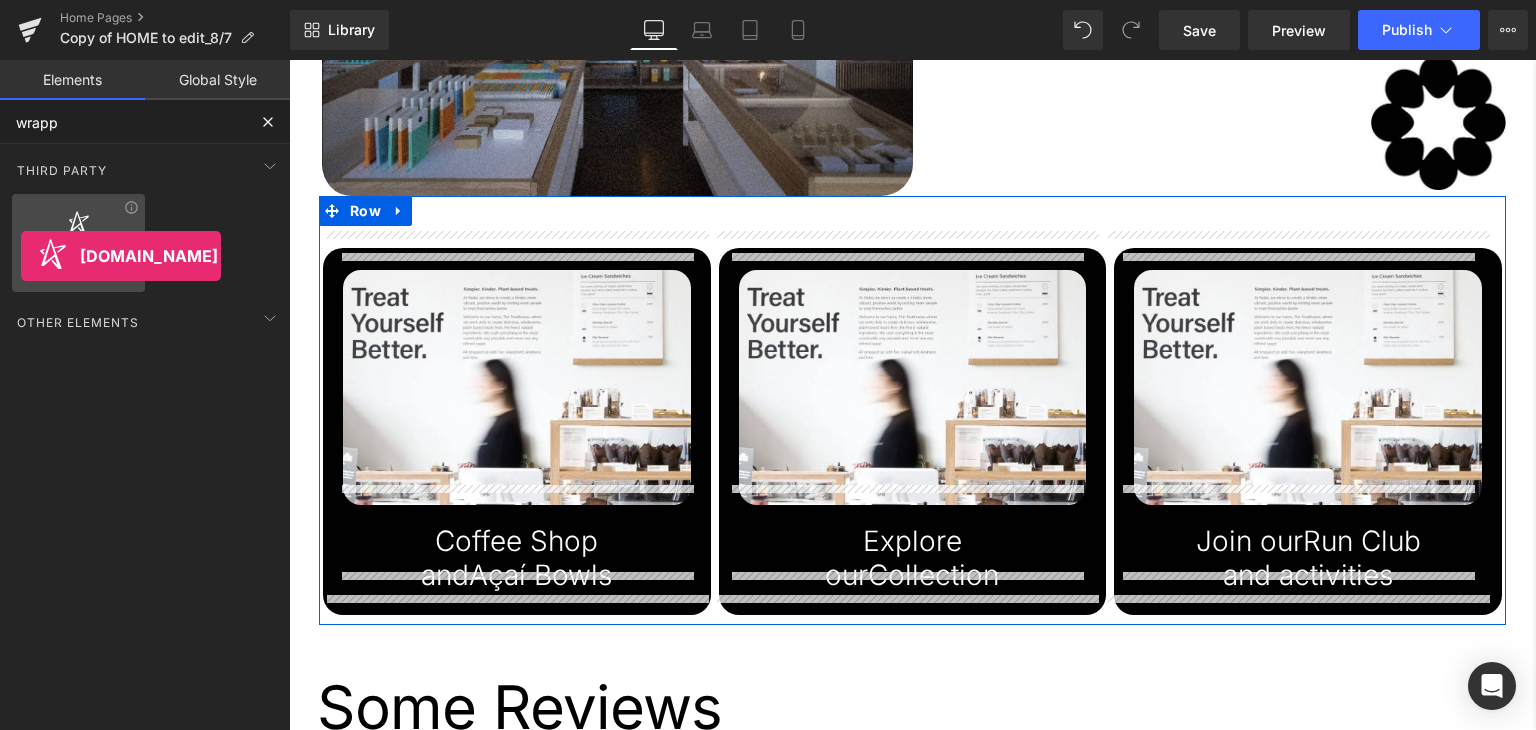 drag, startPoint x: 90, startPoint y: 253, endPoint x: 25, endPoint y: 249, distance: 65.12296 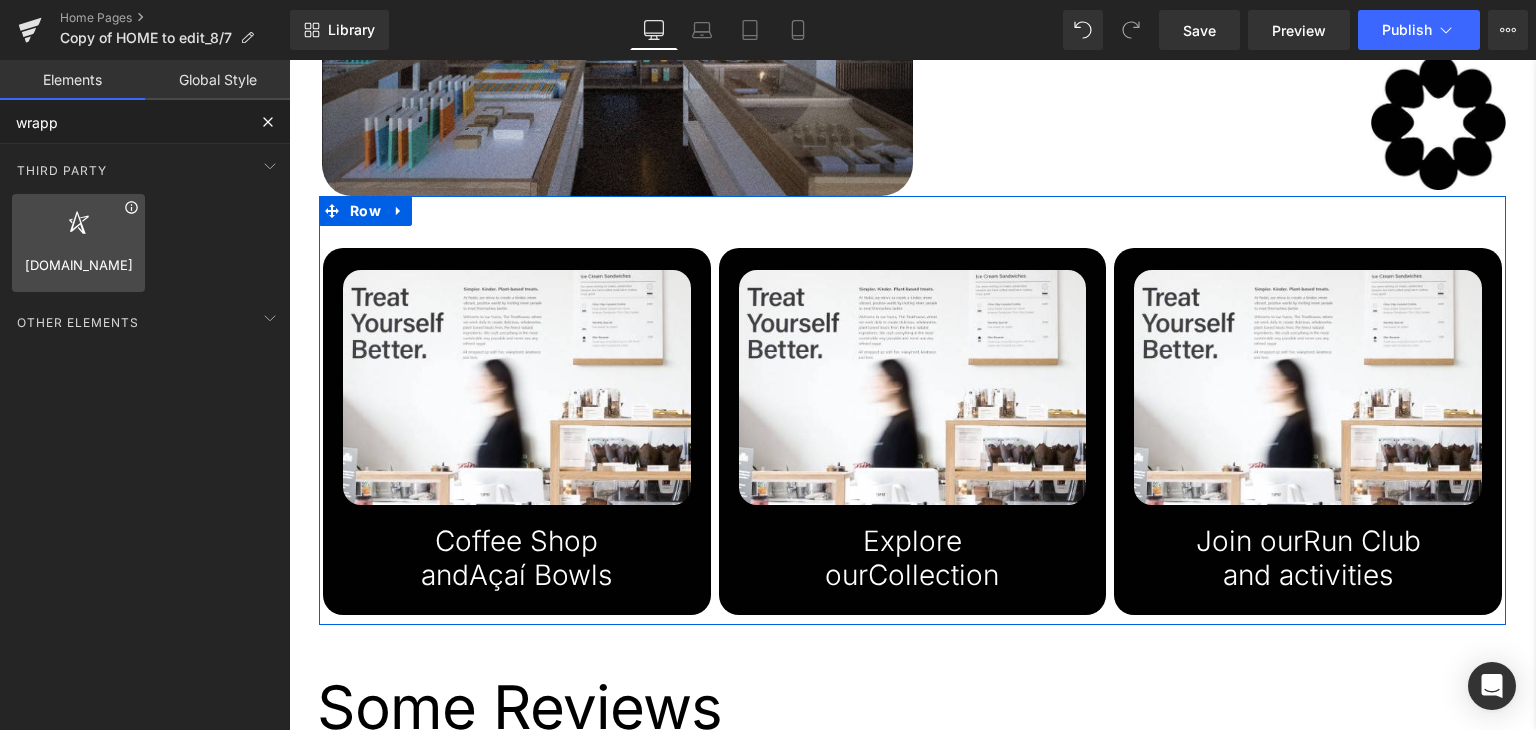 click 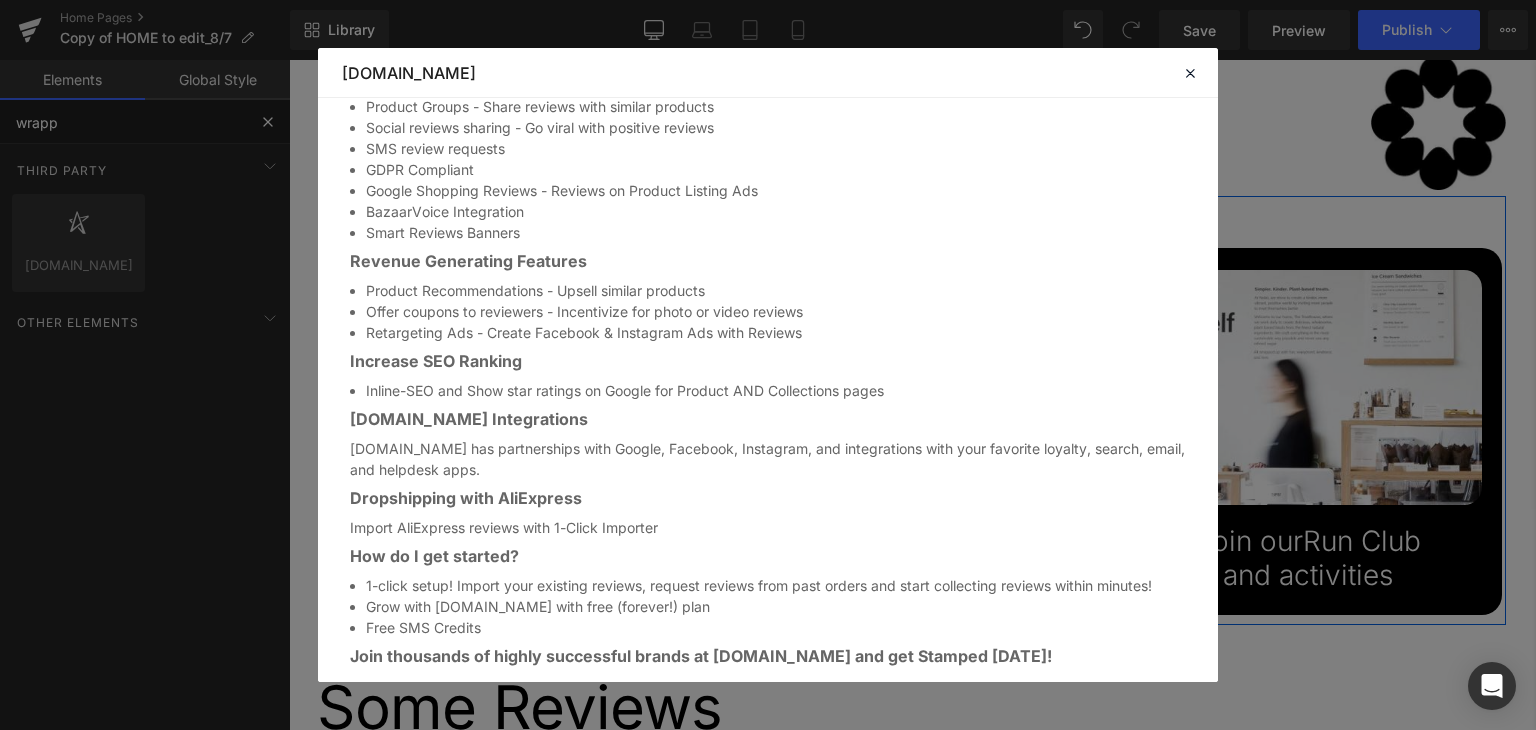 scroll, scrollTop: 1543, scrollLeft: 0, axis: vertical 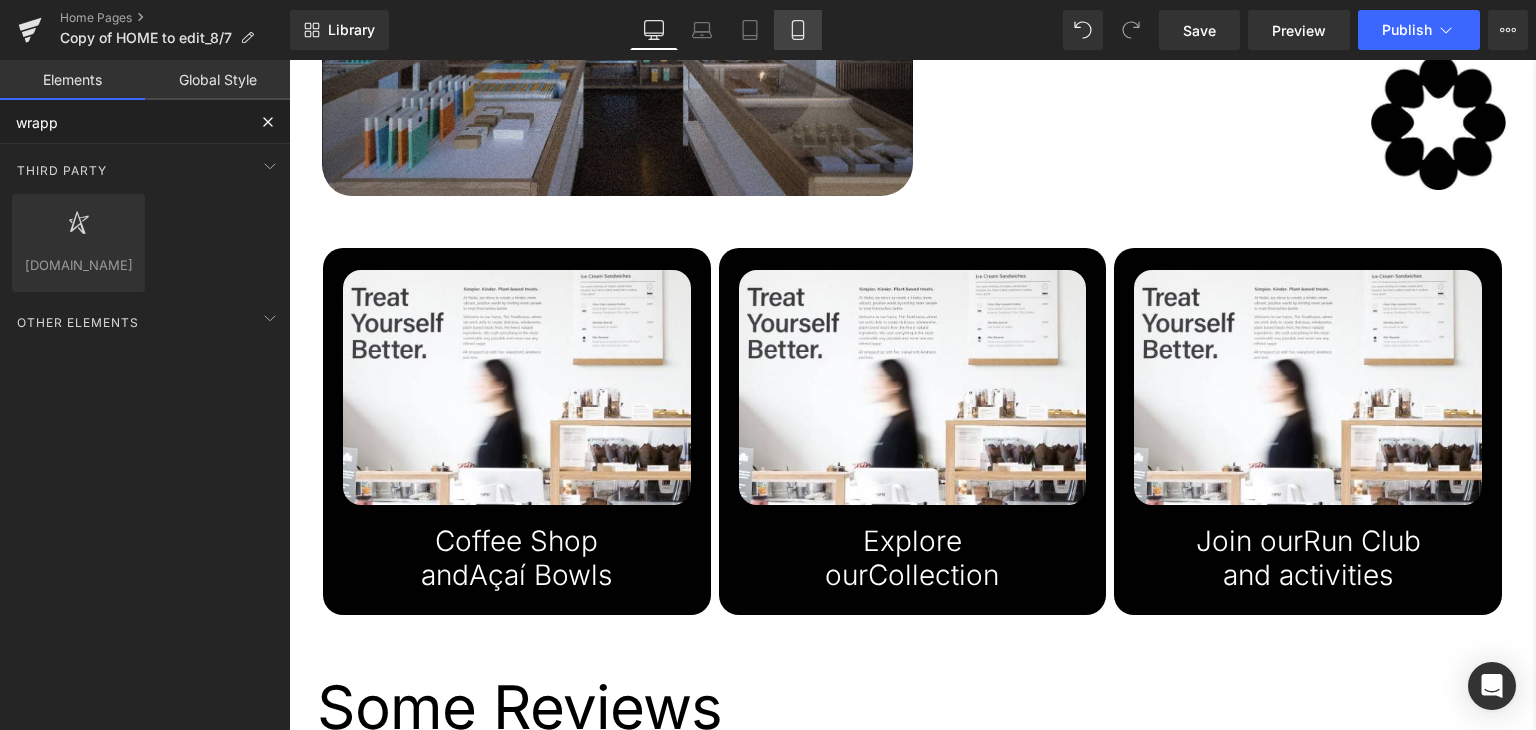 type on "wrapp" 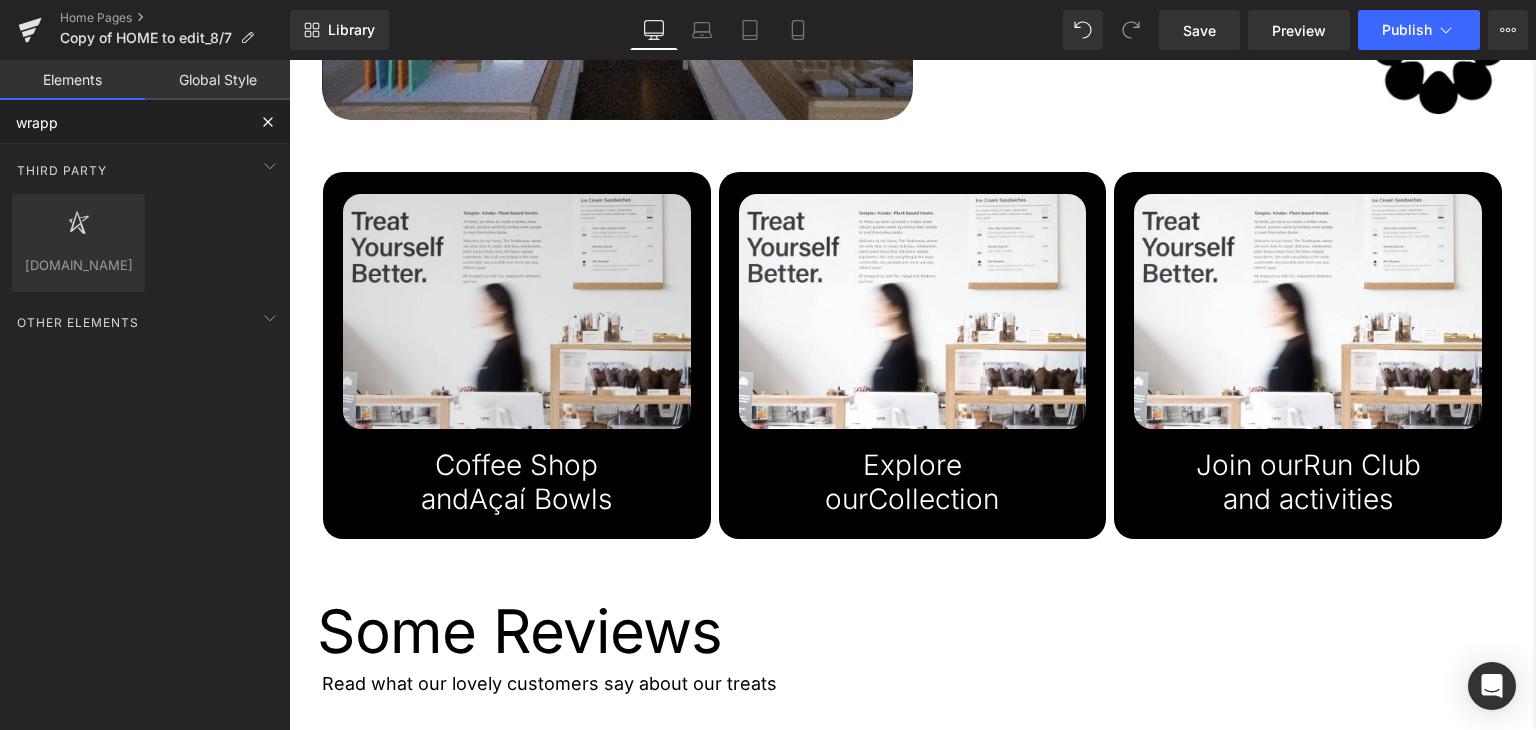 scroll, scrollTop: 2582, scrollLeft: 0, axis: vertical 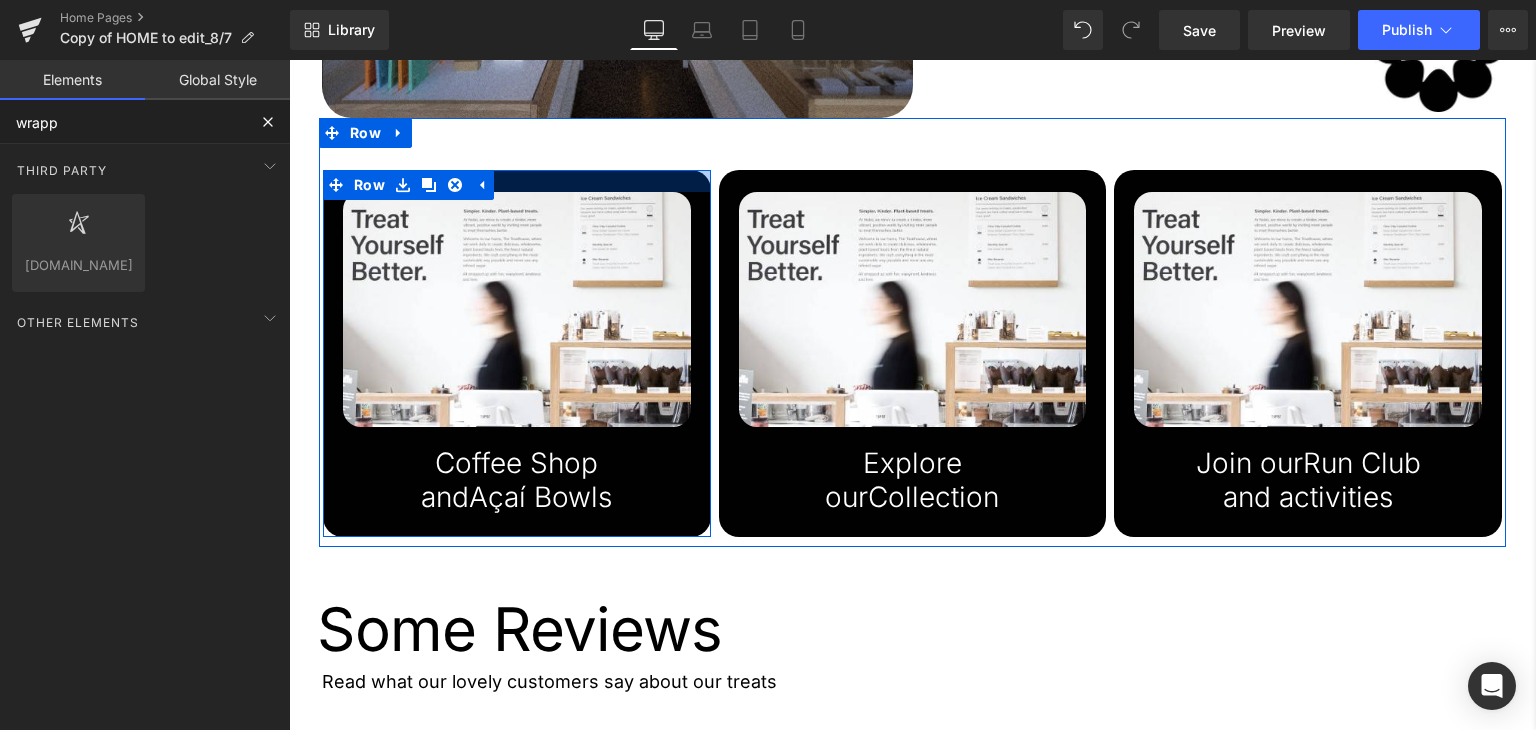 click at bounding box center (517, 181) 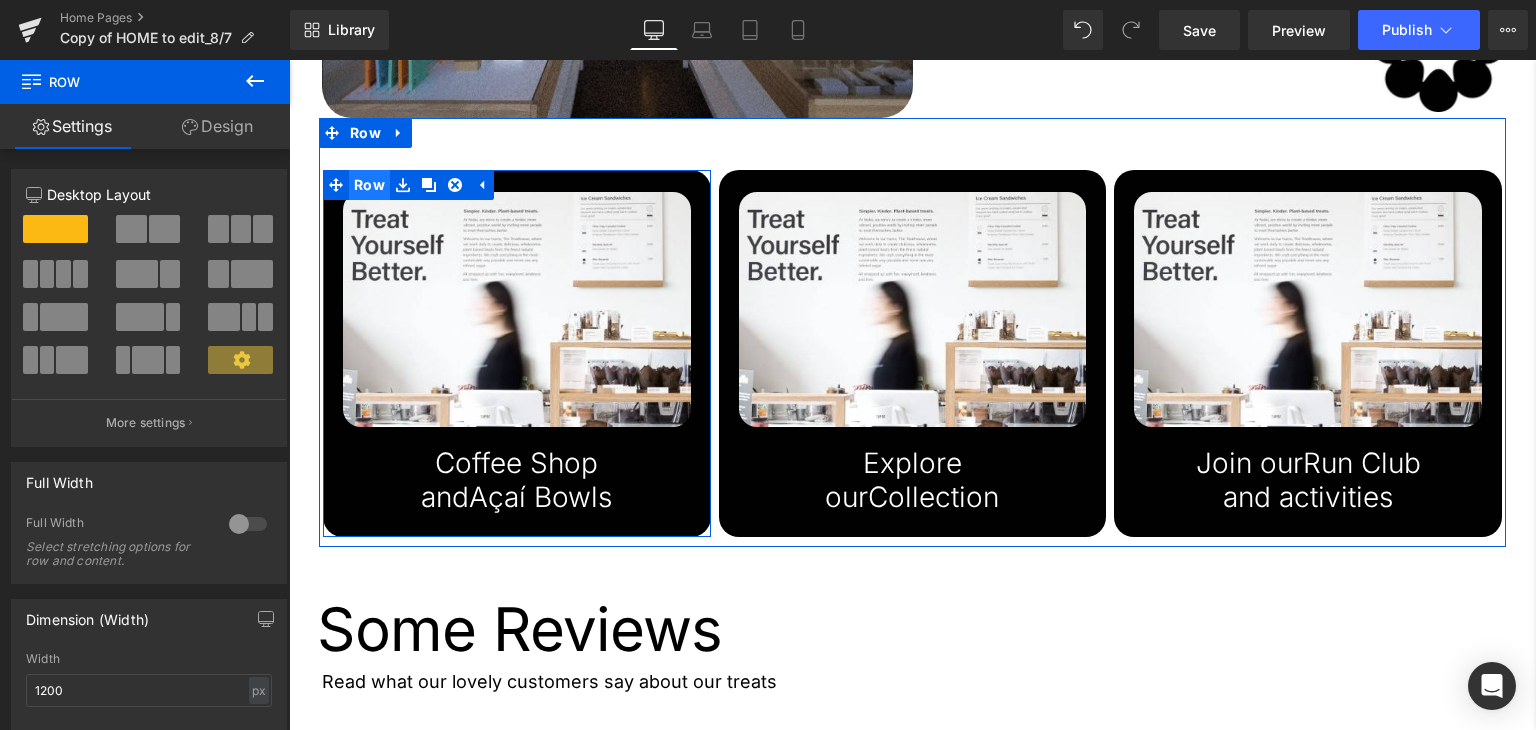 click on "Row" at bounding box center [369, 185] 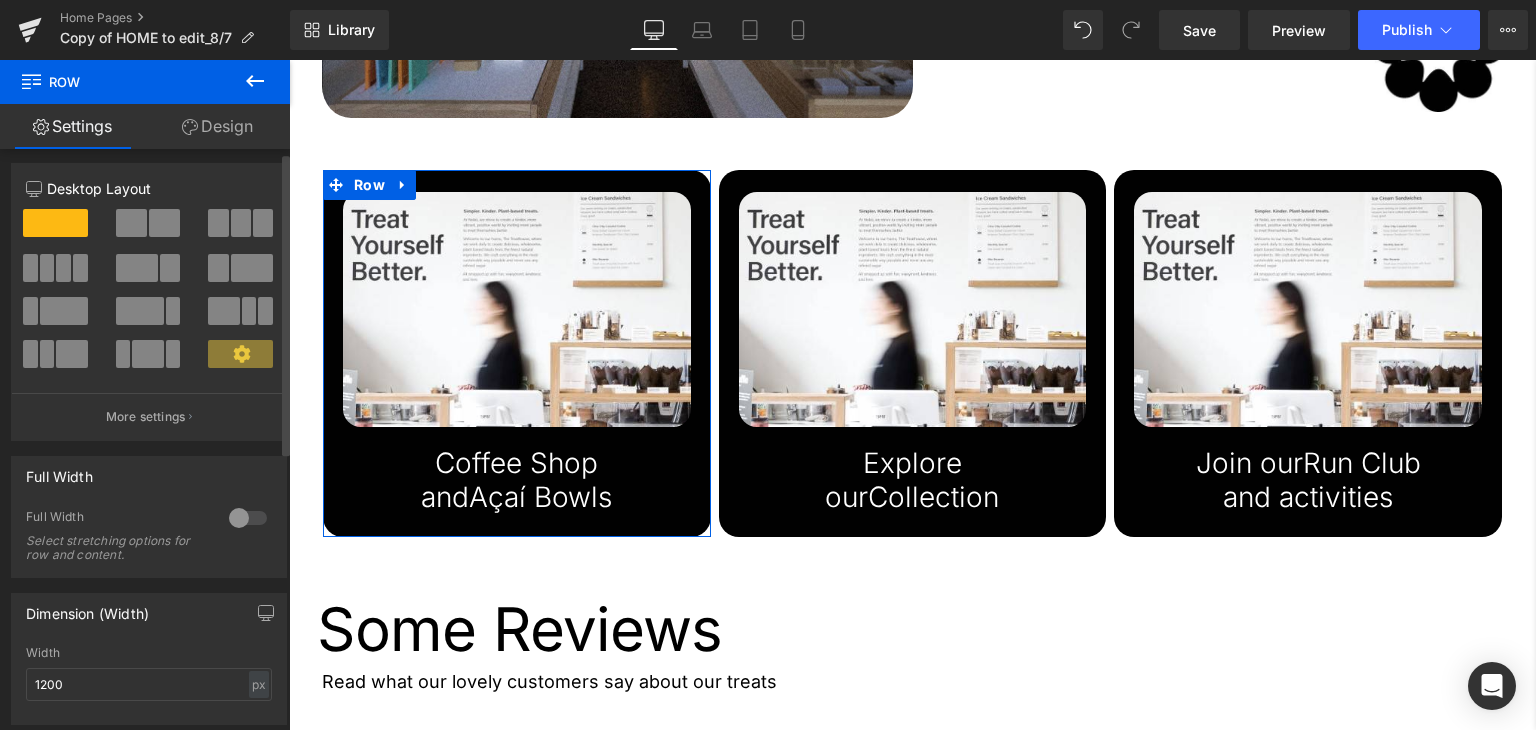 scroll, scrollTop: 4, scrollLeft: 0, axis: vertical 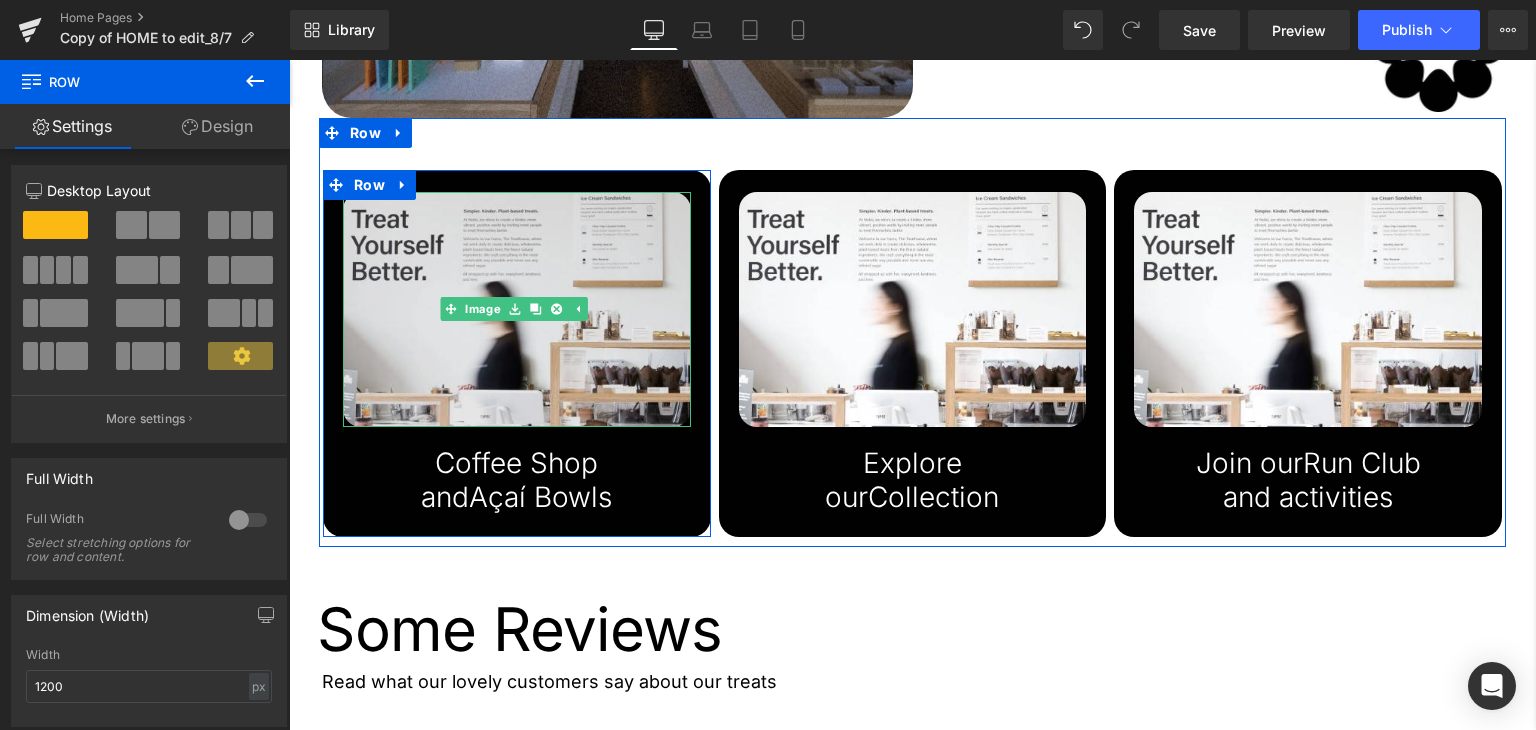 click at bounding box center [517, 309] 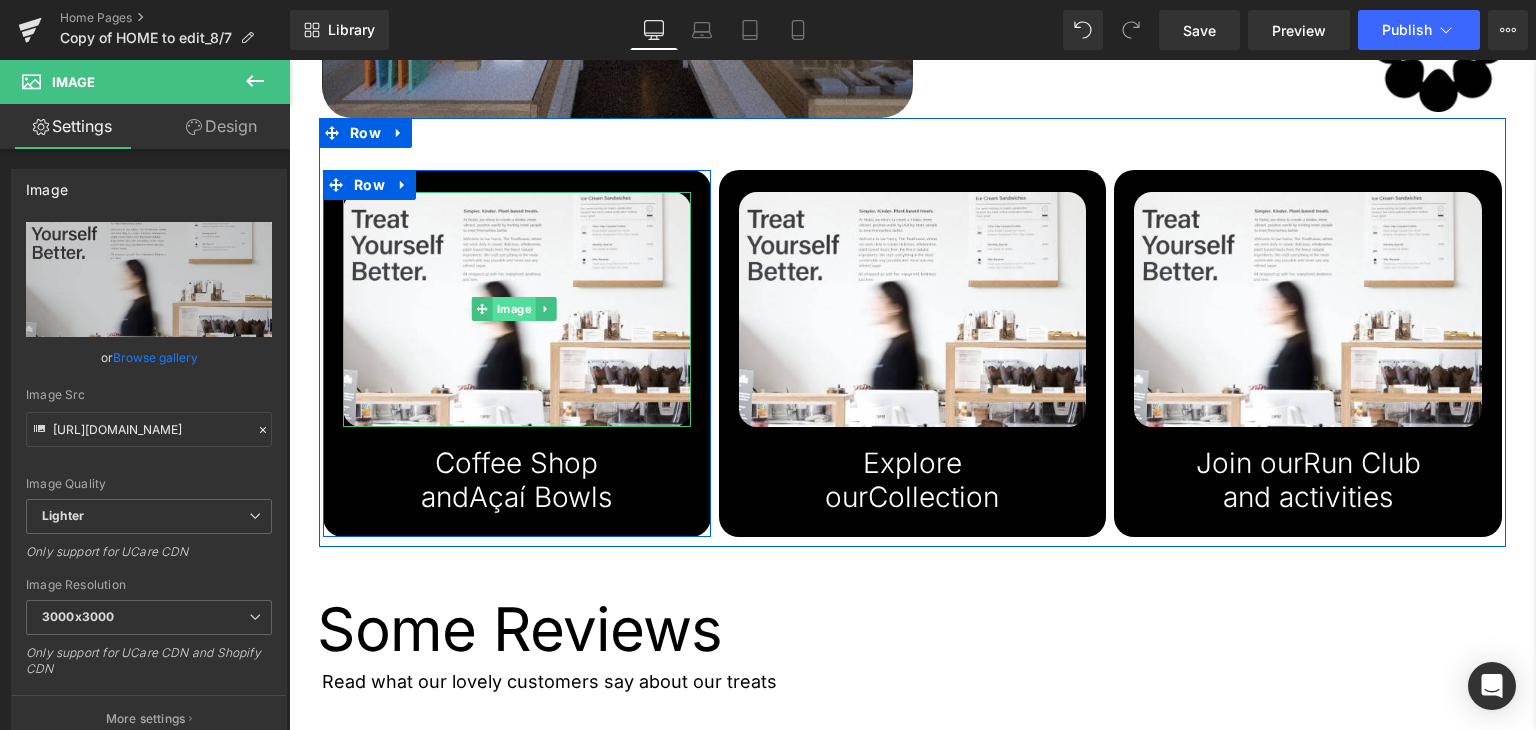 click on "Image" at bounding box center [504, 309] 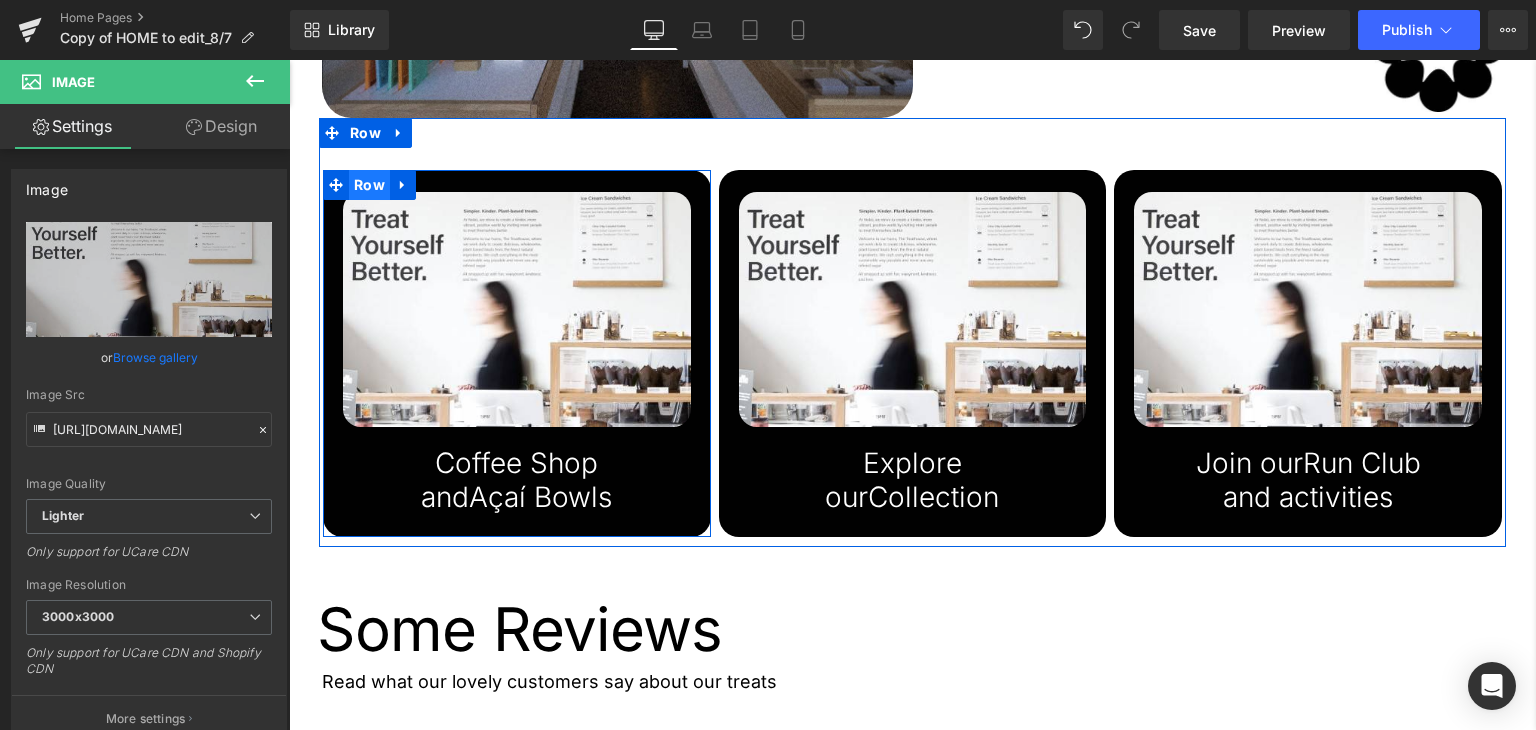 click on "Row" at bounding box center [369, 185] 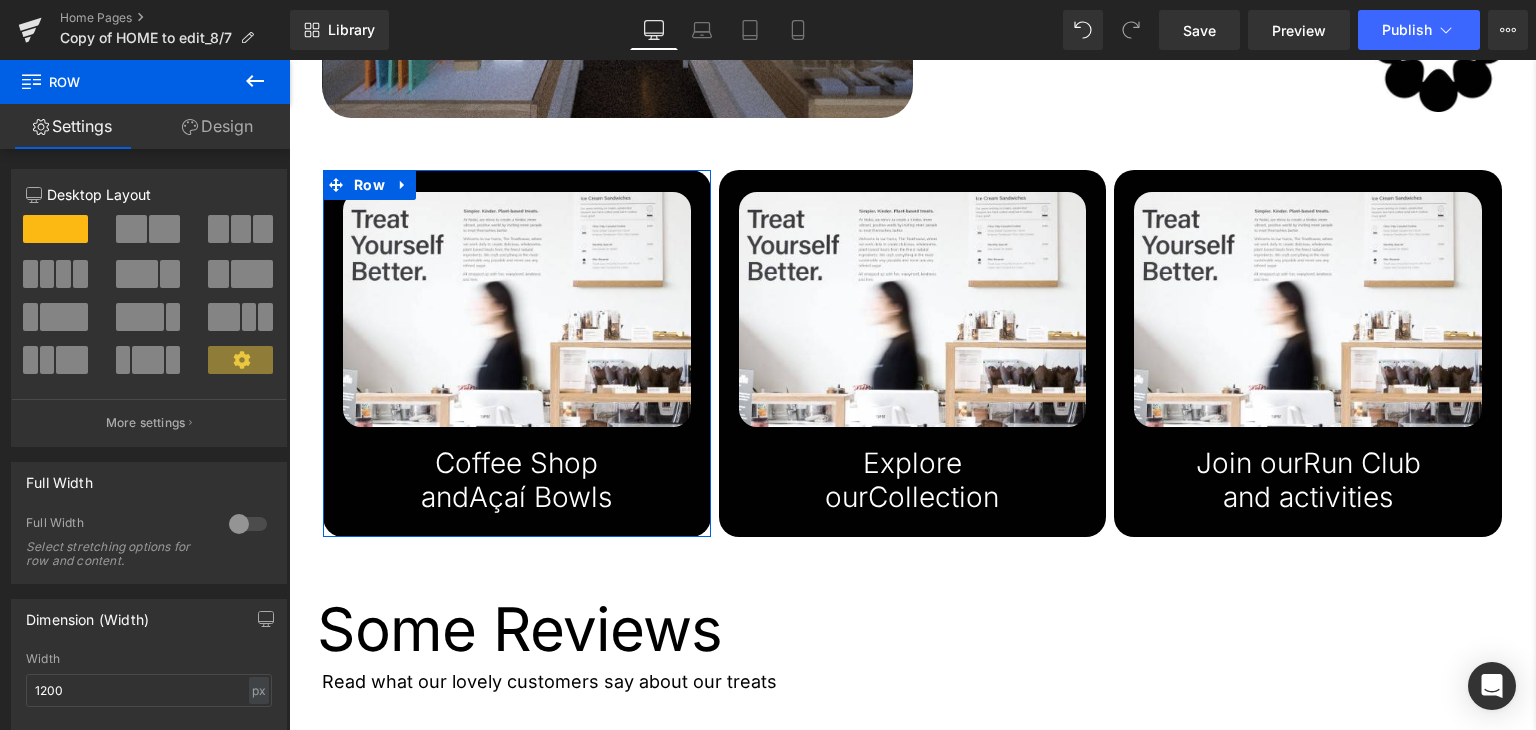 drag, startPoint x: 205, startPoint y: 105, endPoint x: 251, endPoint y: 450, distance: 348.05316 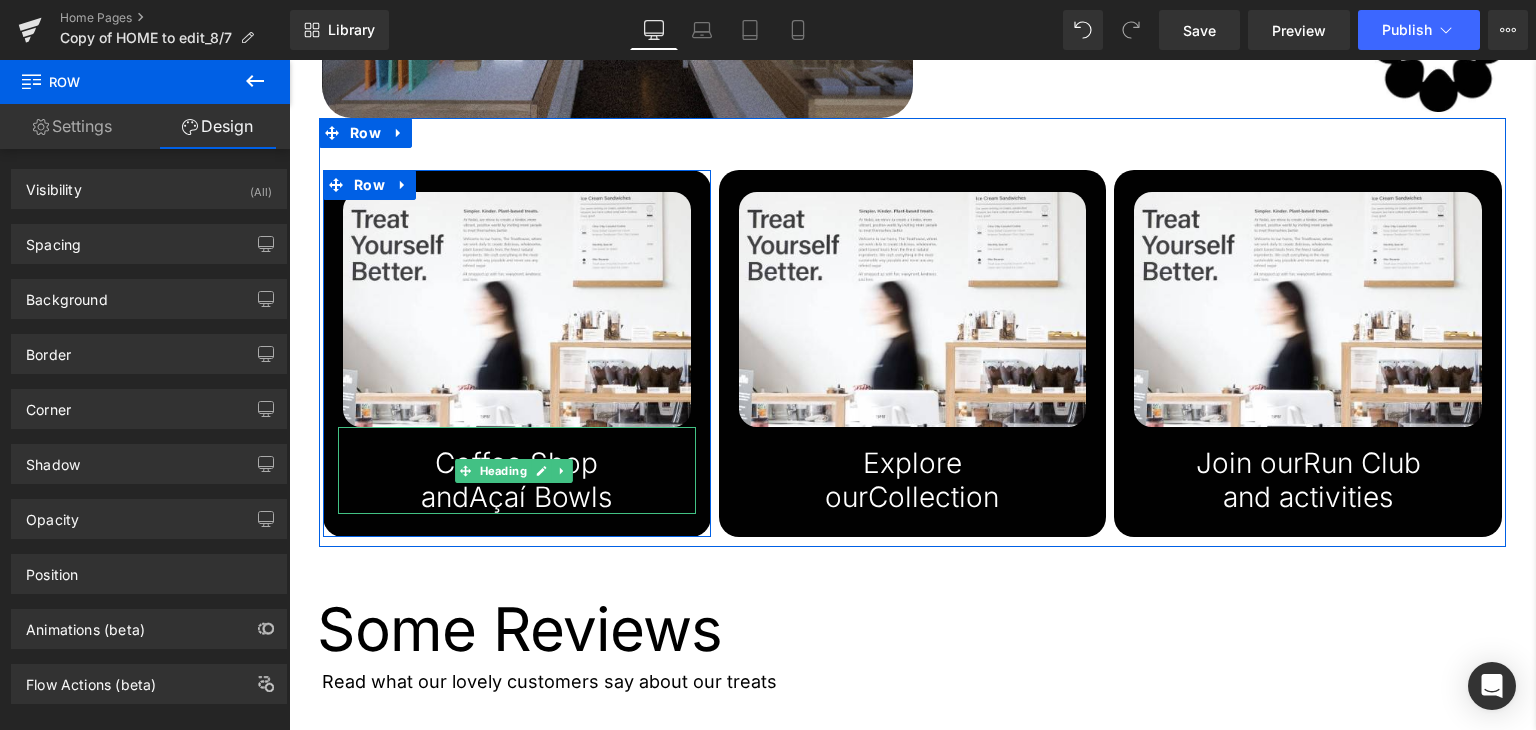 click on "and  Açaí Bowls" at bounding box center (517, 498) 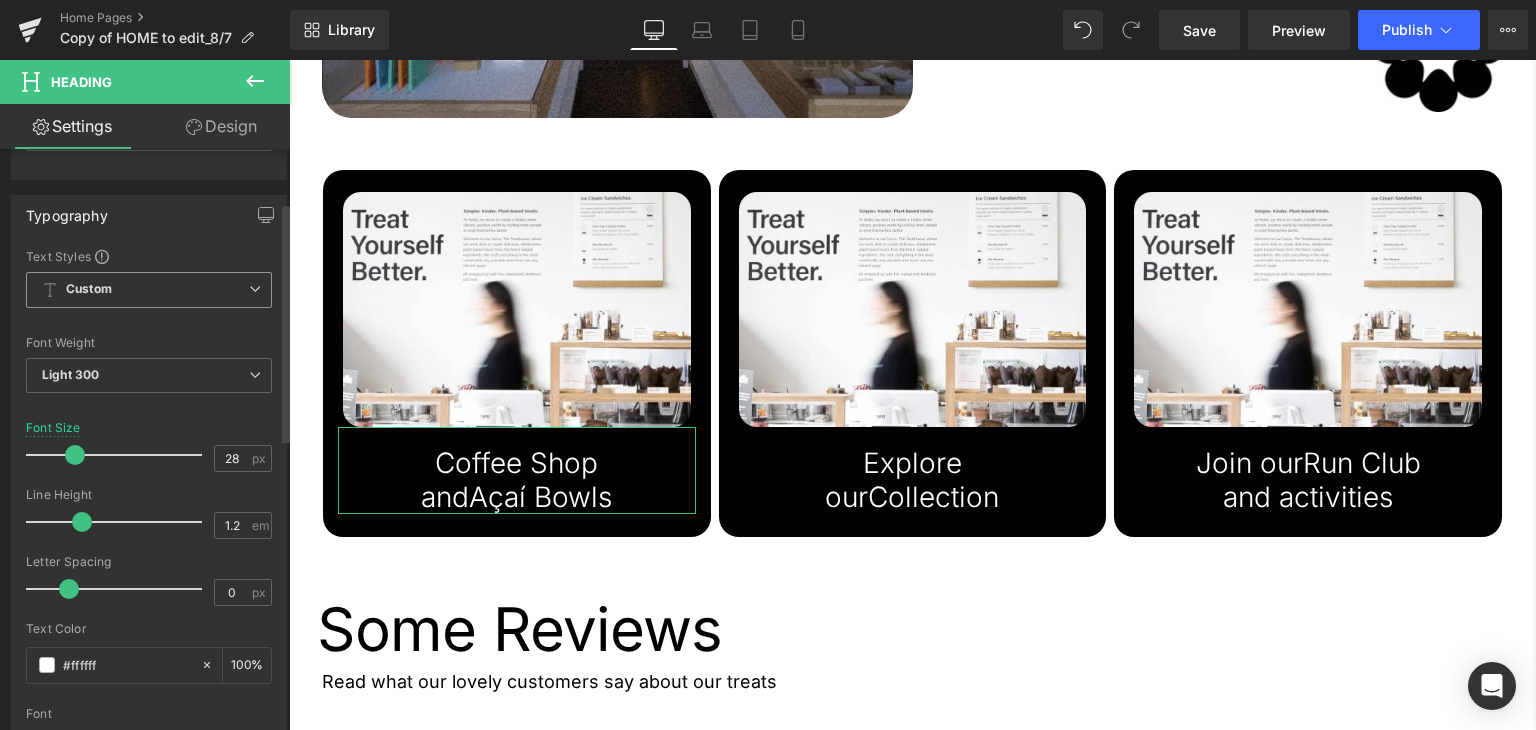 scroll, scrollTop: 0, scrollLeft: 0, axis: both 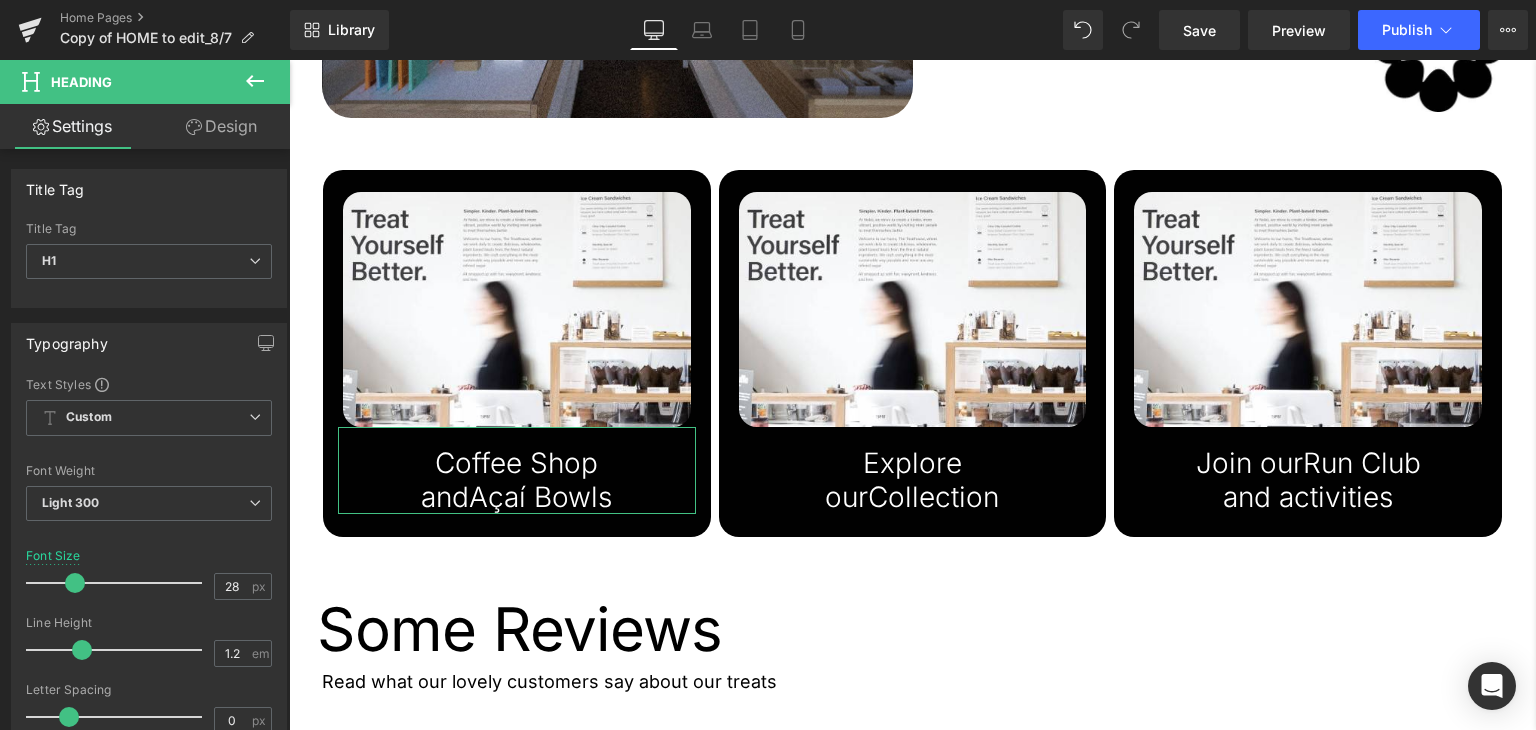 click on "Design" at bounding box center [221, 126] 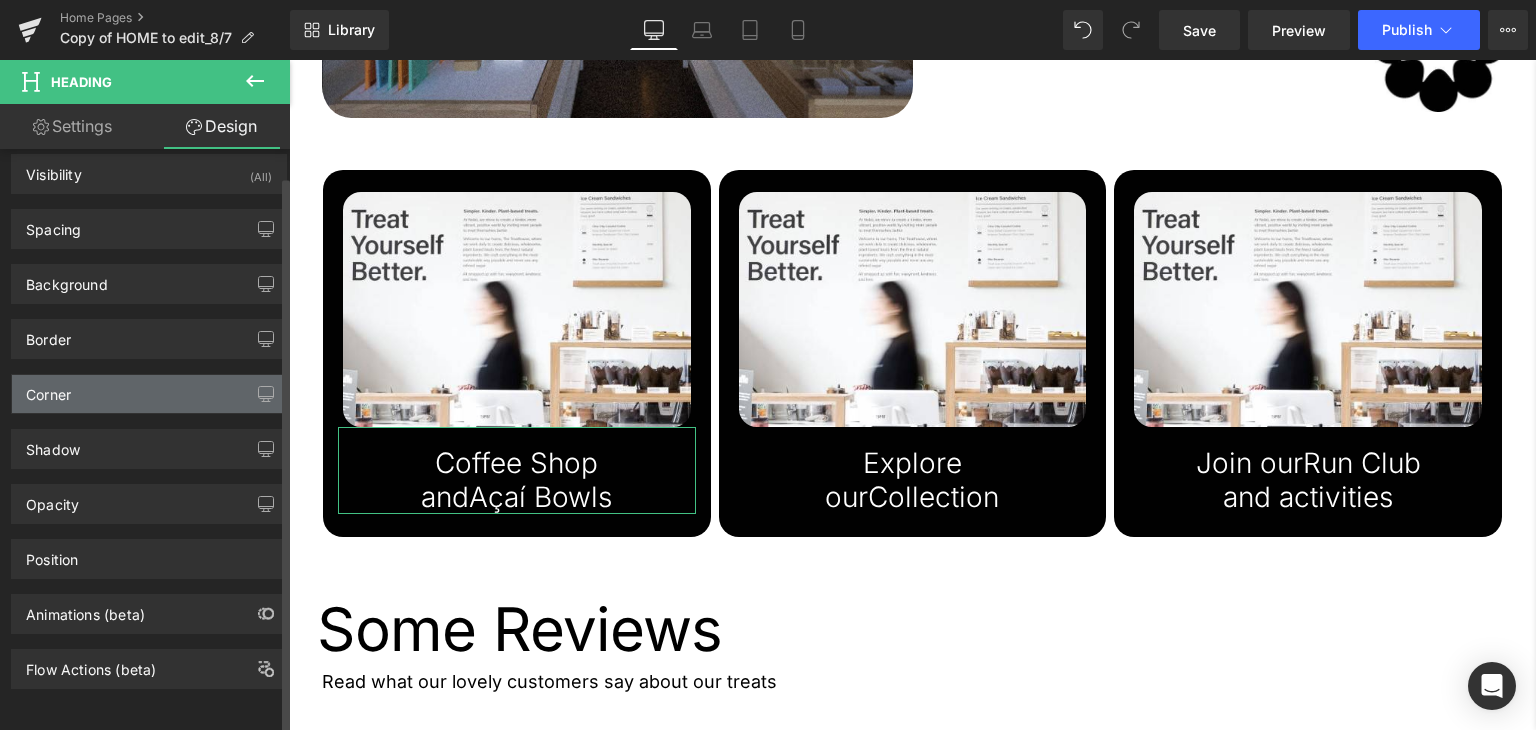 scroll, scrollTop: 0, scrollLeft: 0, axis: both 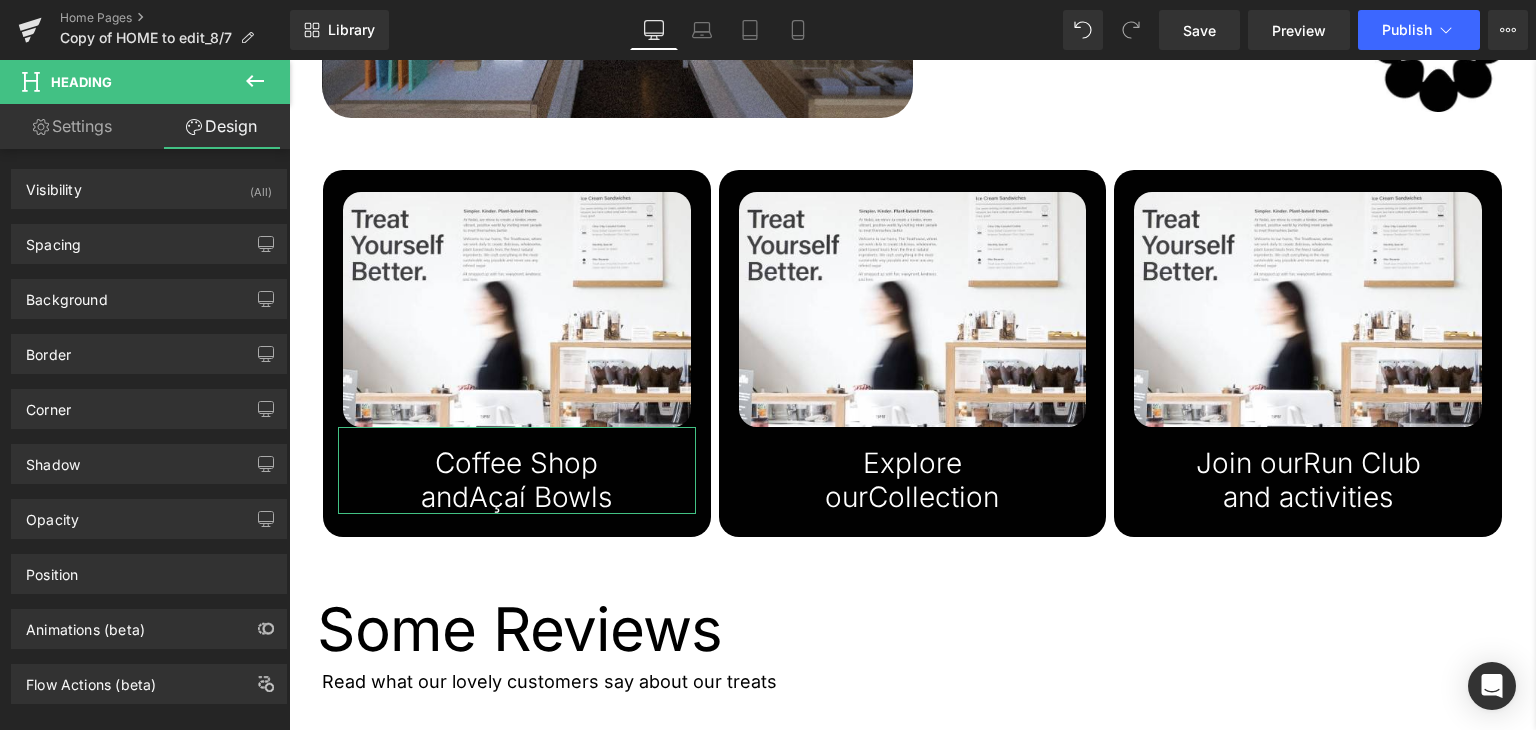 click on "Settings" at bounding box center (72, 126) 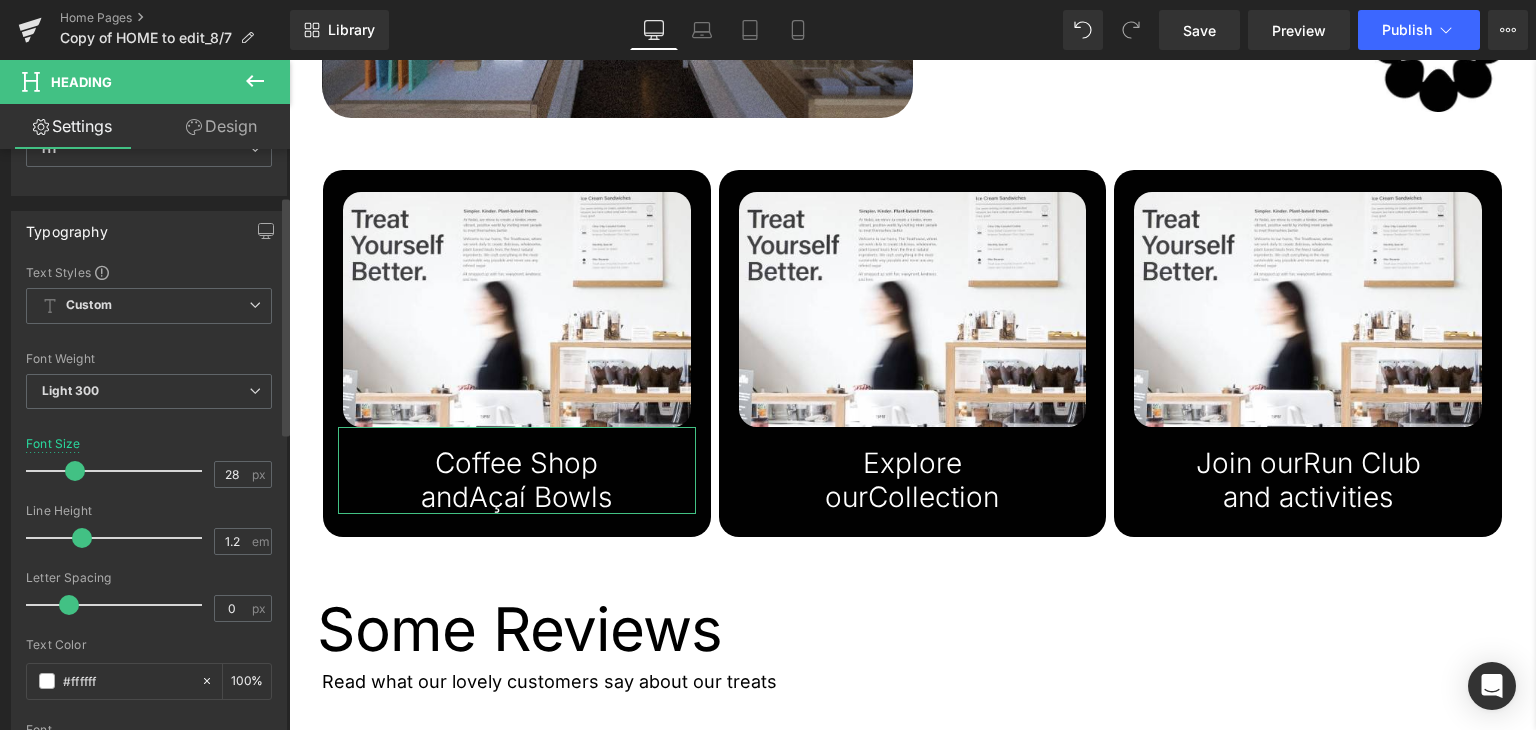 scroll, scrollTop: 112, scrollLeft: 0, axis: vertical 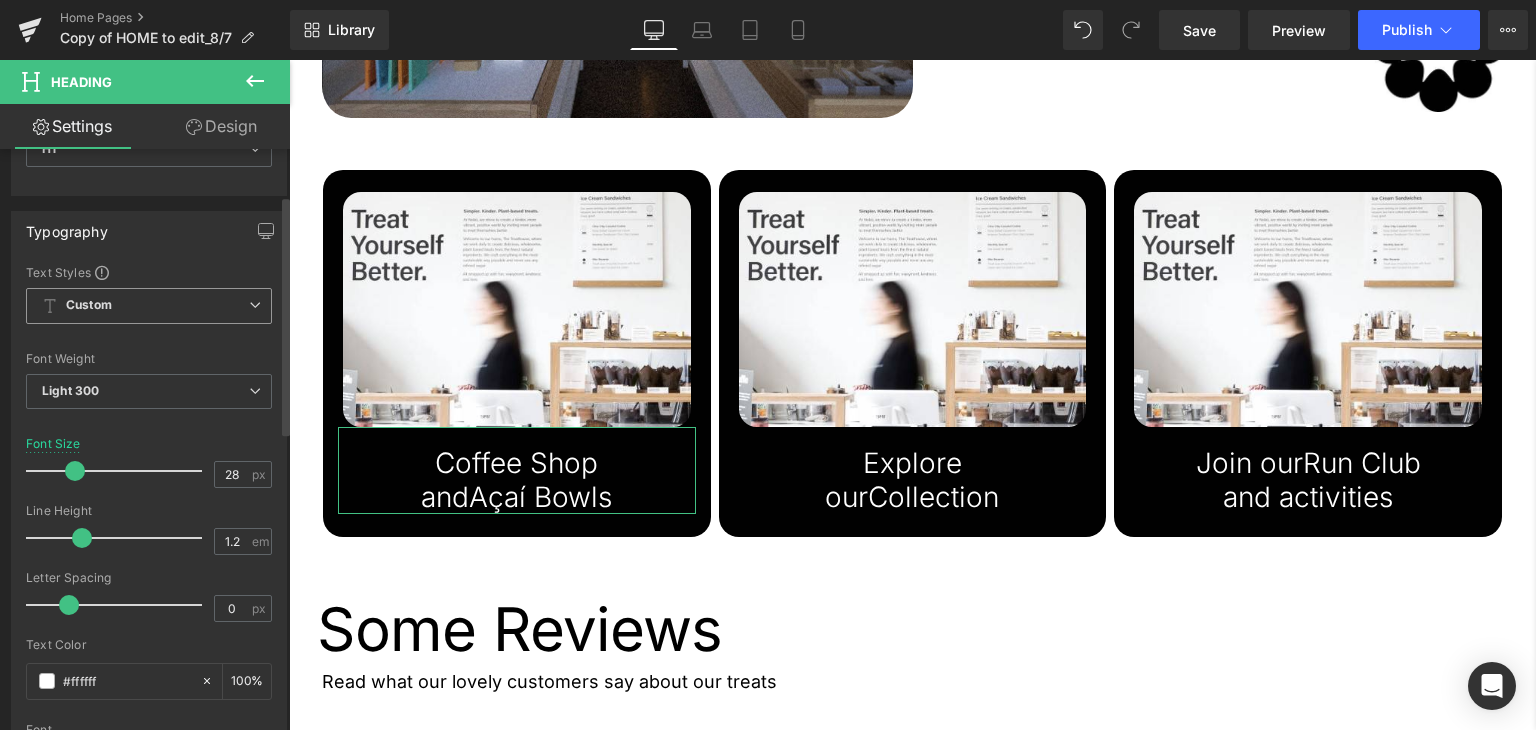 click on "Custom" at bounding box center (149, 306) 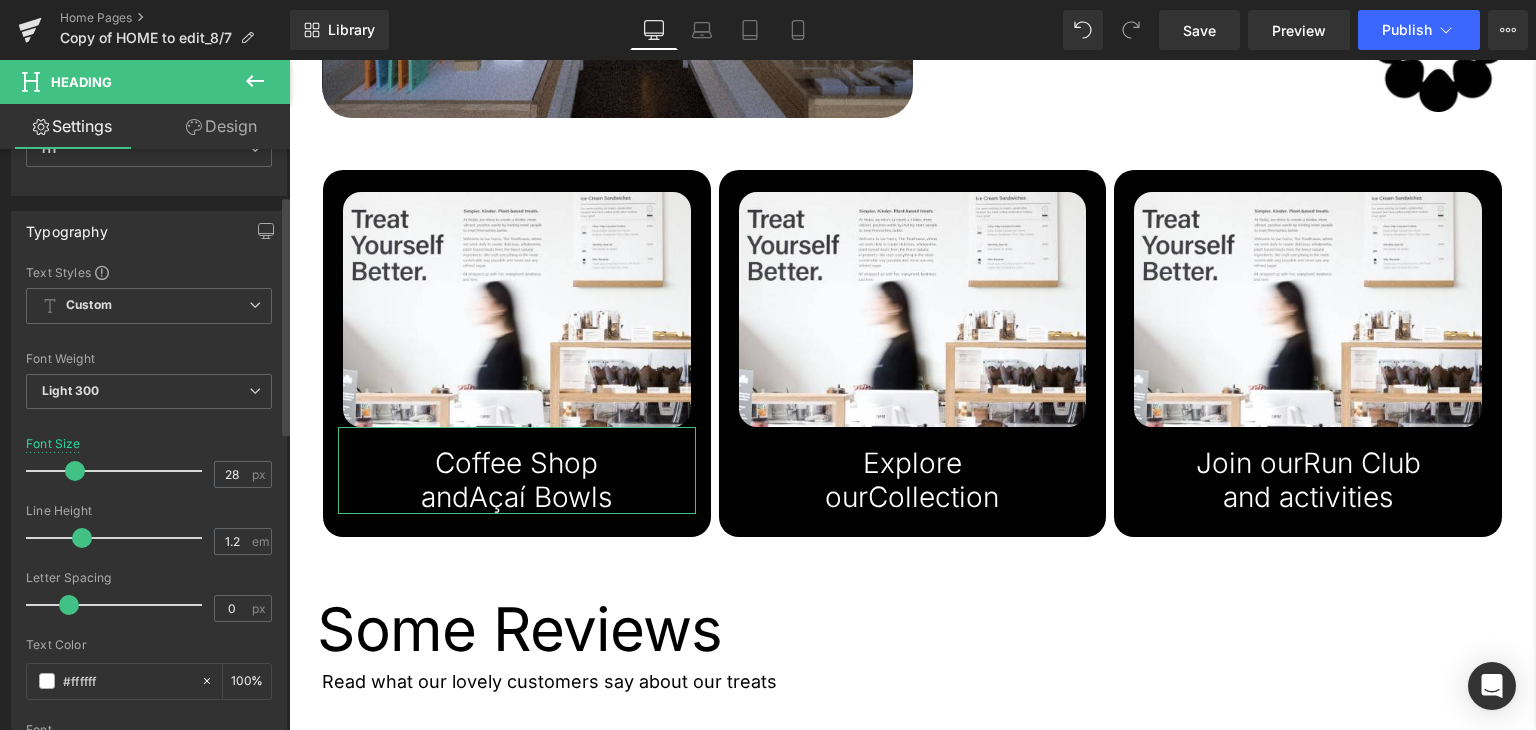 click on "Typography" at bounding box center (149, 231) 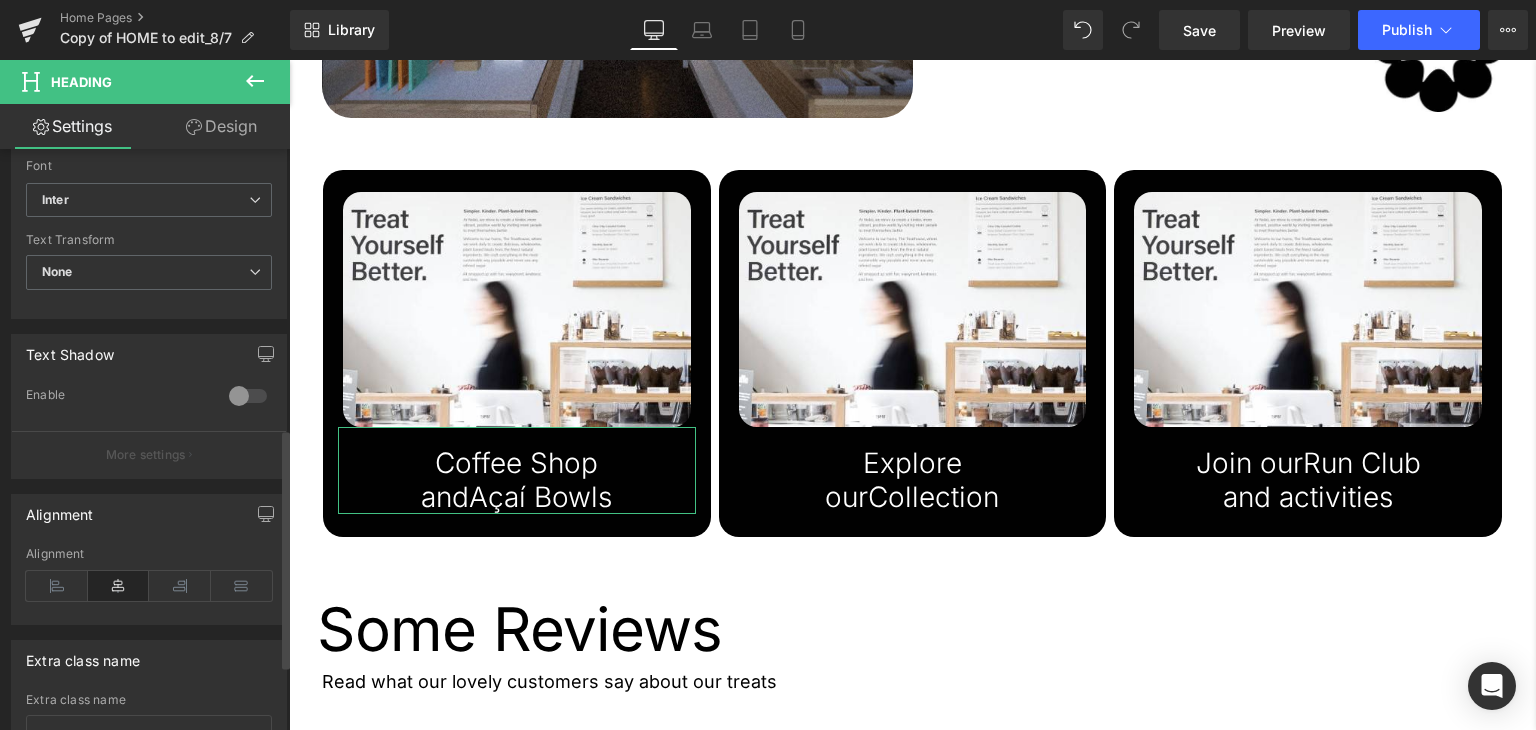 scroll, scrollTop: 675, scrollLeft: 0, axis: vertical 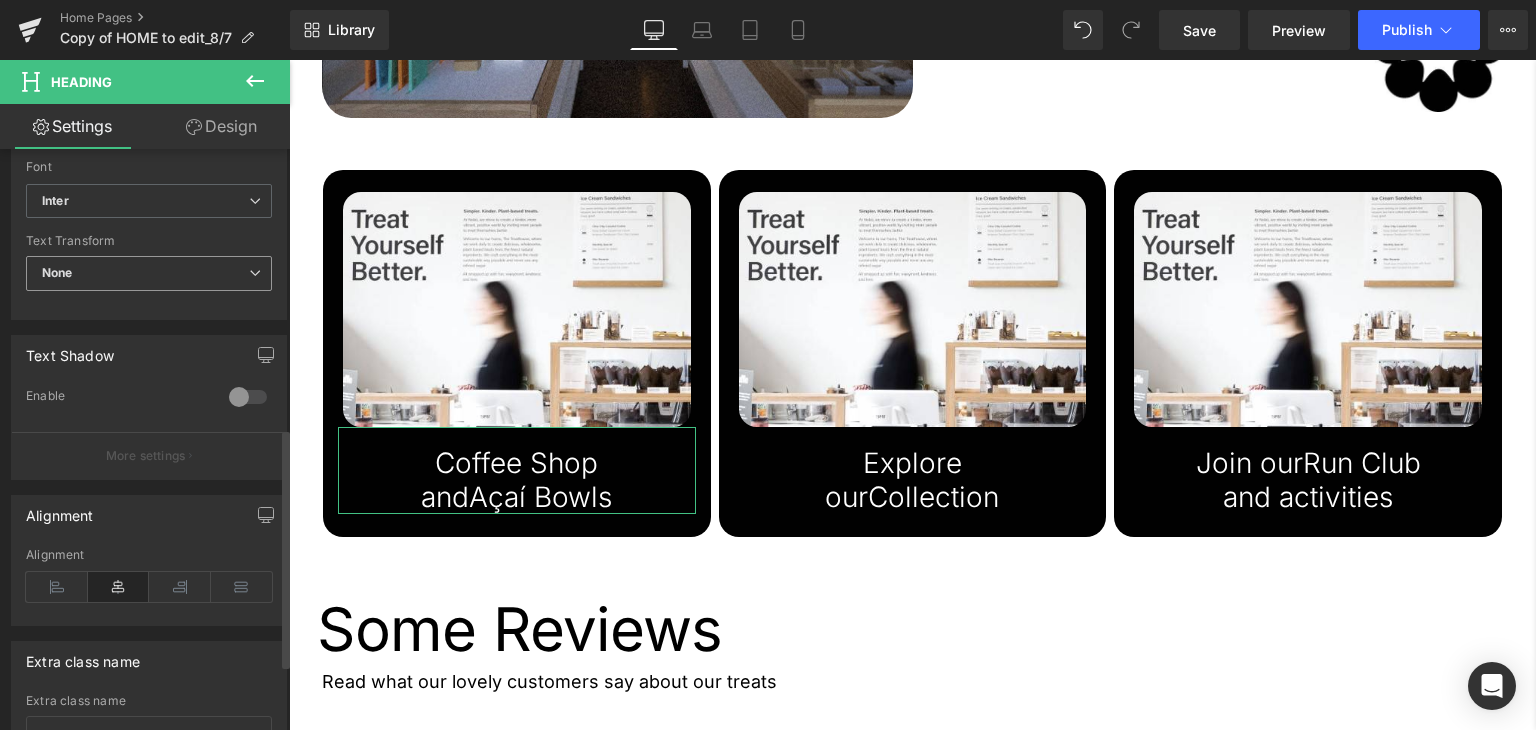 click on "None" at bounding box center (149, 273) 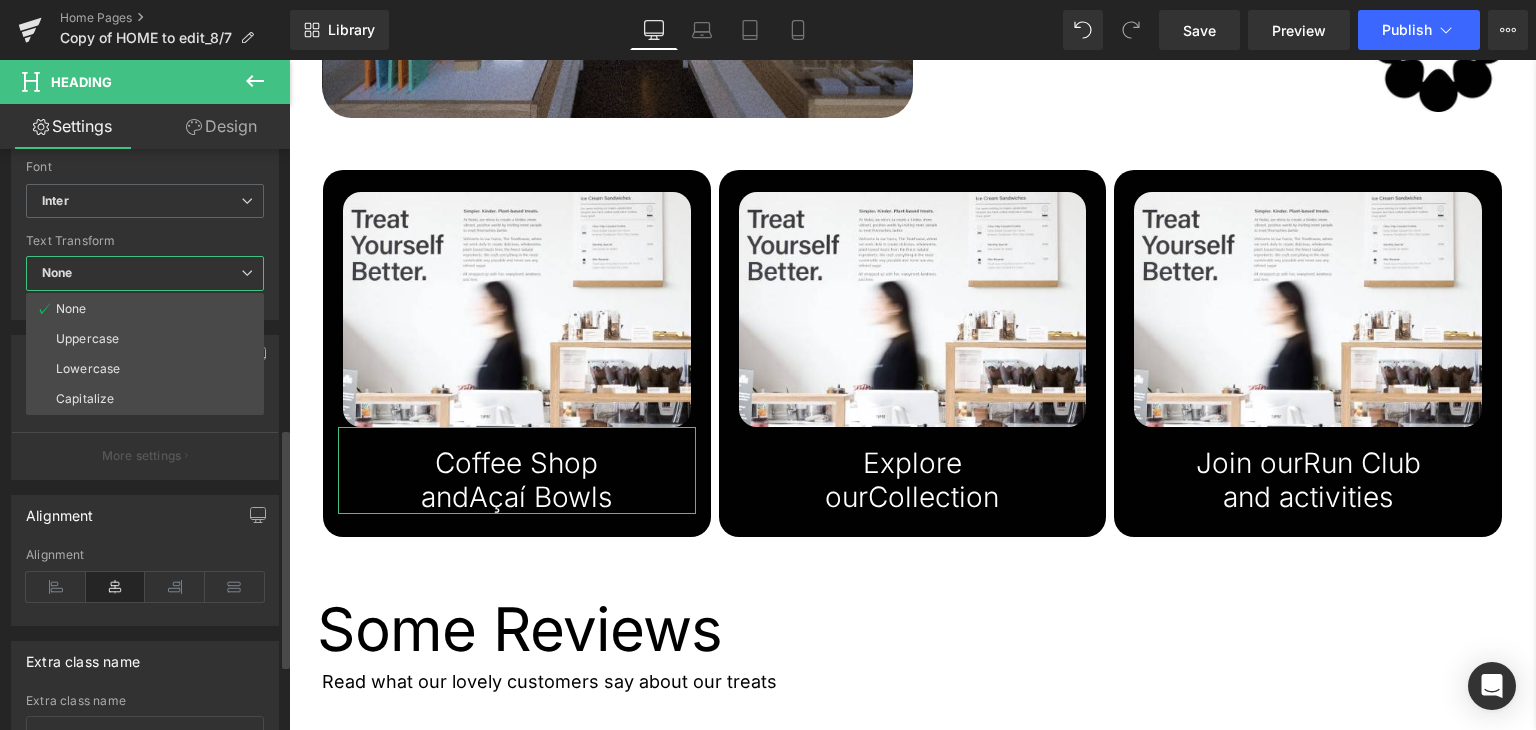 click on "None" at bounding box center [145, 273] 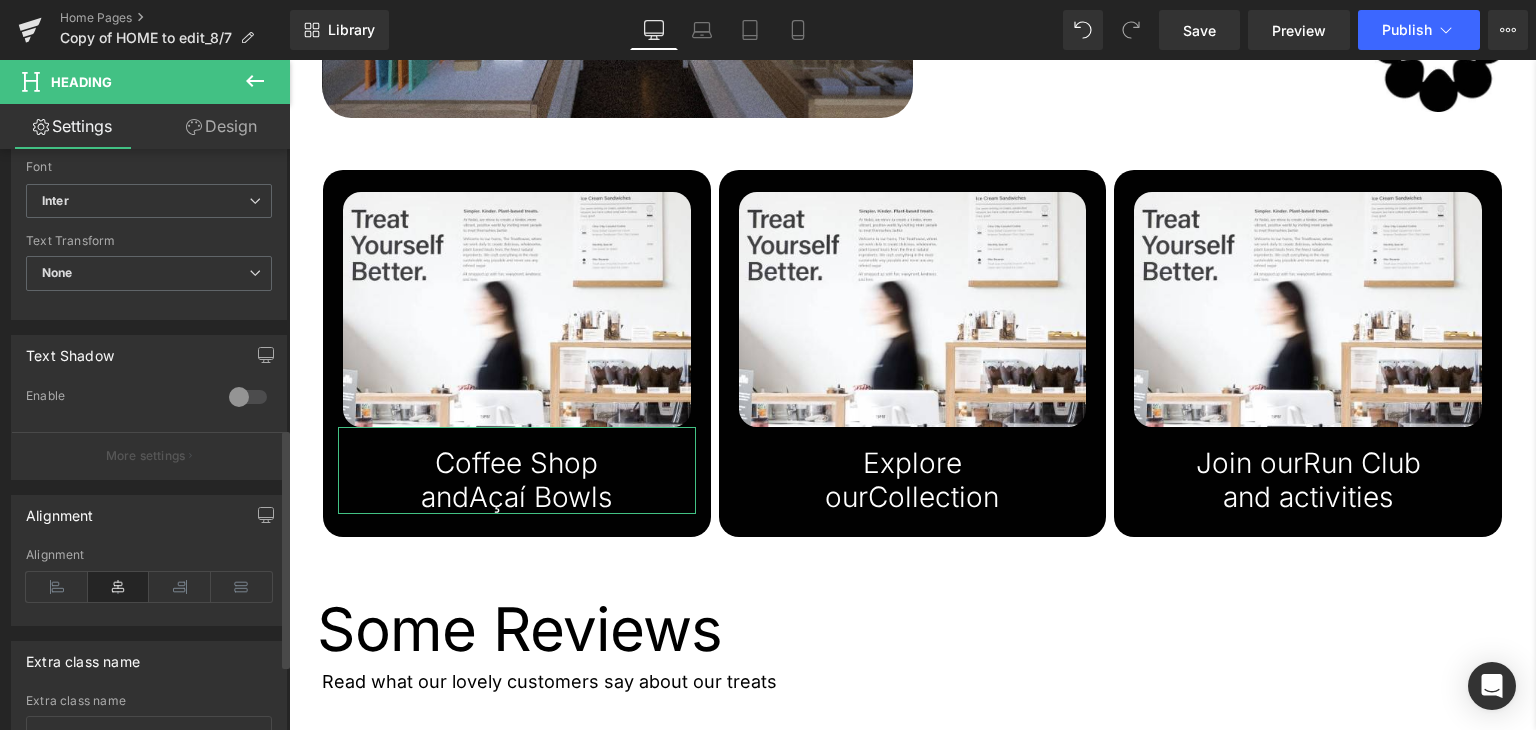 click at bounding box center (248, 397) 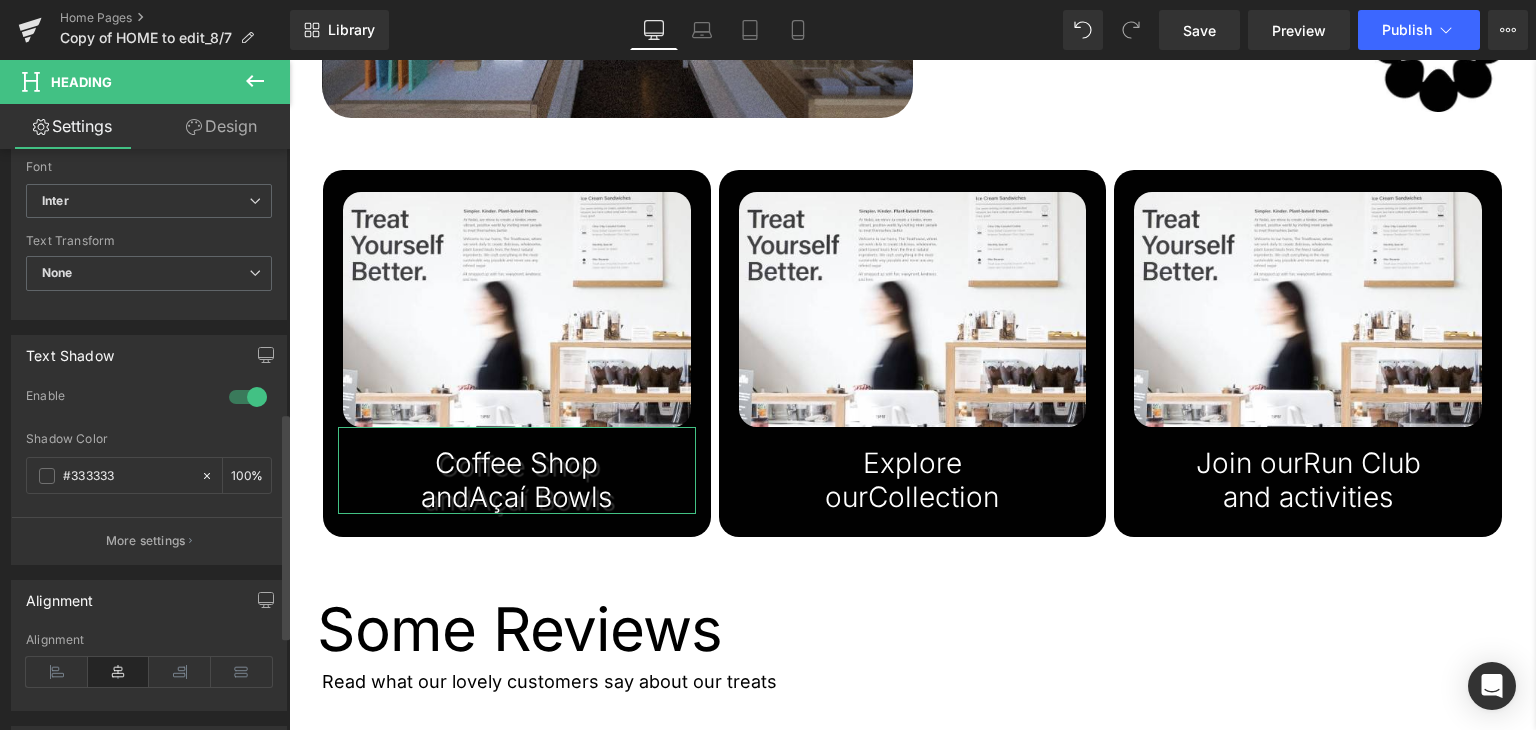 click at bounding box center (248, 397) 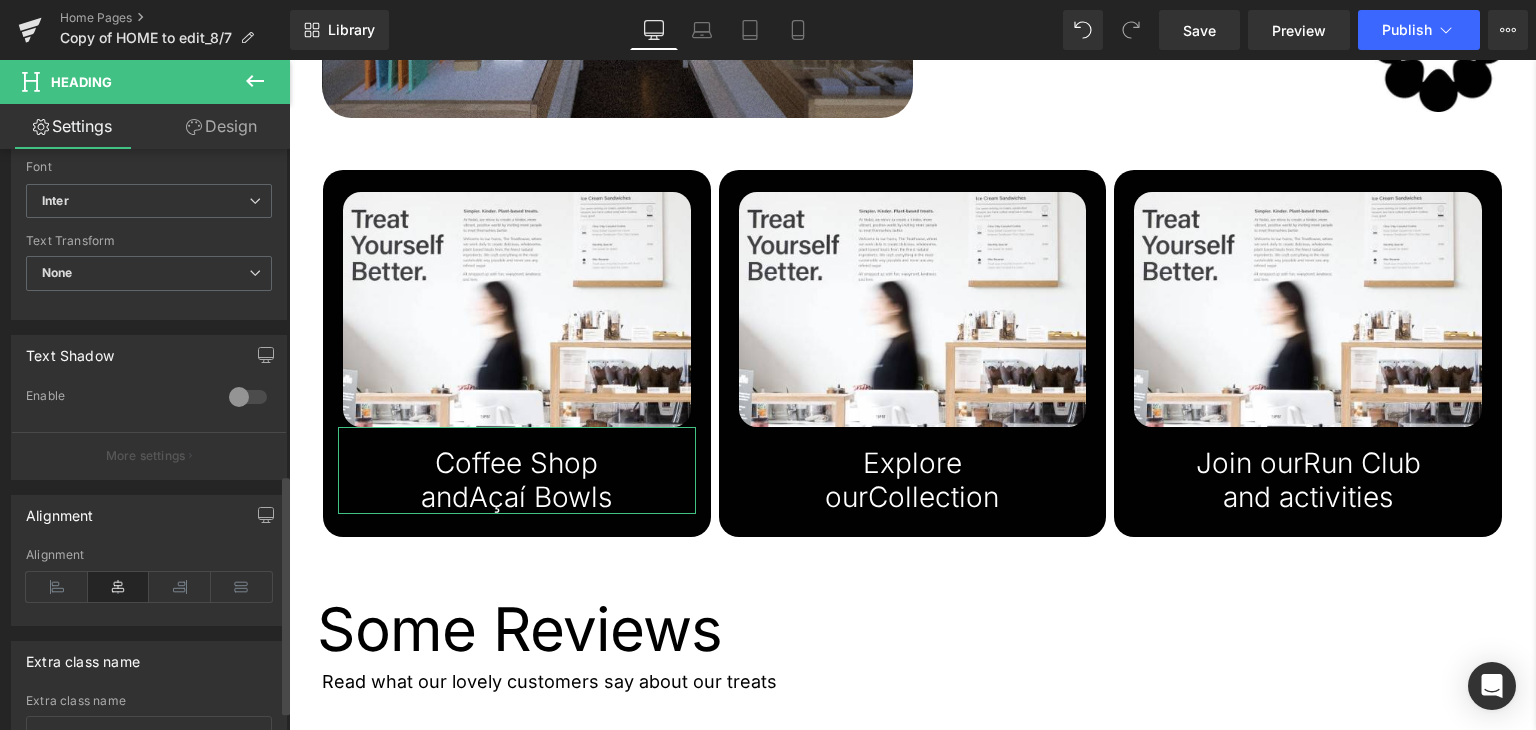 scroll, scrollTop: 834, scrollLeft: 0, axis: vertical 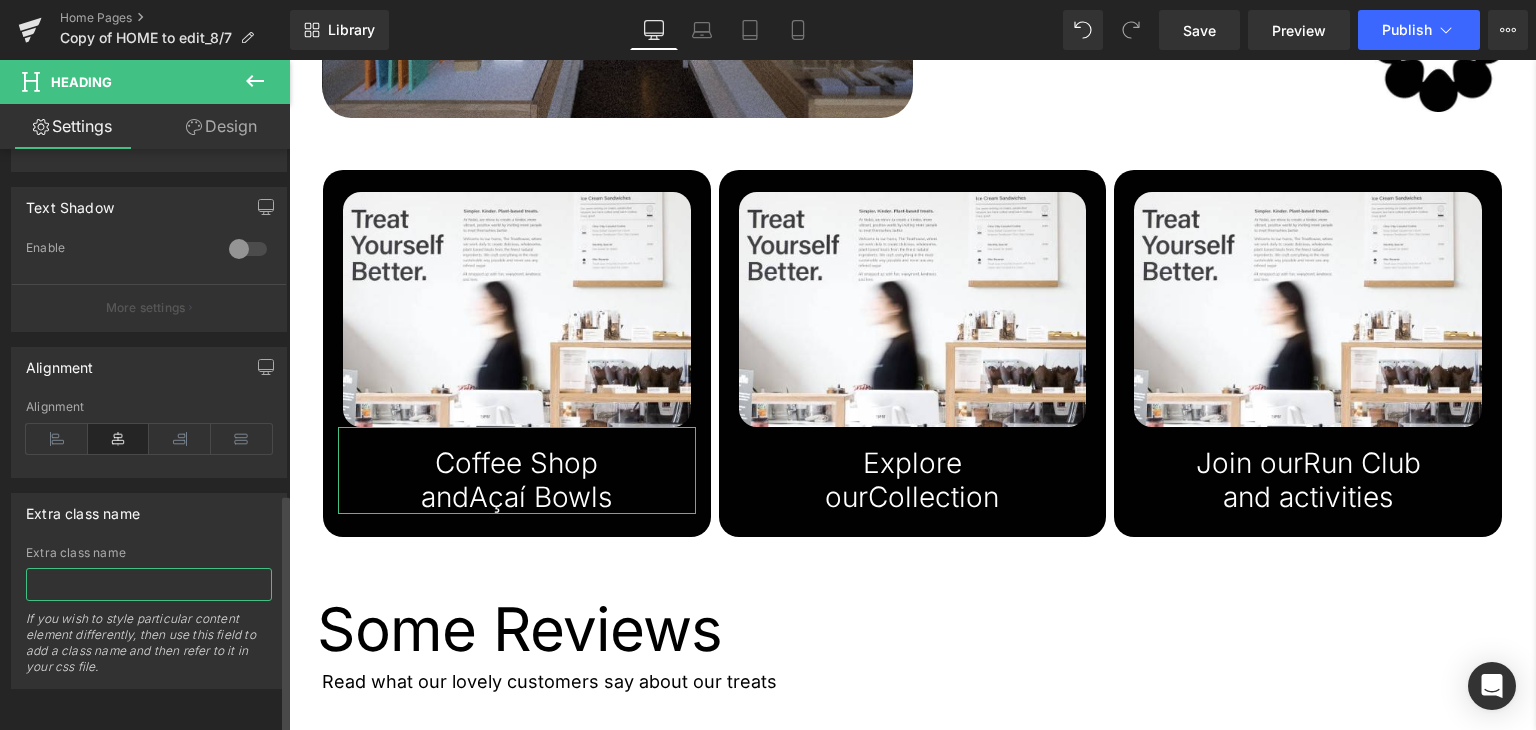 click at bounding box center (149, 584) 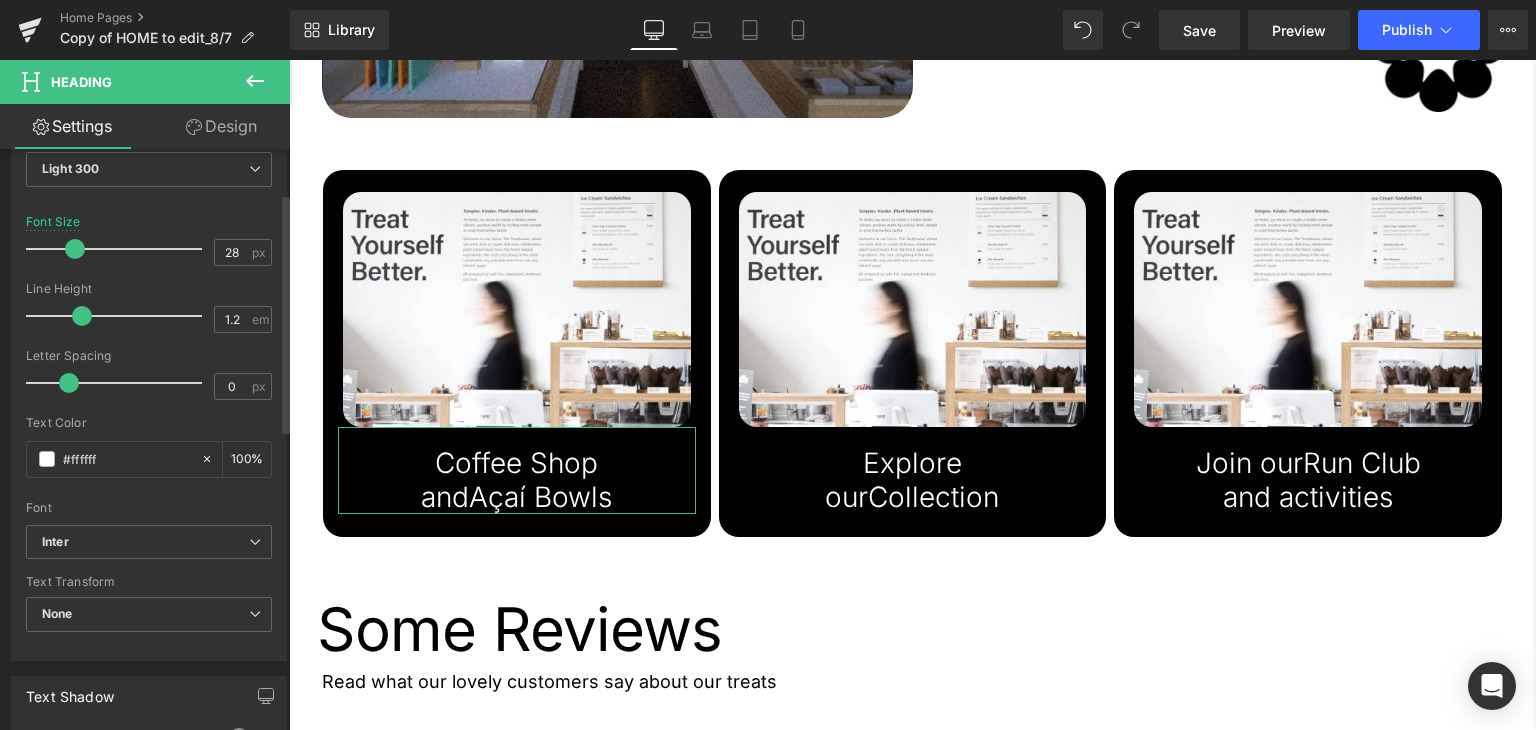 scroll, scrollTop: 0, scrollLeft: 0, axis: both 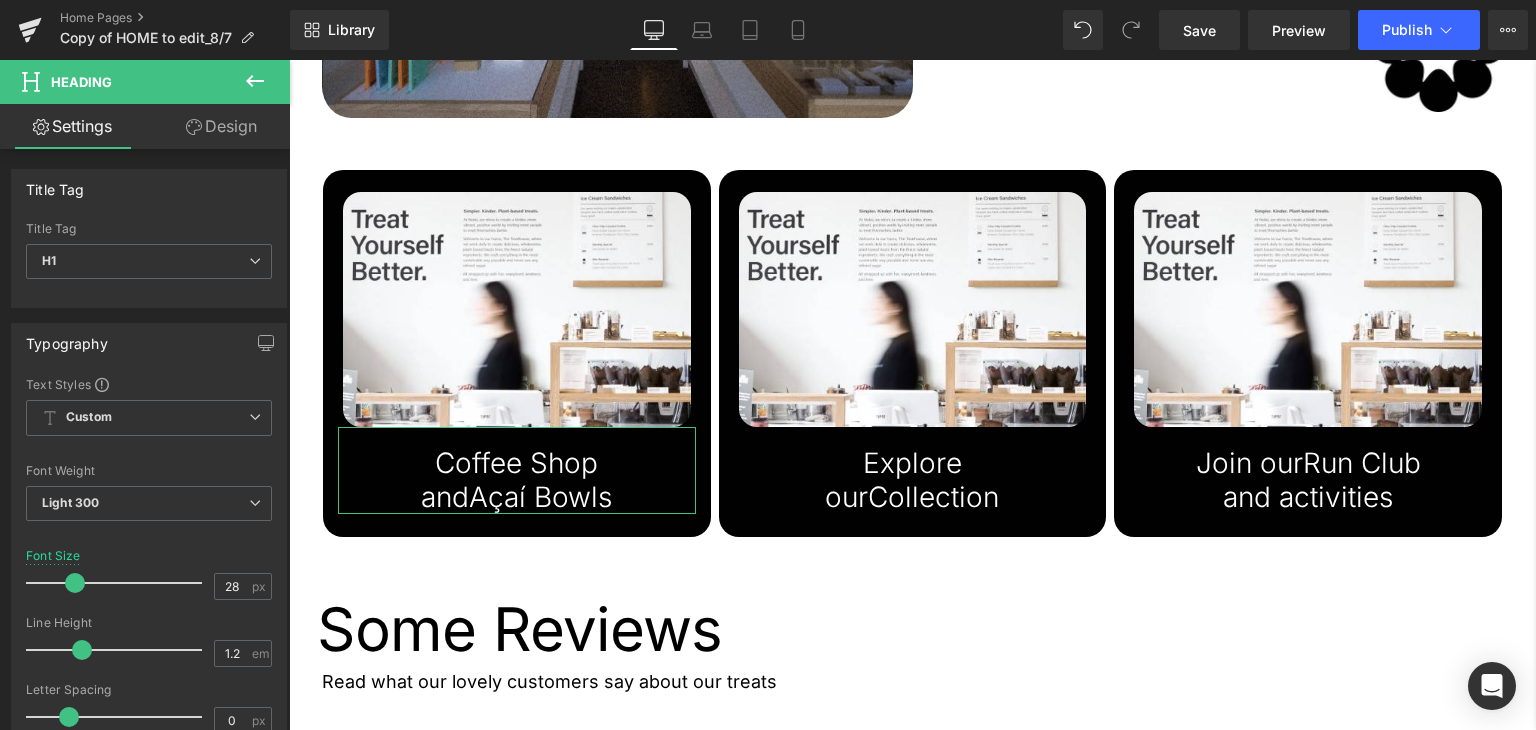 click on "Design" at bounding box center (221, 126) 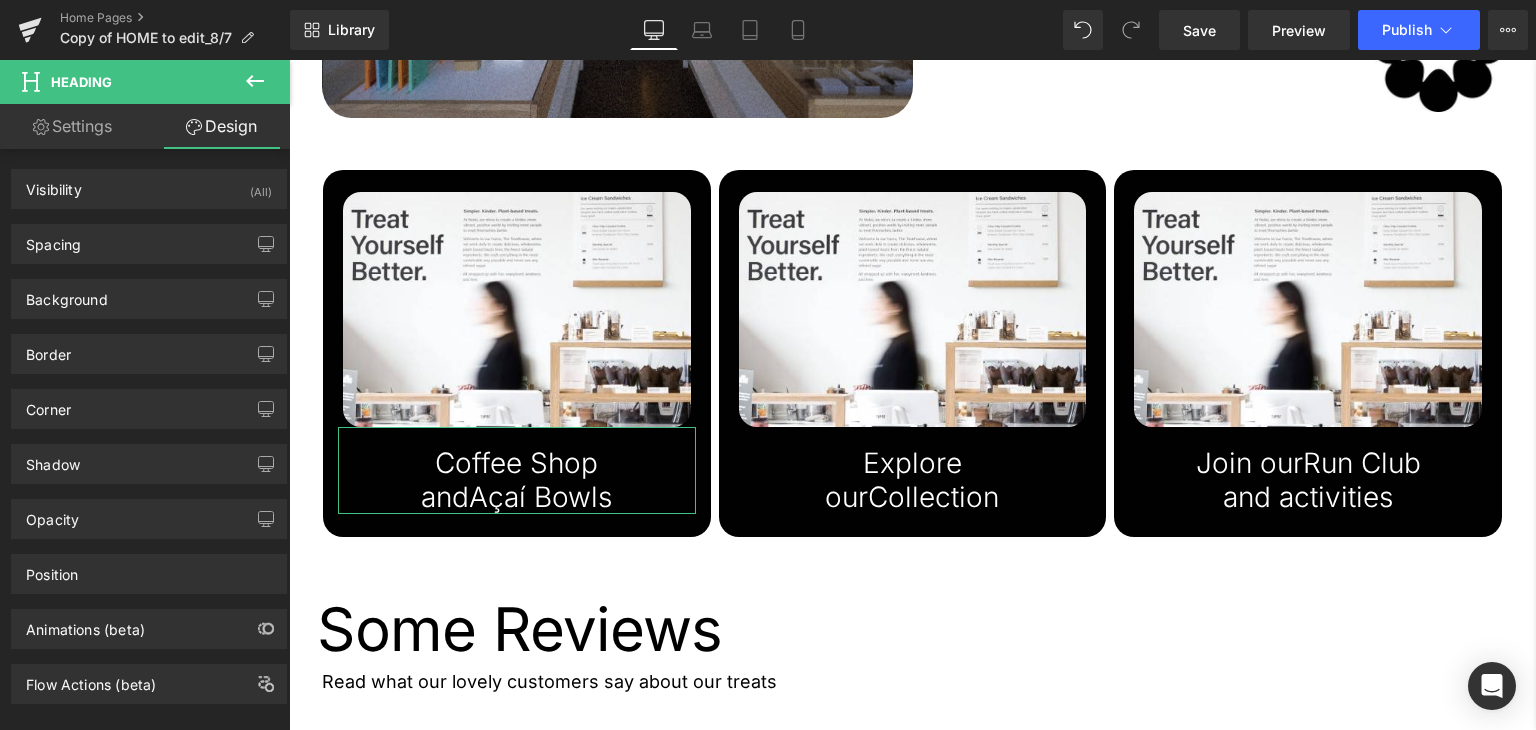 type on "0" 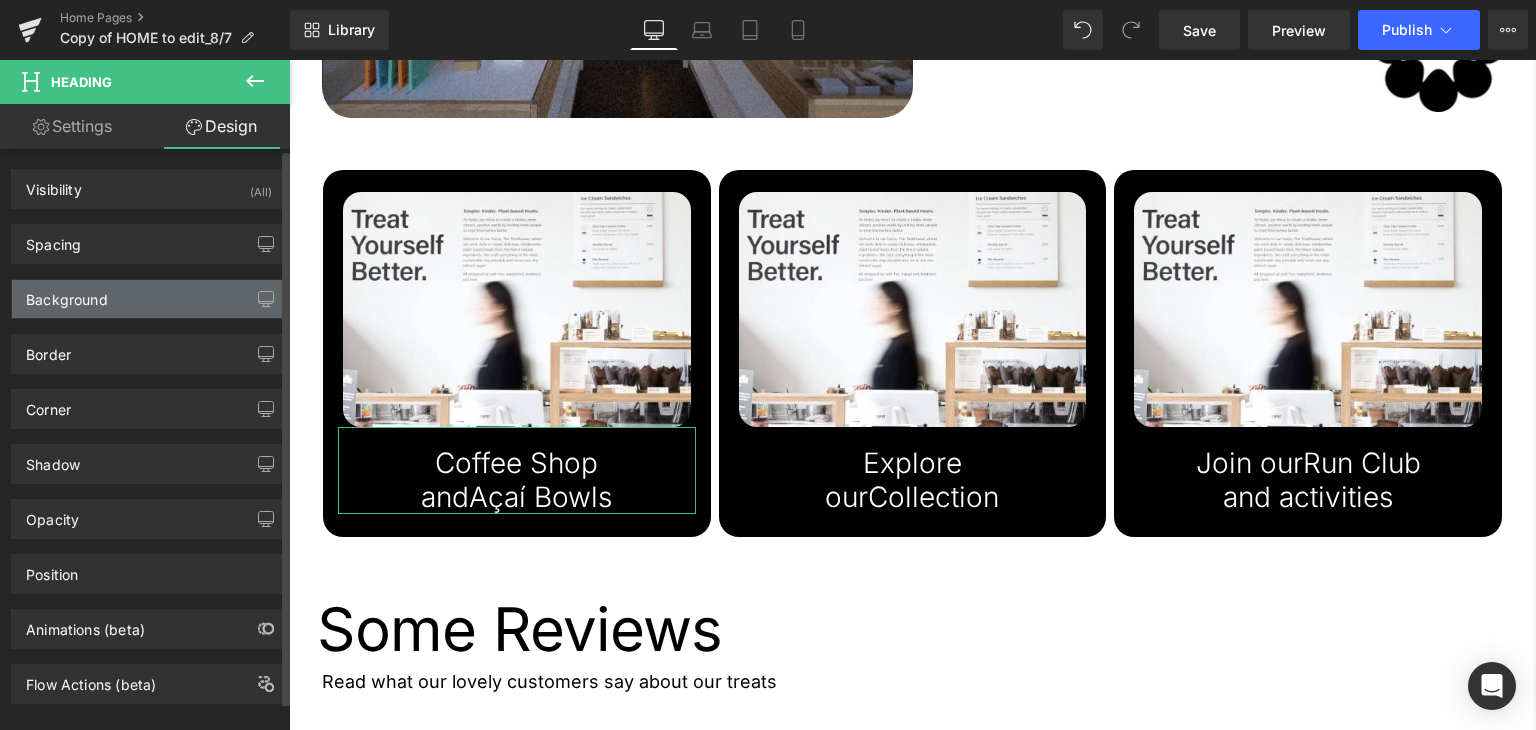 click on "Background" at bounding box center [149, 299] 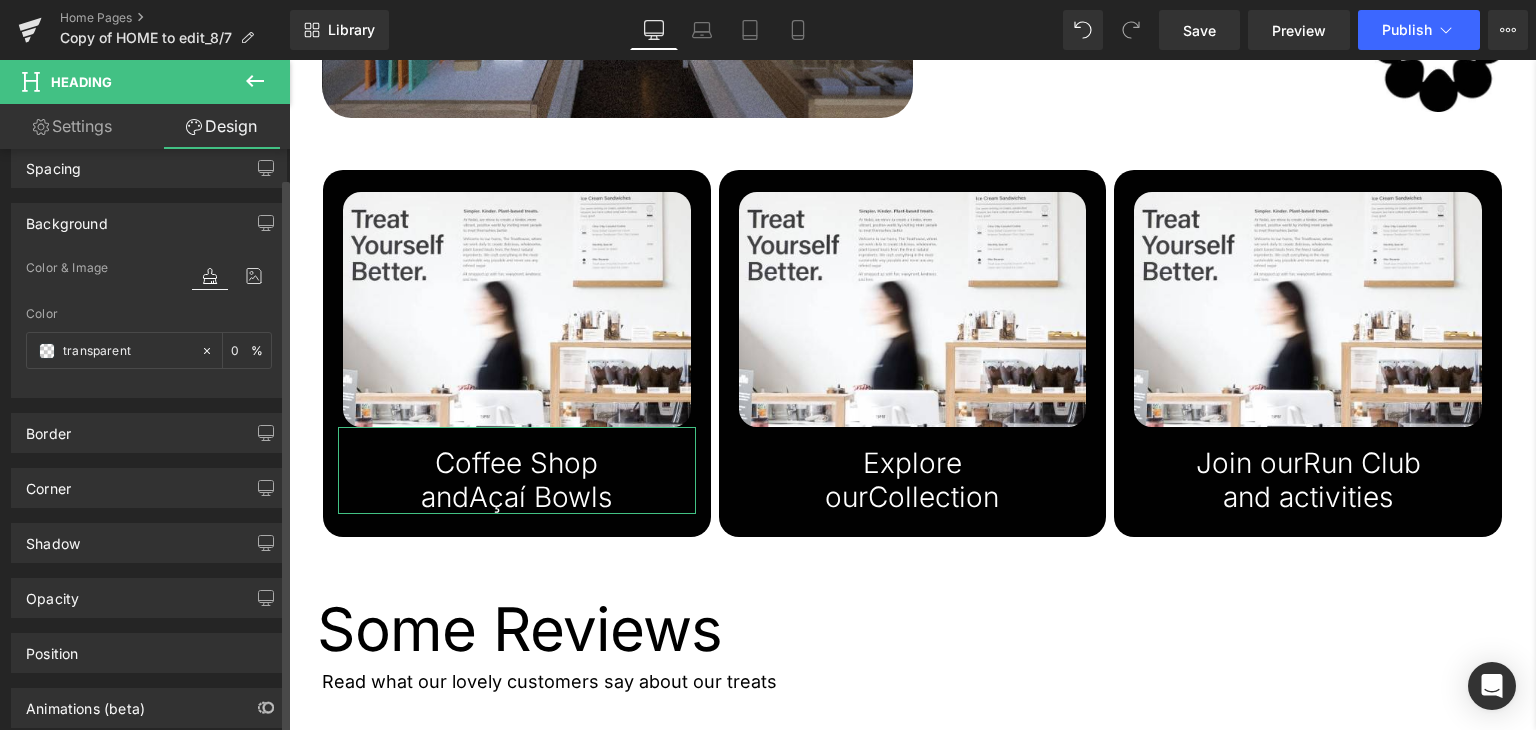 scroll, scrollTop: 76, scrollLeft: 0, axis: vertical 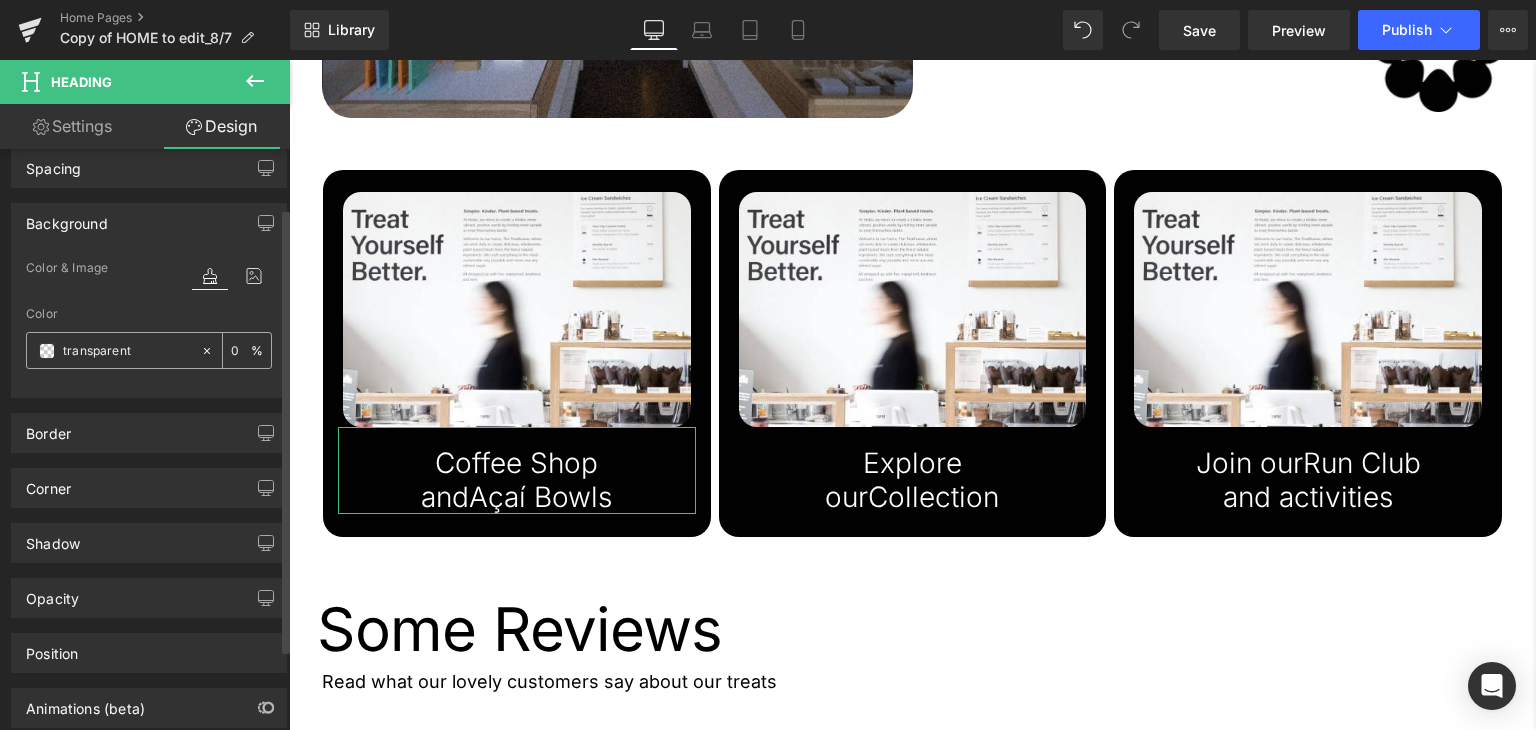 click at bounding box center [47, 351] 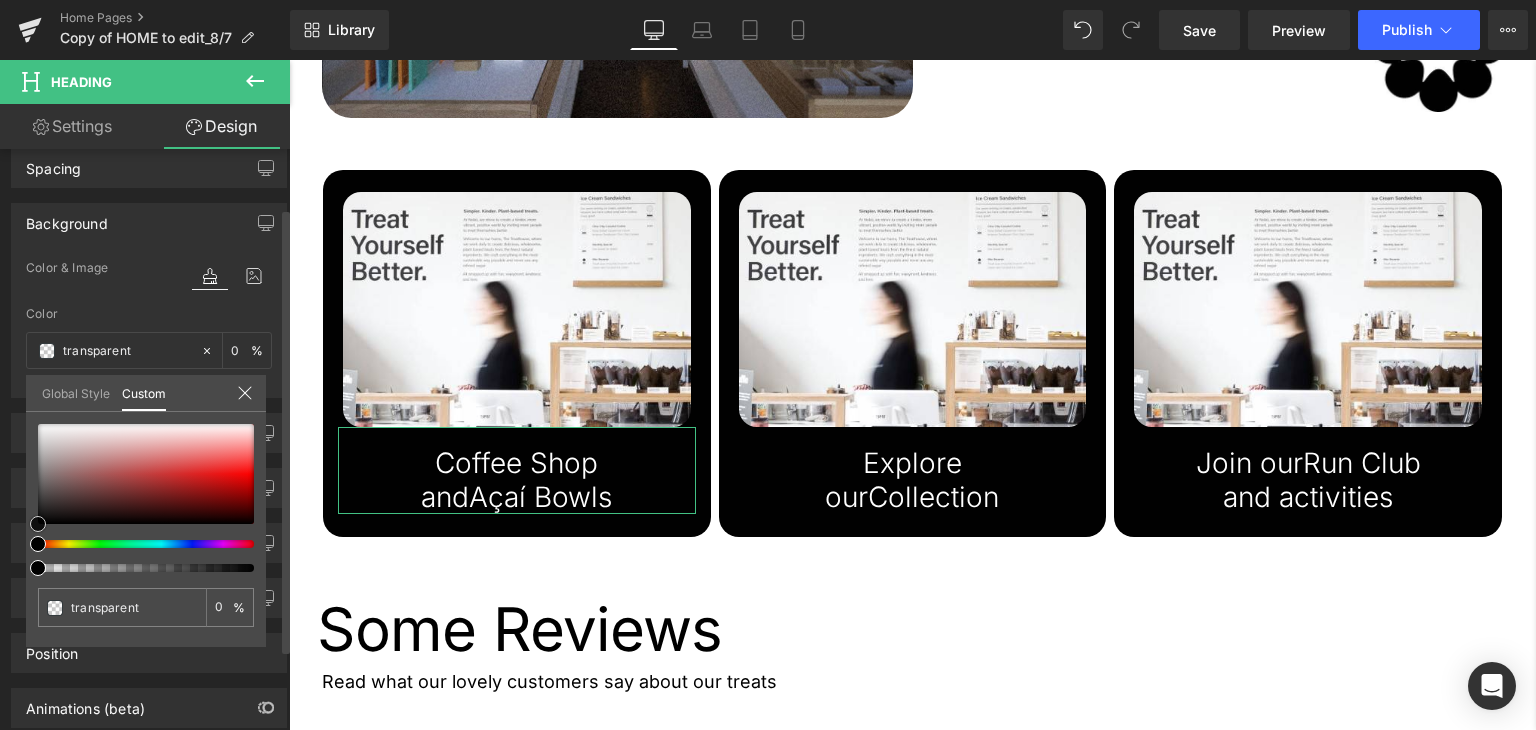 type on "#7c3535" 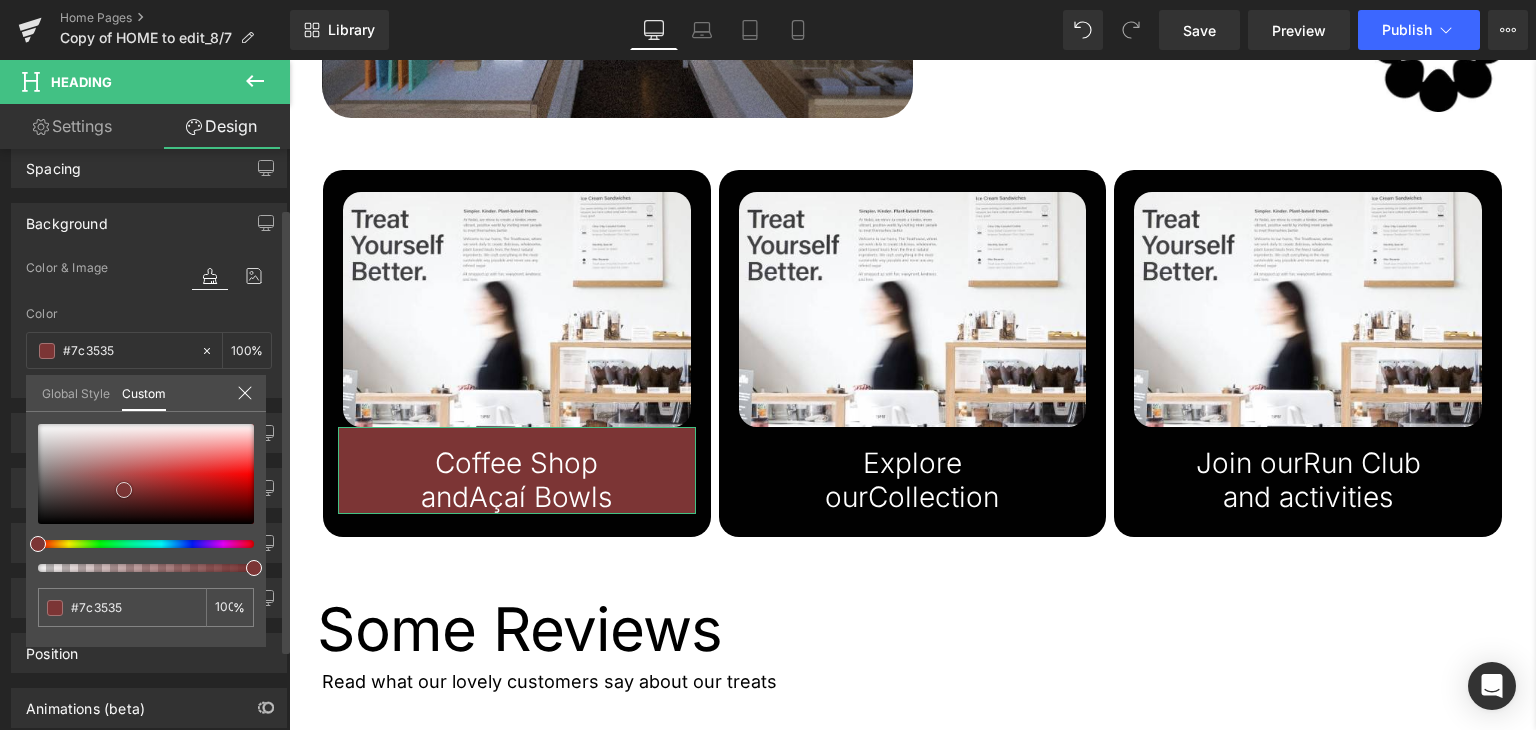 type on "#7c3636" 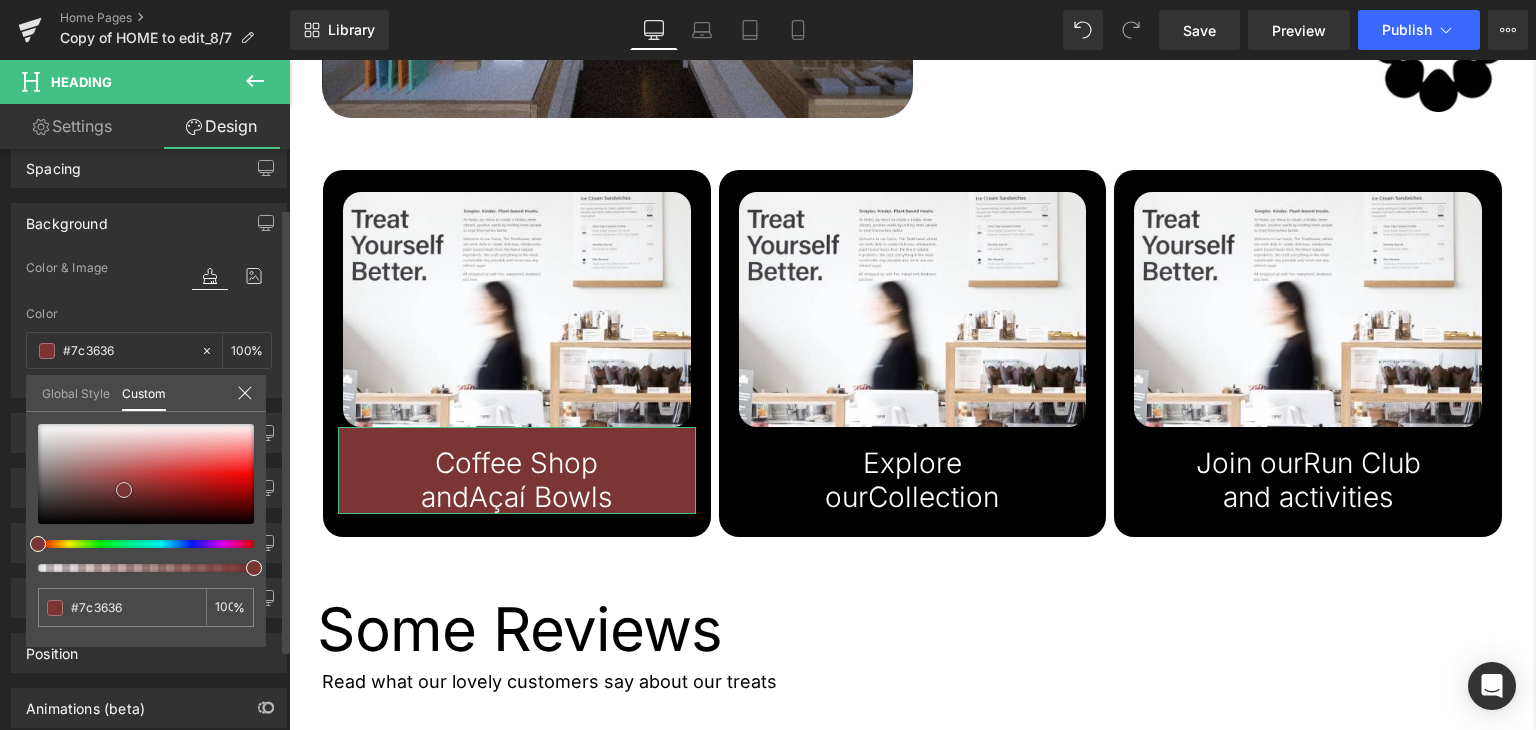 type on "#413333" 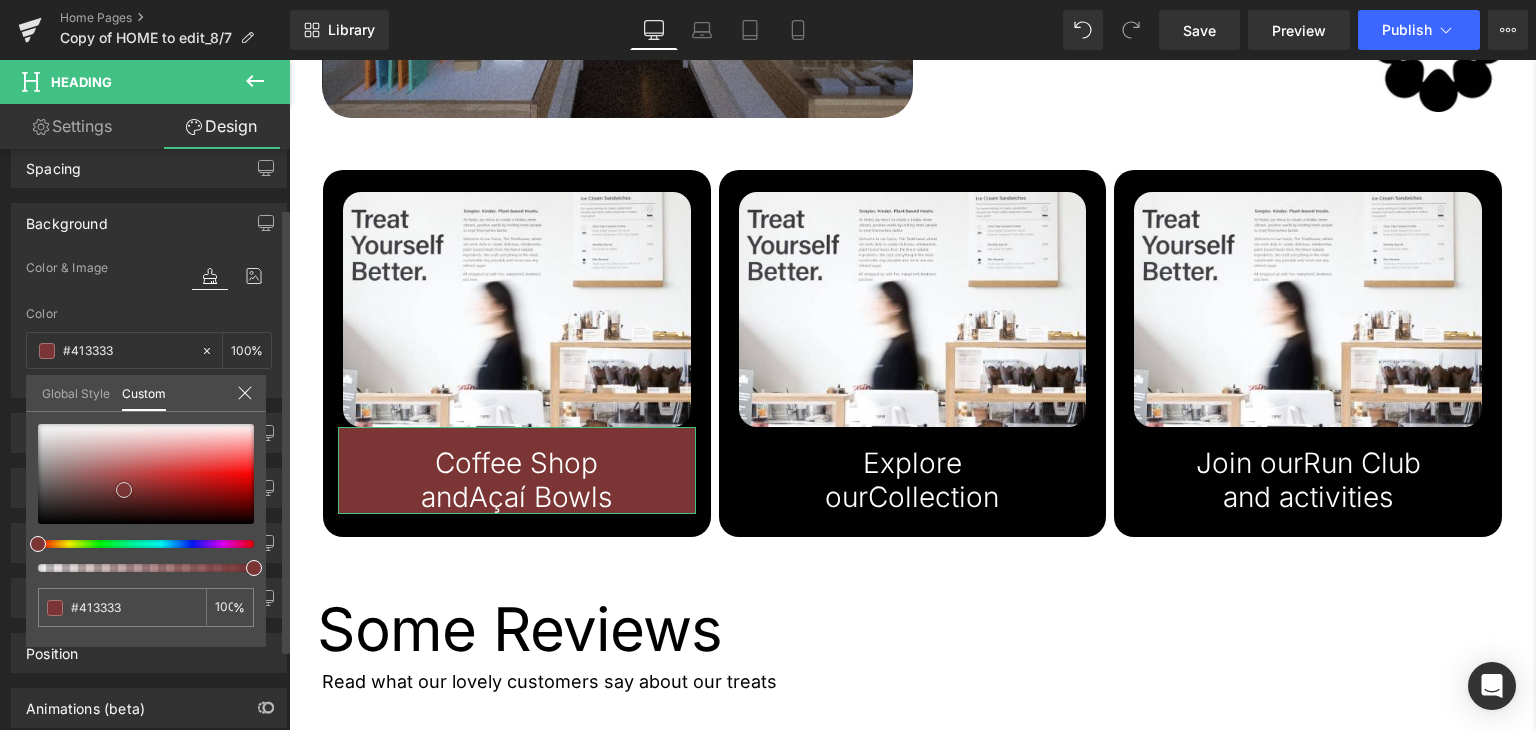 type on "#000000" 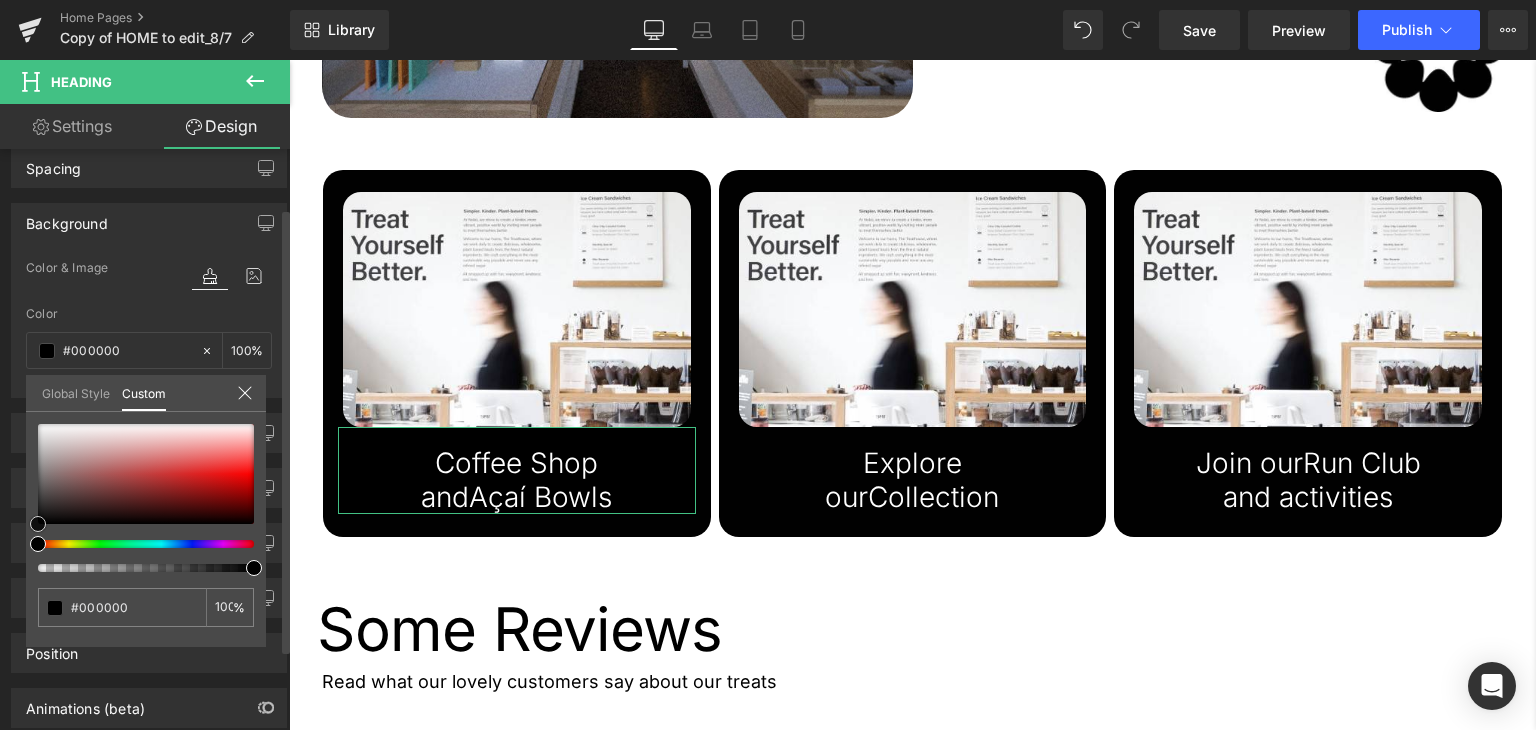 drag, startPoint x: 124, startPoint y: 489, endPoint x: 8, endPoint y: 529, distance: 122.702896 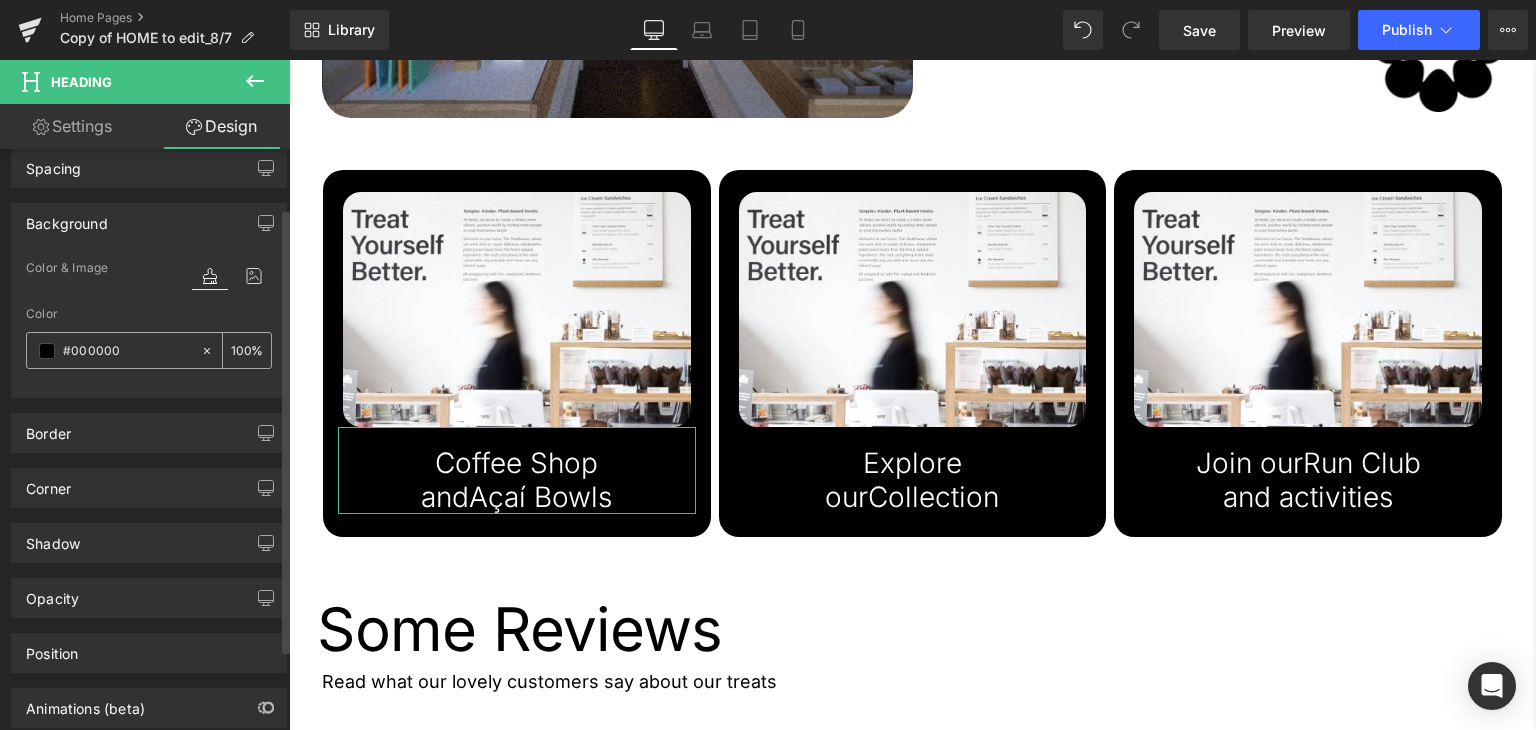 click at bounding box center [47, 351] 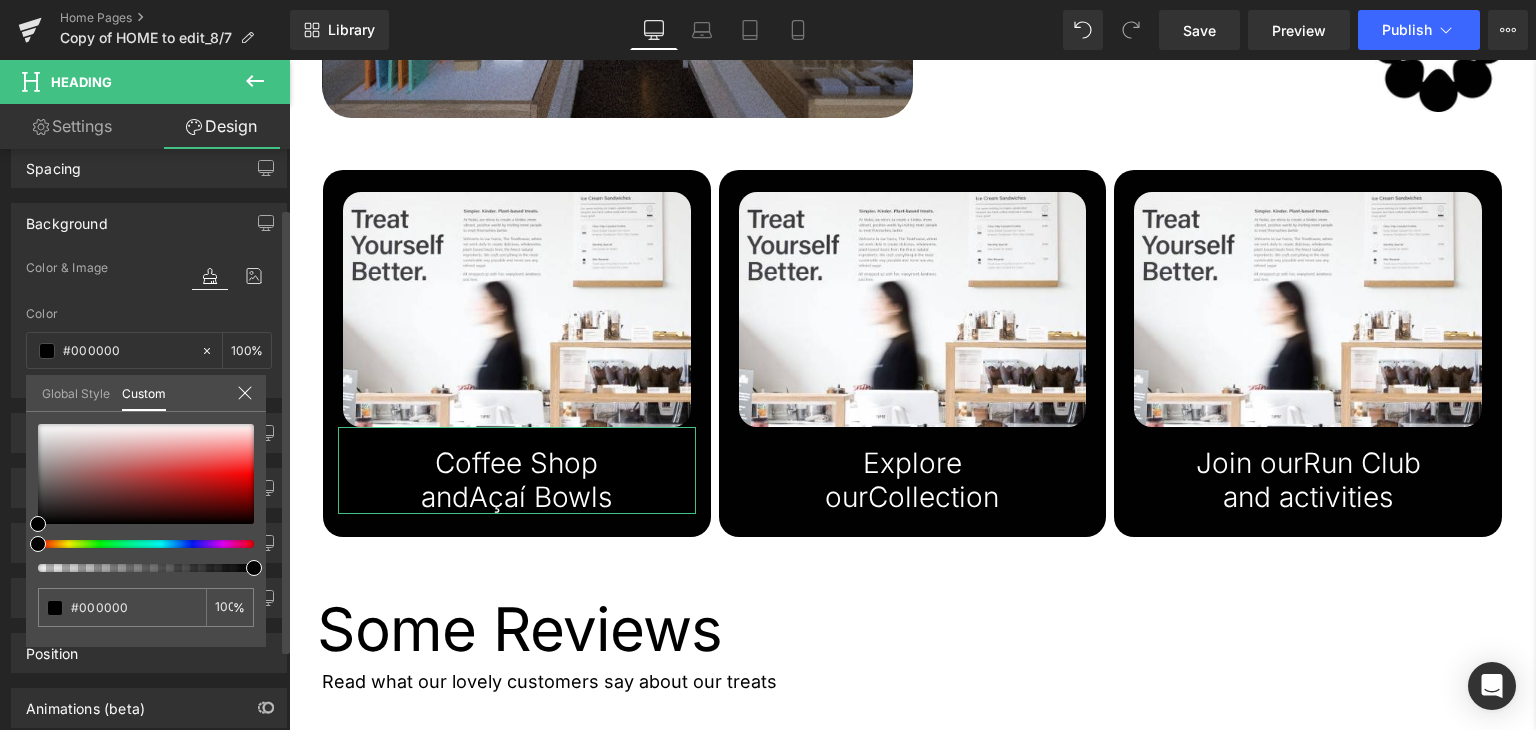 type on "22" 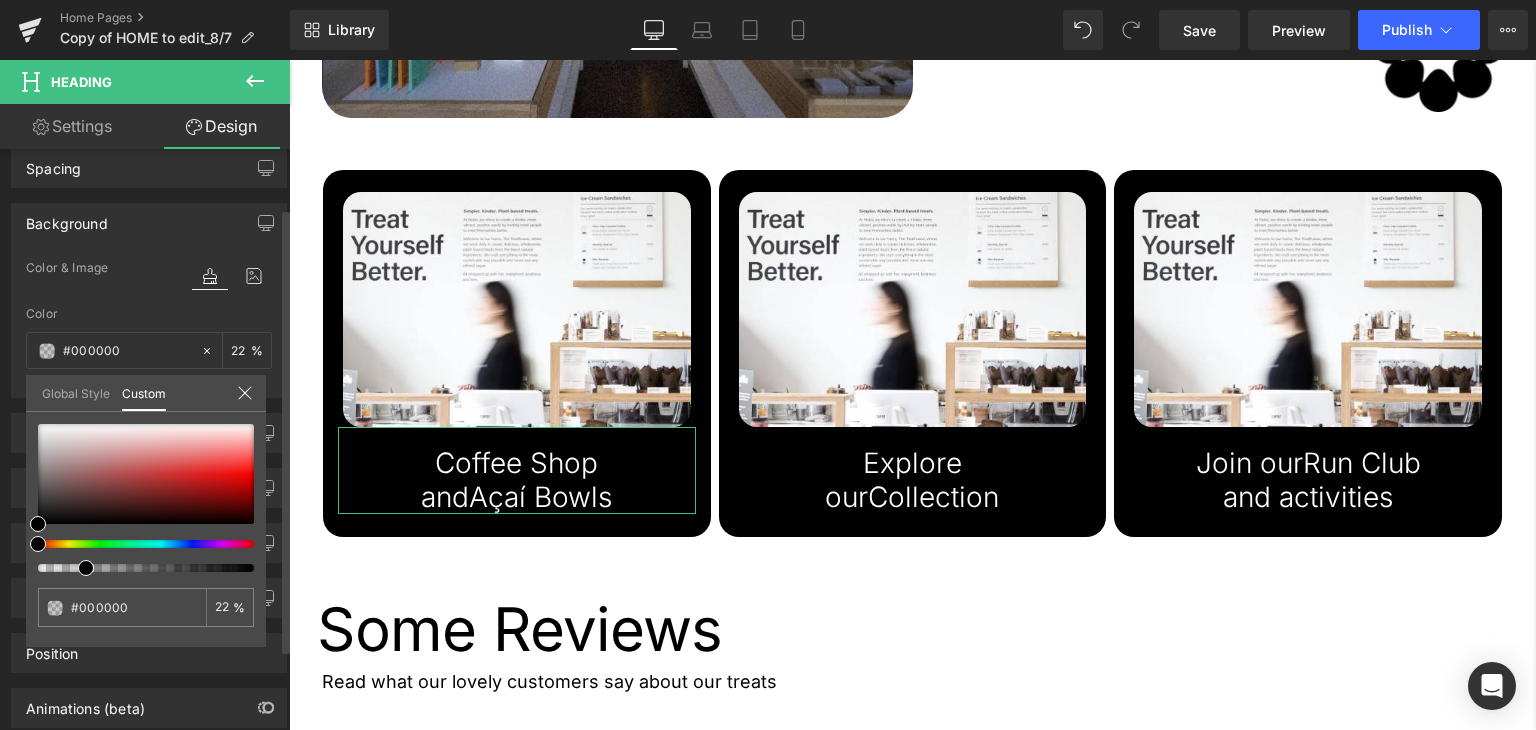 type on "21" 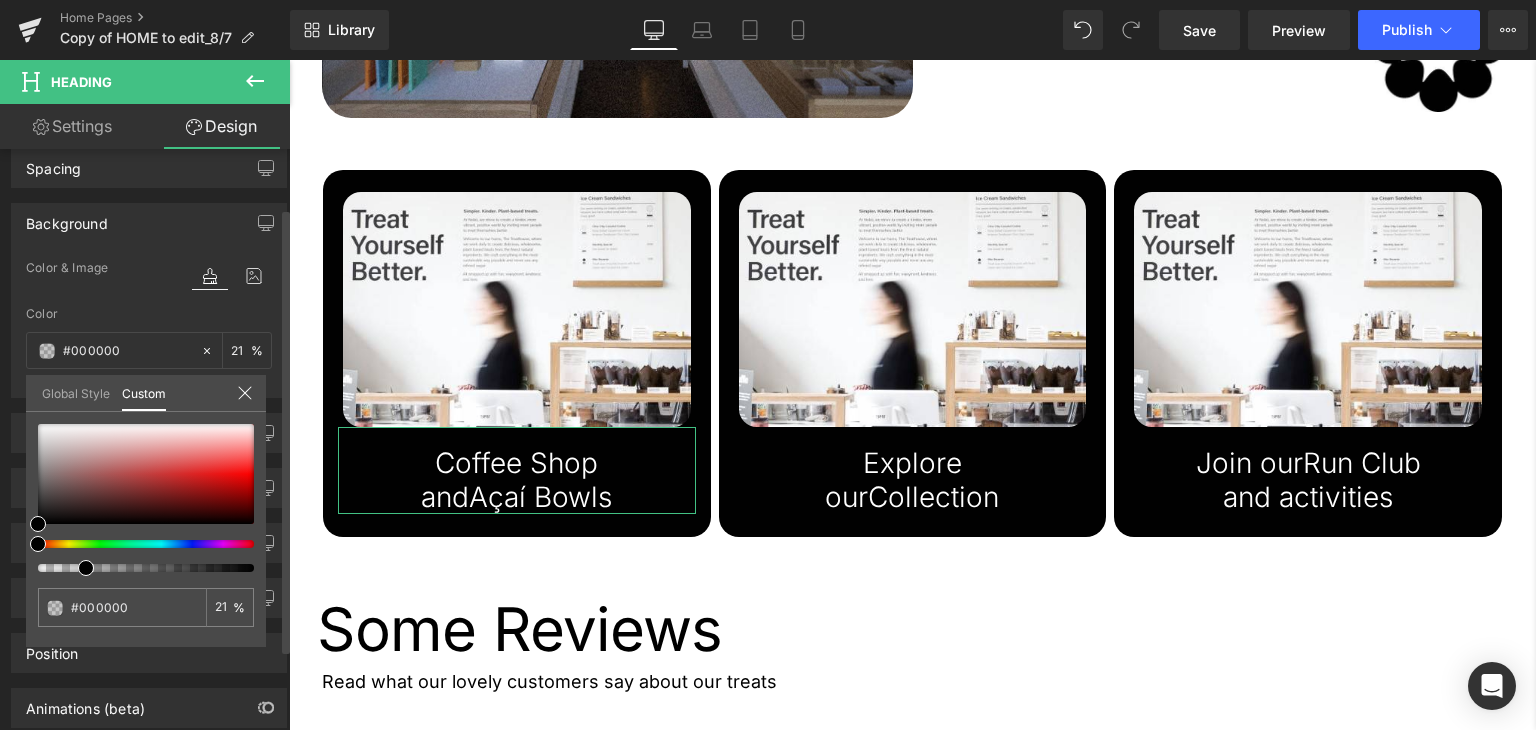 type on "0" 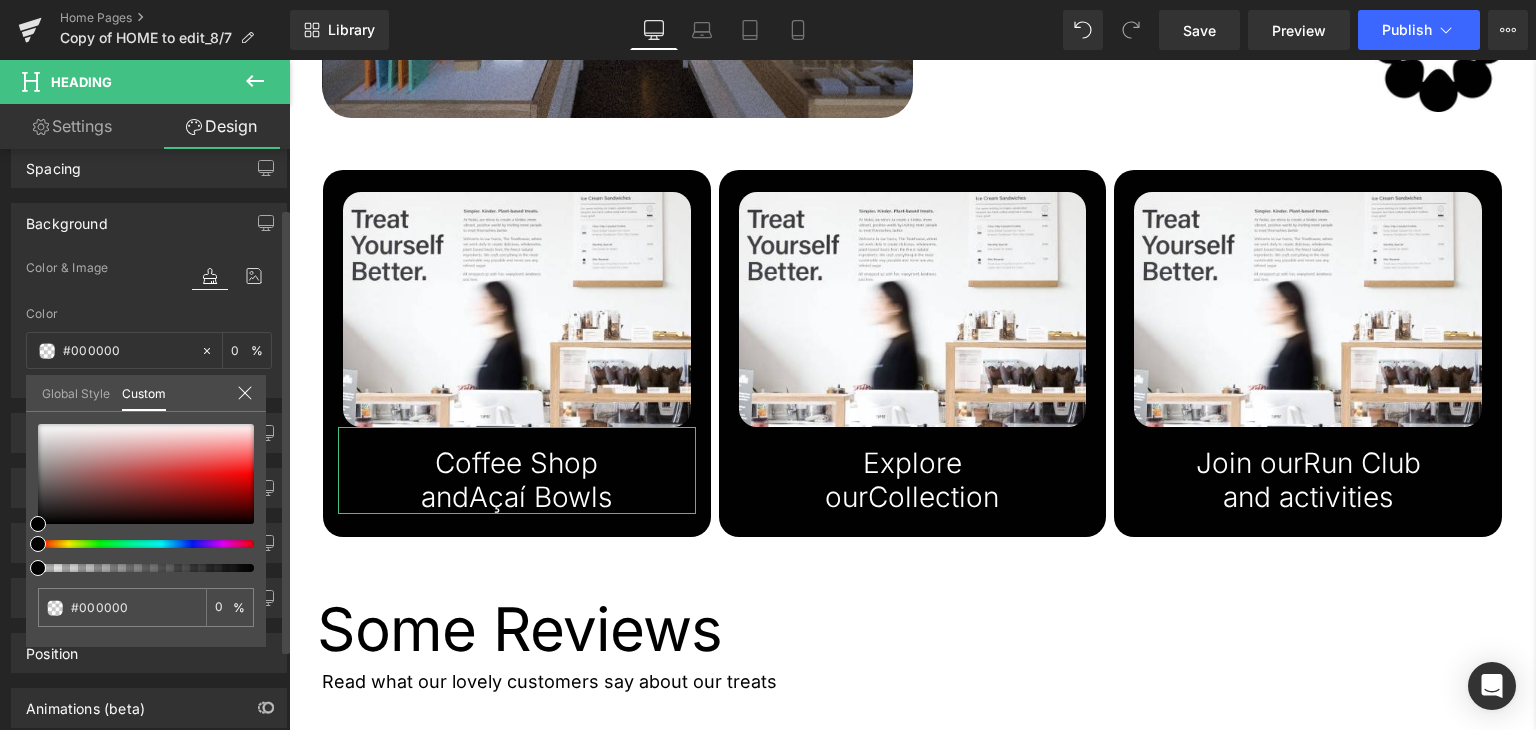 drag, startPoint x: 77, startPoint y: 565, endPoint x: 0, endPoint y: 567, distance: 77.02597 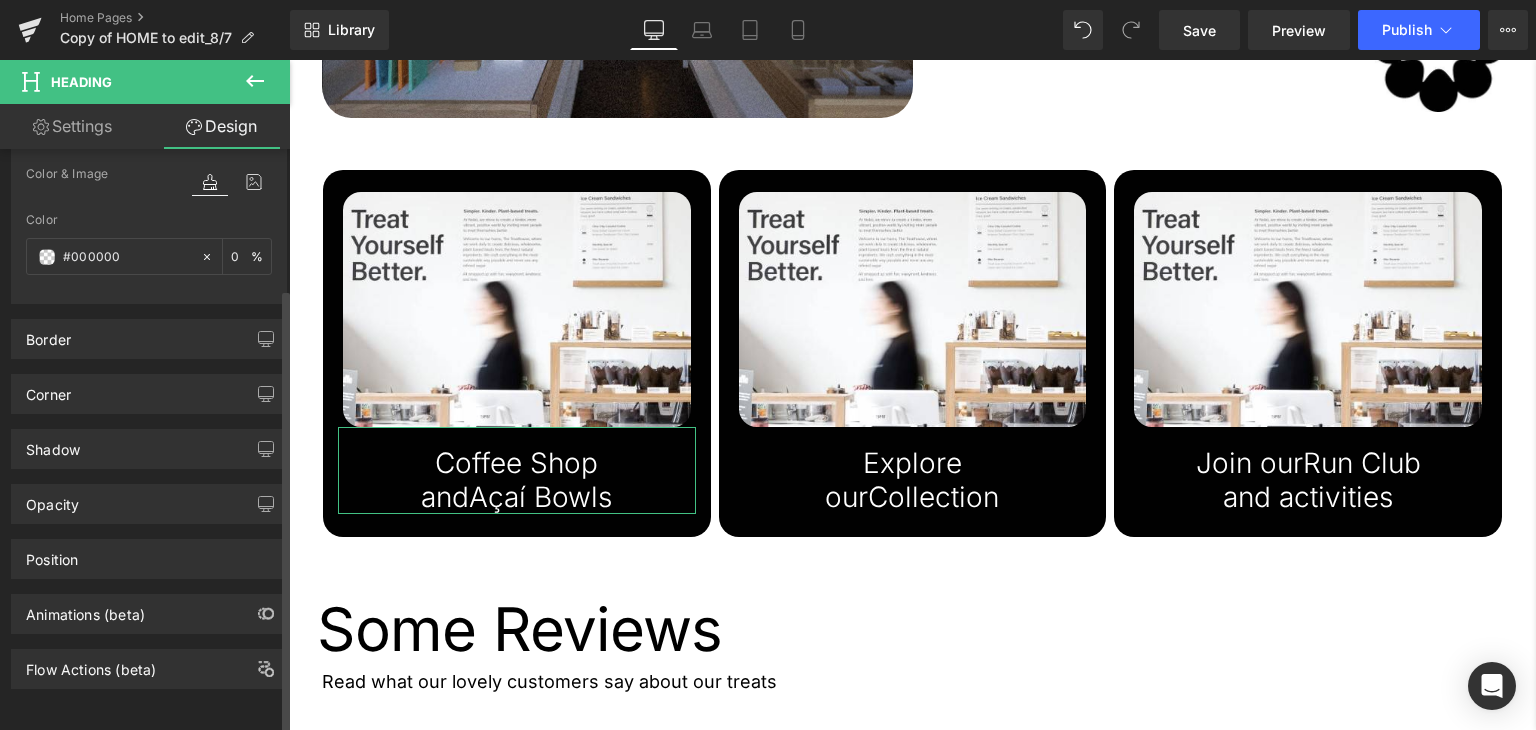 scroll, scrollTop: 180, scrollLeft: 0, axis: vertical 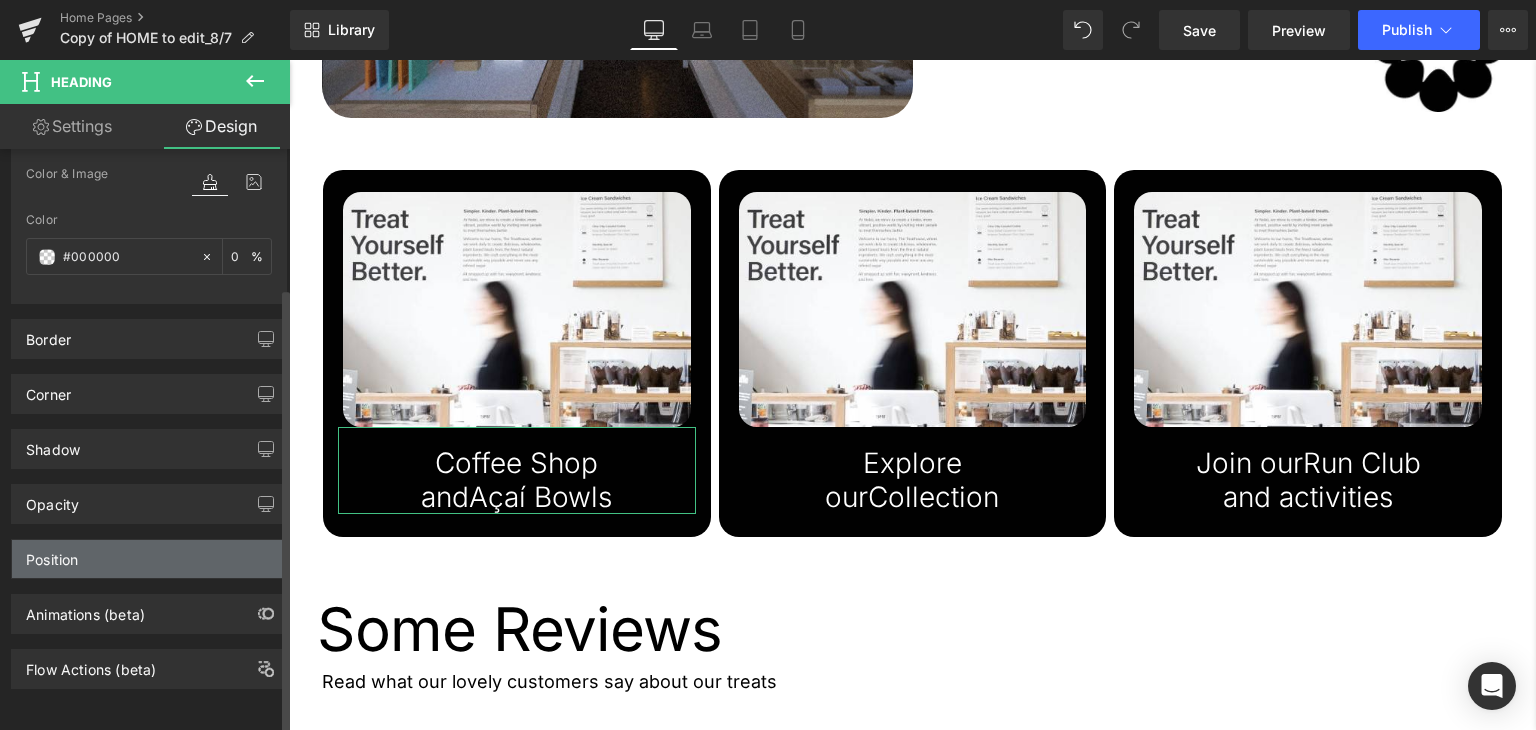 click on "Position" at bounding box center (149, 559) 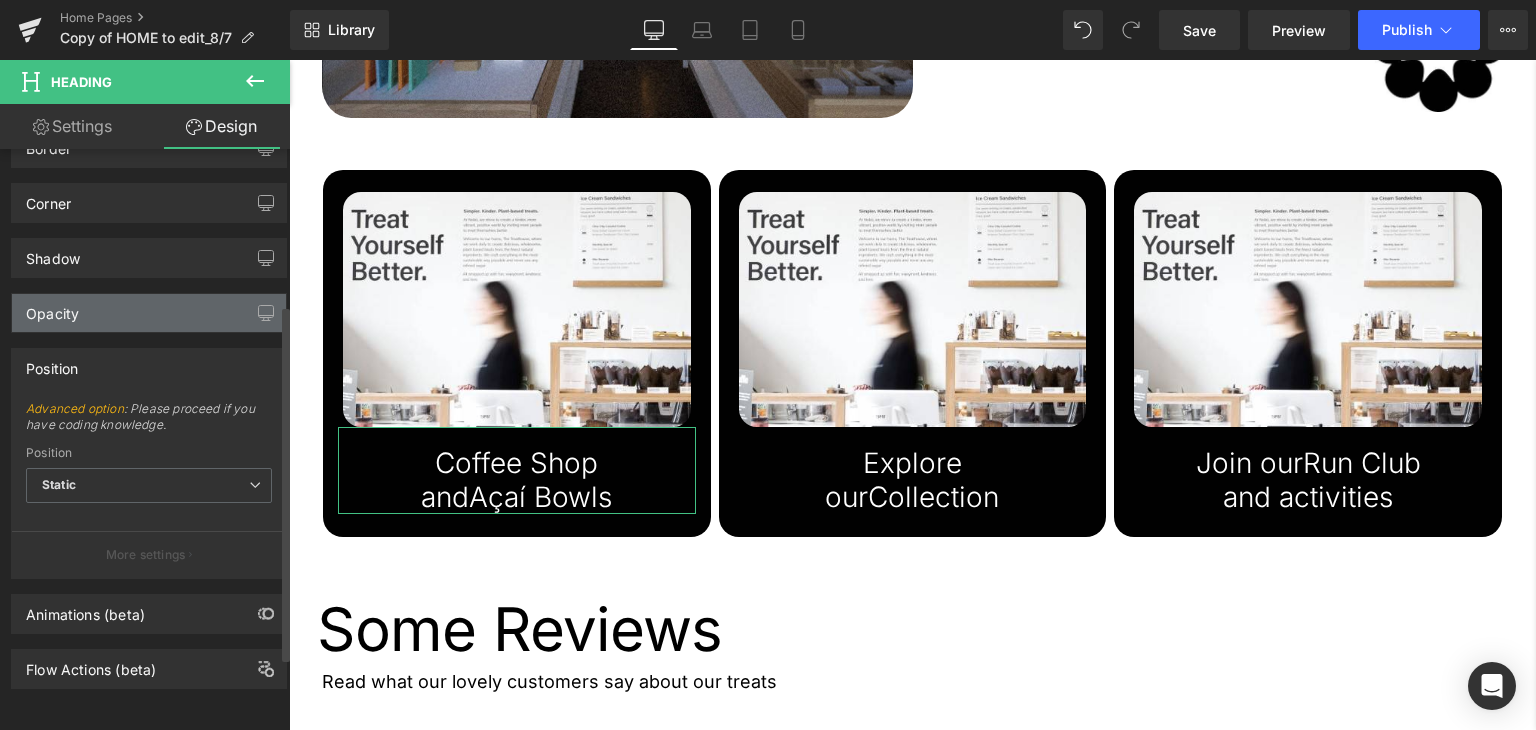 scroll, scrollTop: 370, scrollLeft: 0, axis: vertical 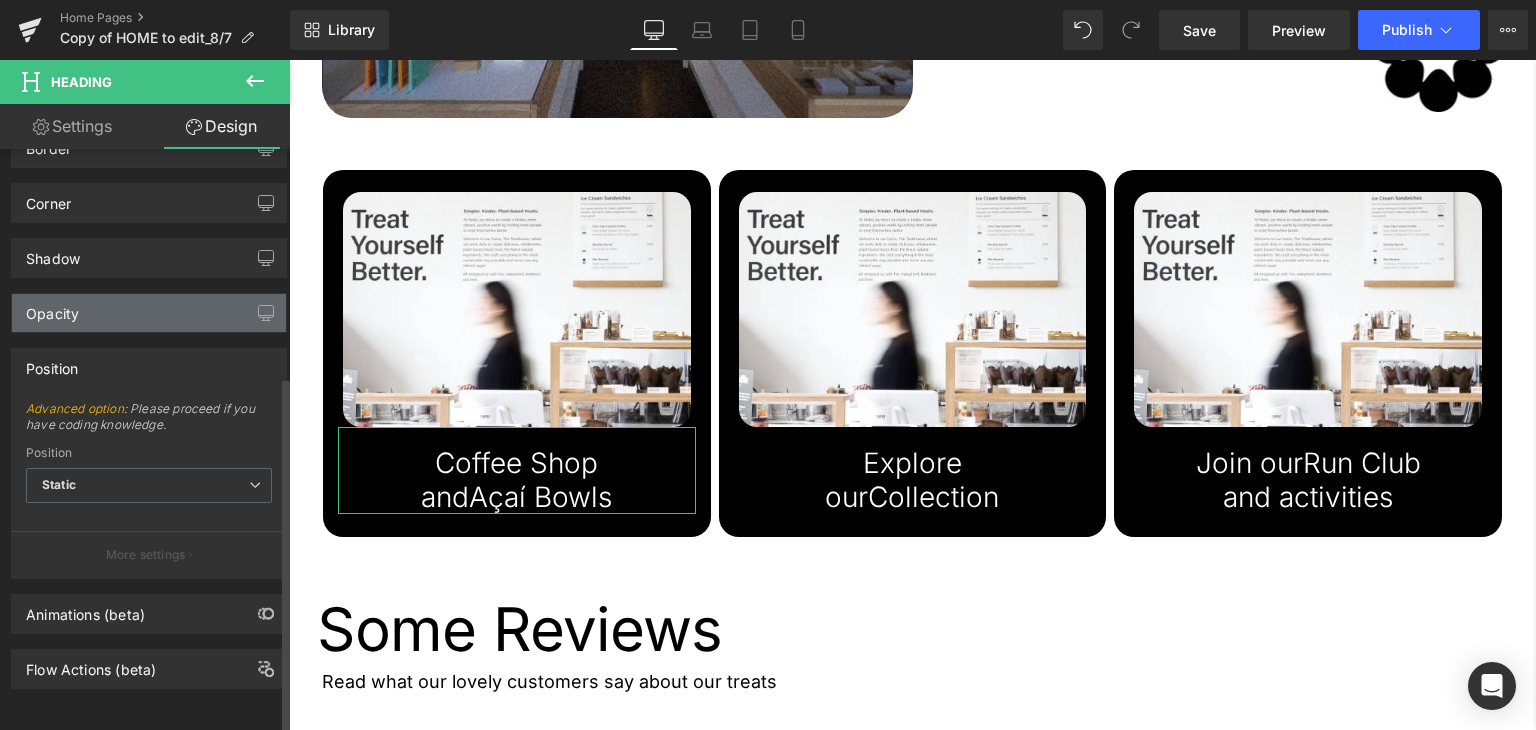 click on "Opacity" at bounding box center [52, 308] 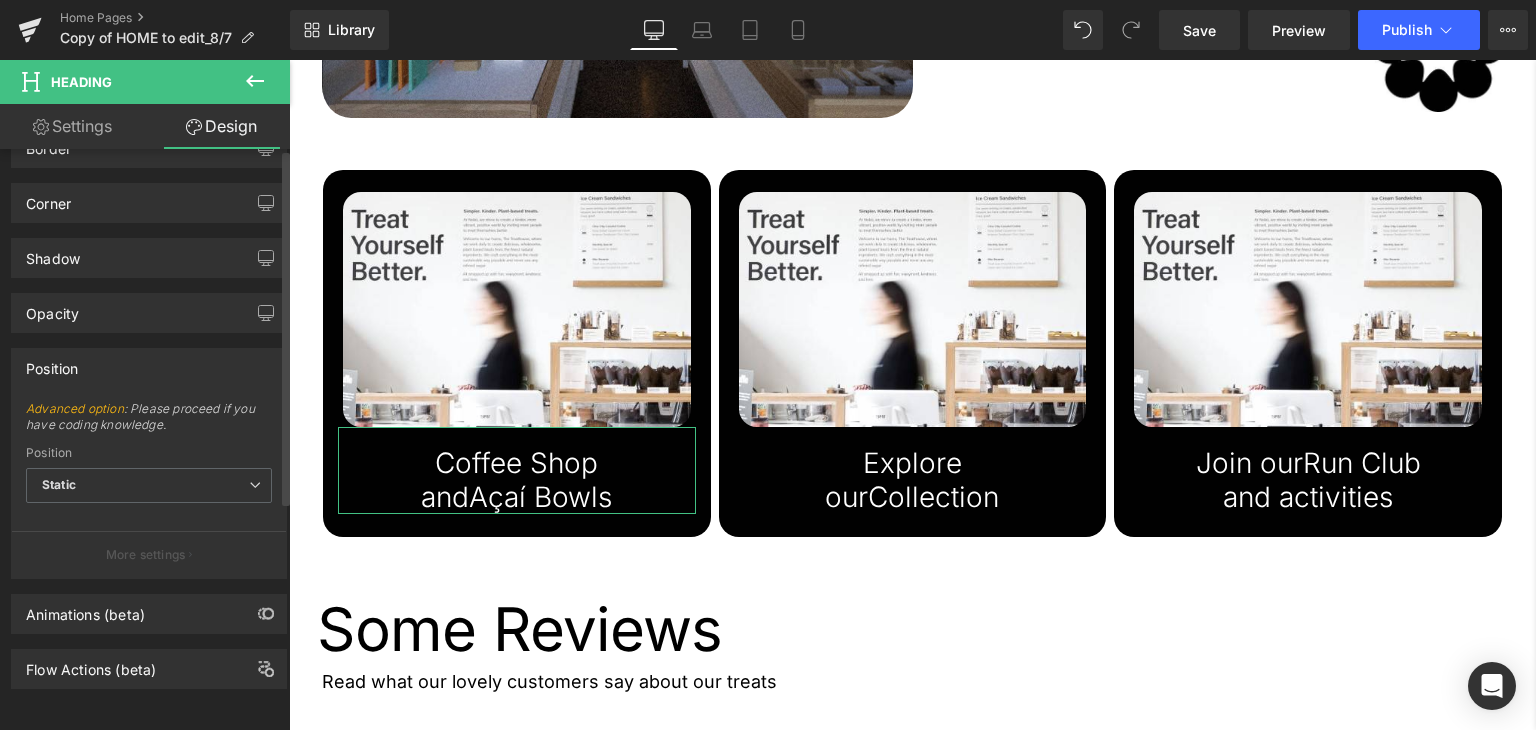 scroll, scrollTop: 0, scrollLeft: 0, axis: both 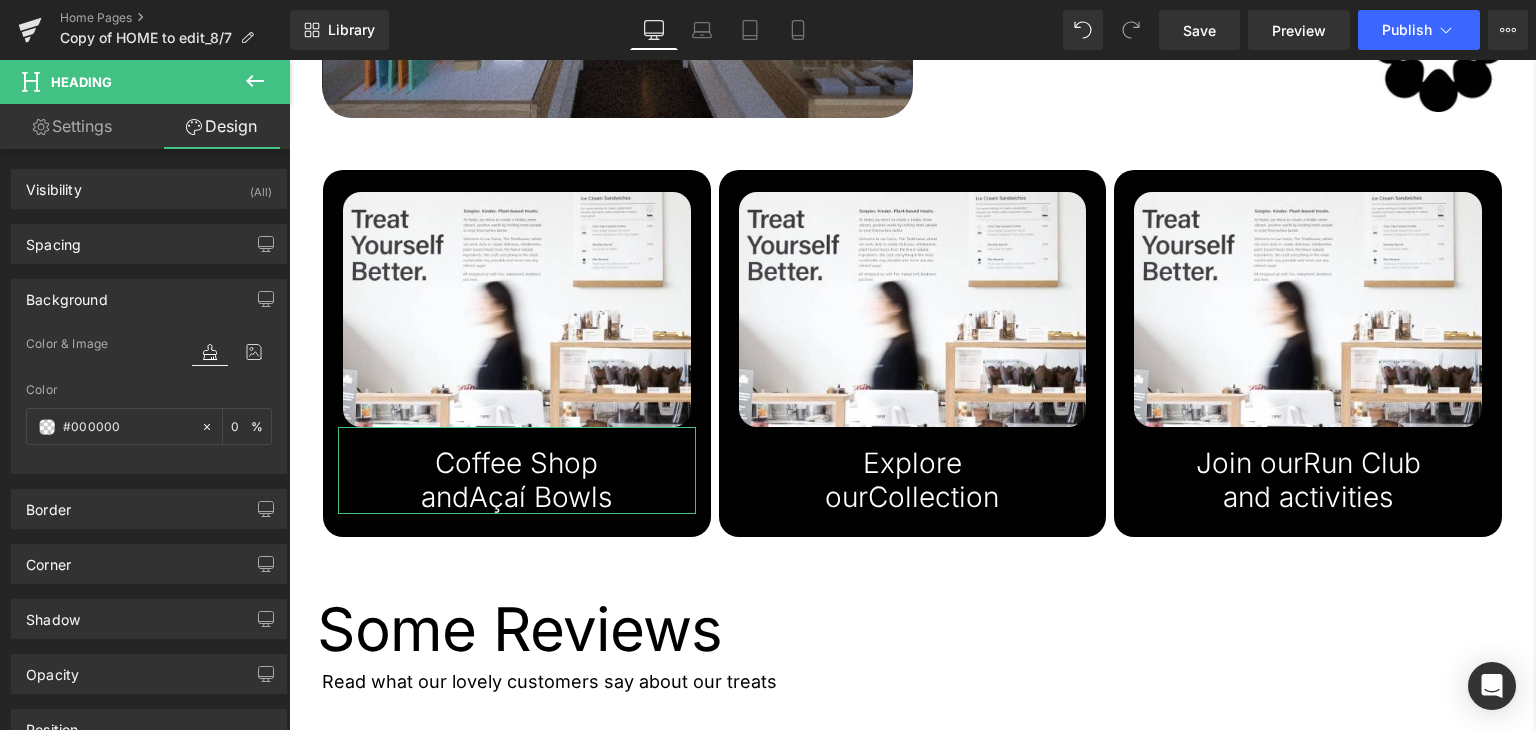 click on "Settings" at bounding box center [72, 126] 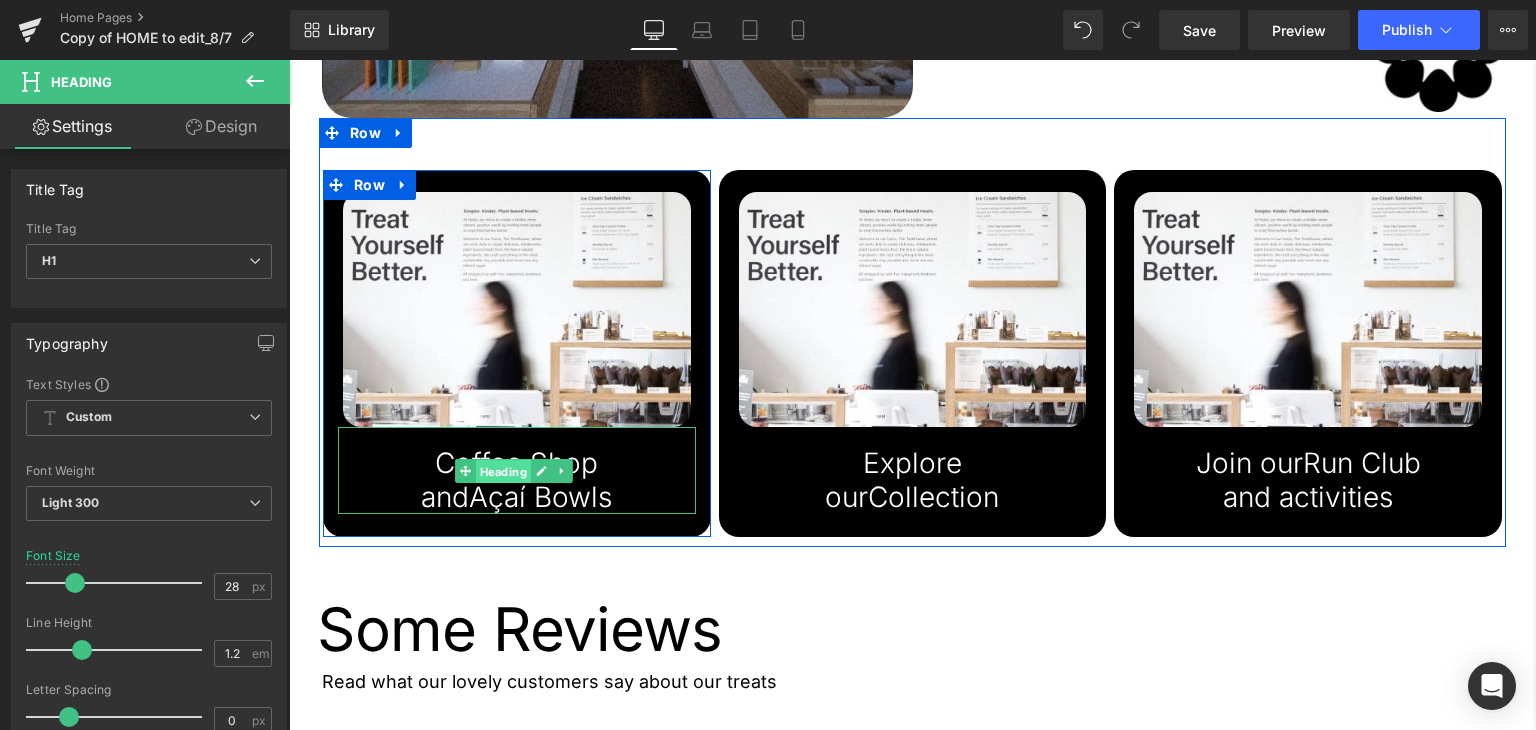 click on "Heading" at bounding box center (503, 471) 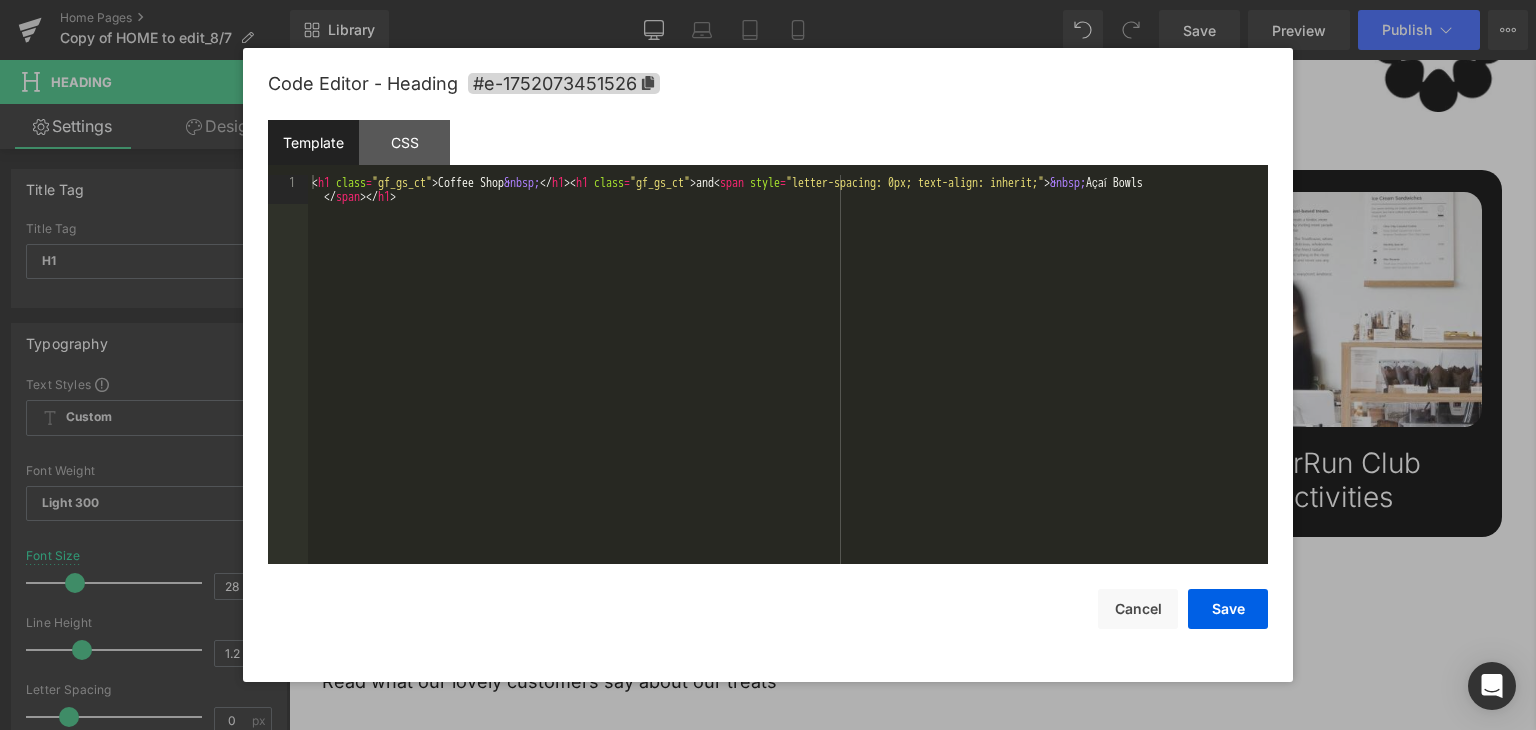 click on "Heading  You are previewing how the   will restyle your page. You can not edit Elements in Preset Preview Mode.  Home Pages Copy of HOME to edit_8/7 Library Desktop Desktop Laptop Tablet Mobile Save Preview Publish Scheduled View Live Page View with current Template Save Template to Library Schedule Publish  Optimize  Publish Settings Shortcuts  Your page can’t be published   You've reached the maximum number of published pages on your plan  (0/0).  You need to upgrade your plan or unpublish all your pages to get 1 publish slot.   Unpublish pages   Upgrade plan  Elements Global Style wrapp Base Row  rows, columns, layouts, div Heading  headings, titles, h1,h2,h3,h4,h5,h6 Text Block  texts, paragraphs, contents, blocks Image  images, photos, alts, uploads Icon  icons, symbols Button  button, call to action, cta Separator  separators, dividers, horizontal lines Liquid  liquid, custom code, html, javascript, css, reviews, apps, applications, embeded, iframe Banner Parallax  Hero Banner  Stack Tabs  Carousel" at bounding box center (768, 0) 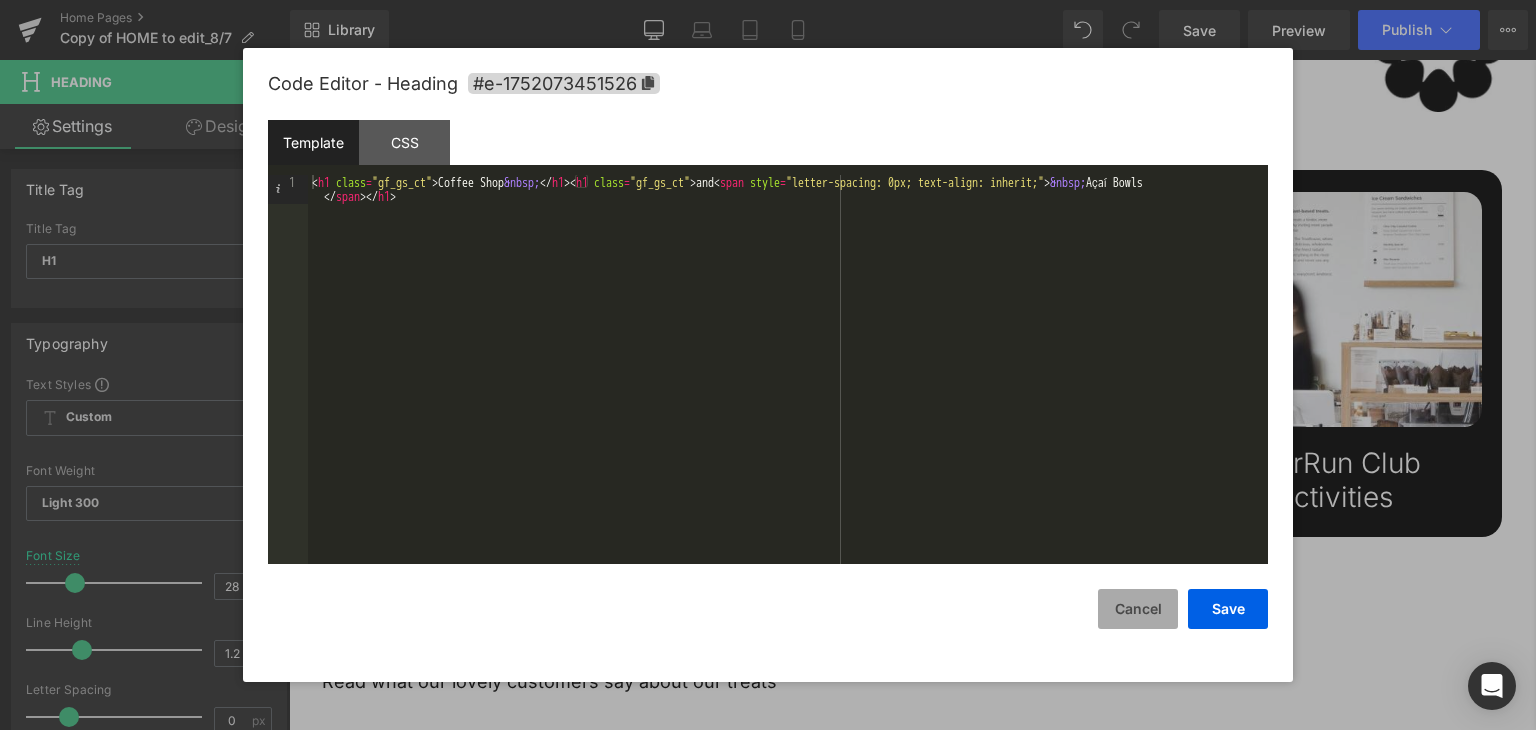click on "Cancel" at bounding box center [1138, 609] 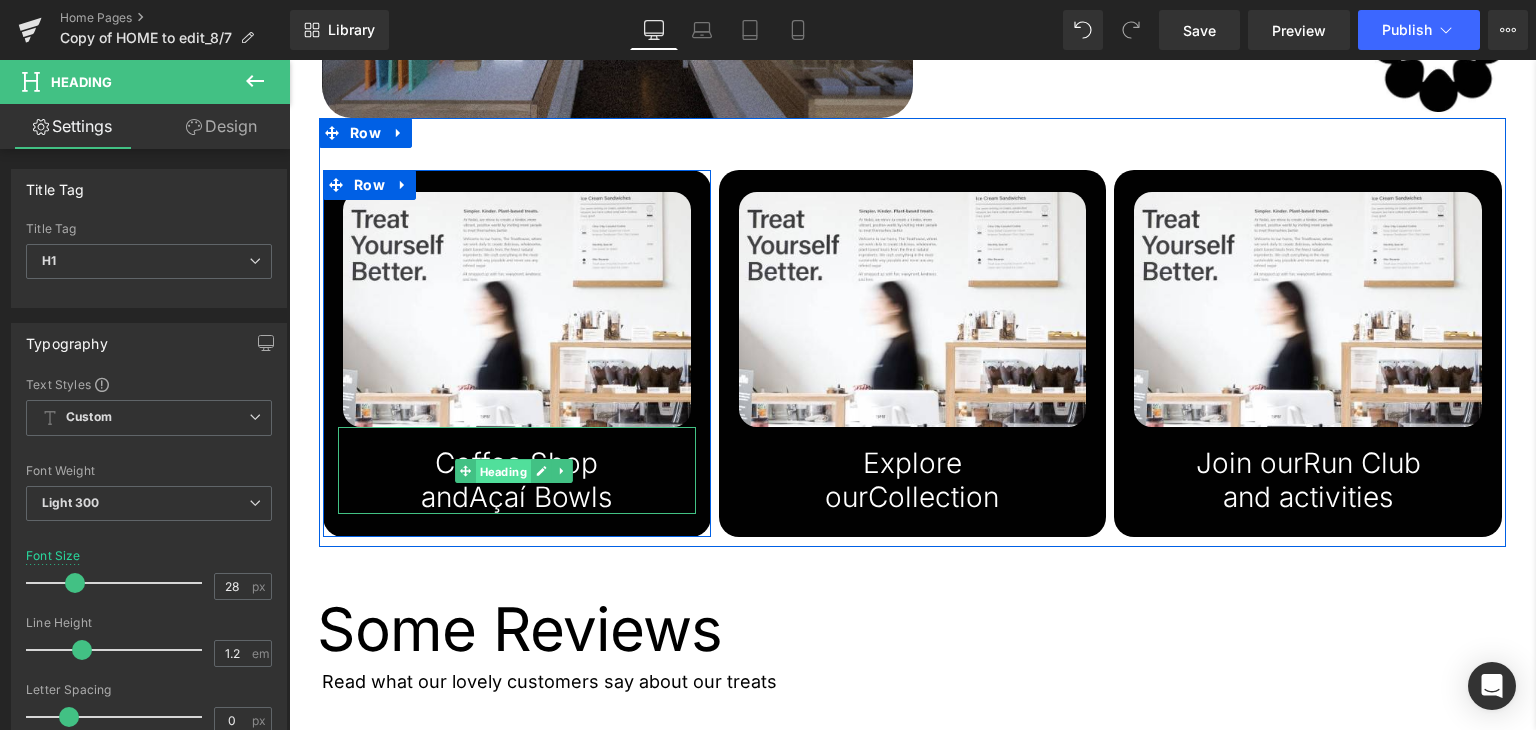 click on "Heading" at bounding box center (503, 471) 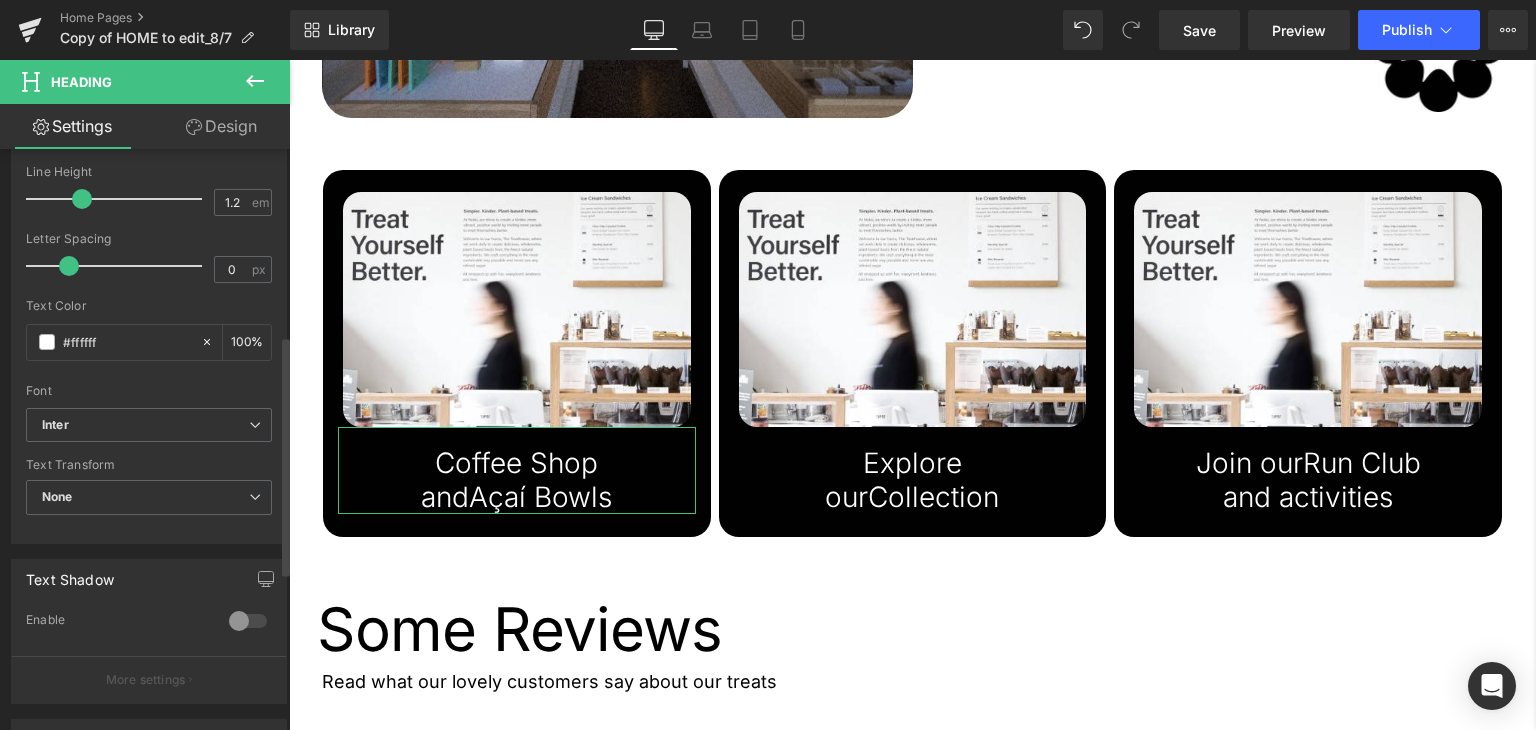 scroll, scrollTop: 450, scrollLeft: 0, axis: vertical 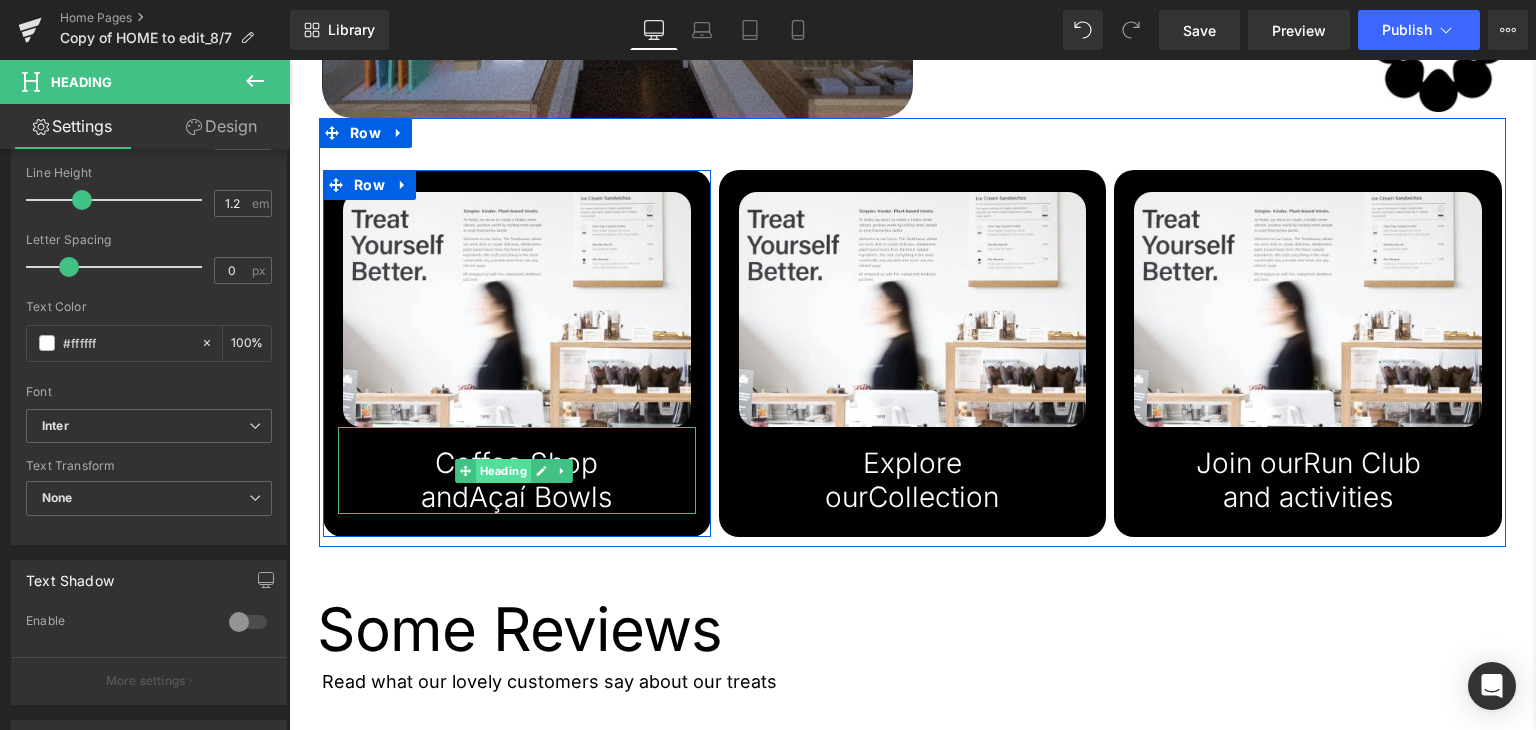 click on "Heading" at bounding box center (503, 471) 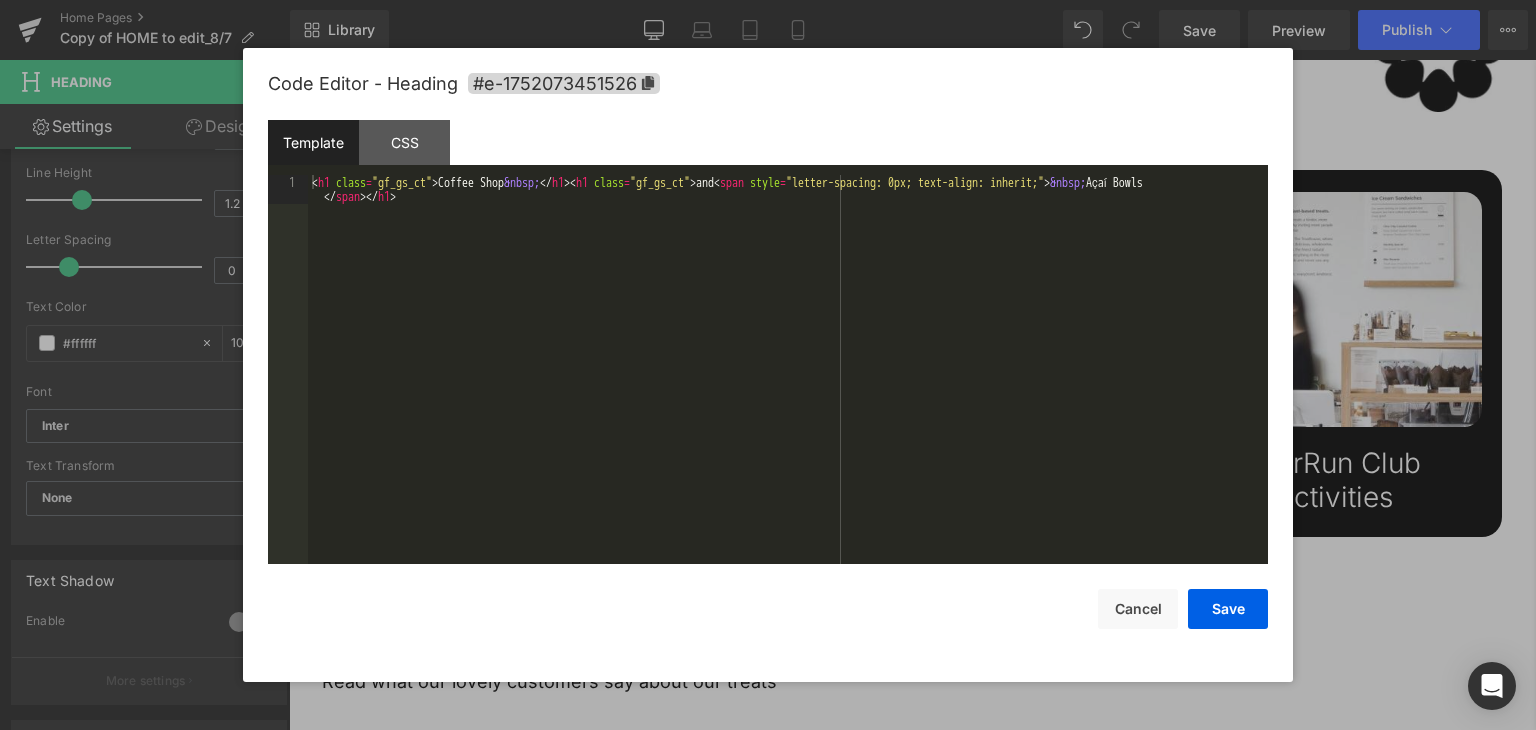 click on "Heading  You are previewing how the   will restyle your page. You can not edit Elements in Preset Preview Mode.  Home Pages Copy of HOME to edit_8/7 Library Desktop Desktop Laptop Tablet Mobile Save Preview Publish Scheduled View Live Page View with current Template Save Template to Library Schedule Publish  Optimize  Publish Settings Shortcuts  Your page can’t be published   You've reached the maximum number of published pages on your plan  (0/0).  You need to upgrade your plan or unpublish all your pages to get 1 publish slot.   Unpublish pages   Upgrade plan  Elements Global Style wrapp Base Row  rows, columns, layouts, div Heading  headings, titles, h1,h2,h3,h4,h5,h6 Text Block  texts, paragraphs, contents, blocks Image  images, photos, alts, uploads Icon  icons, symbols Button  button, call to action, cta Separator  separators, dividers, horizontal lines Liquid  liquid, custom code, html, javascript, css, reviews, apps, applications, embeded, iframe Banner Parallax  Hero Banner  Stack Tabs  Carousel" at bounding box center (768, 0) 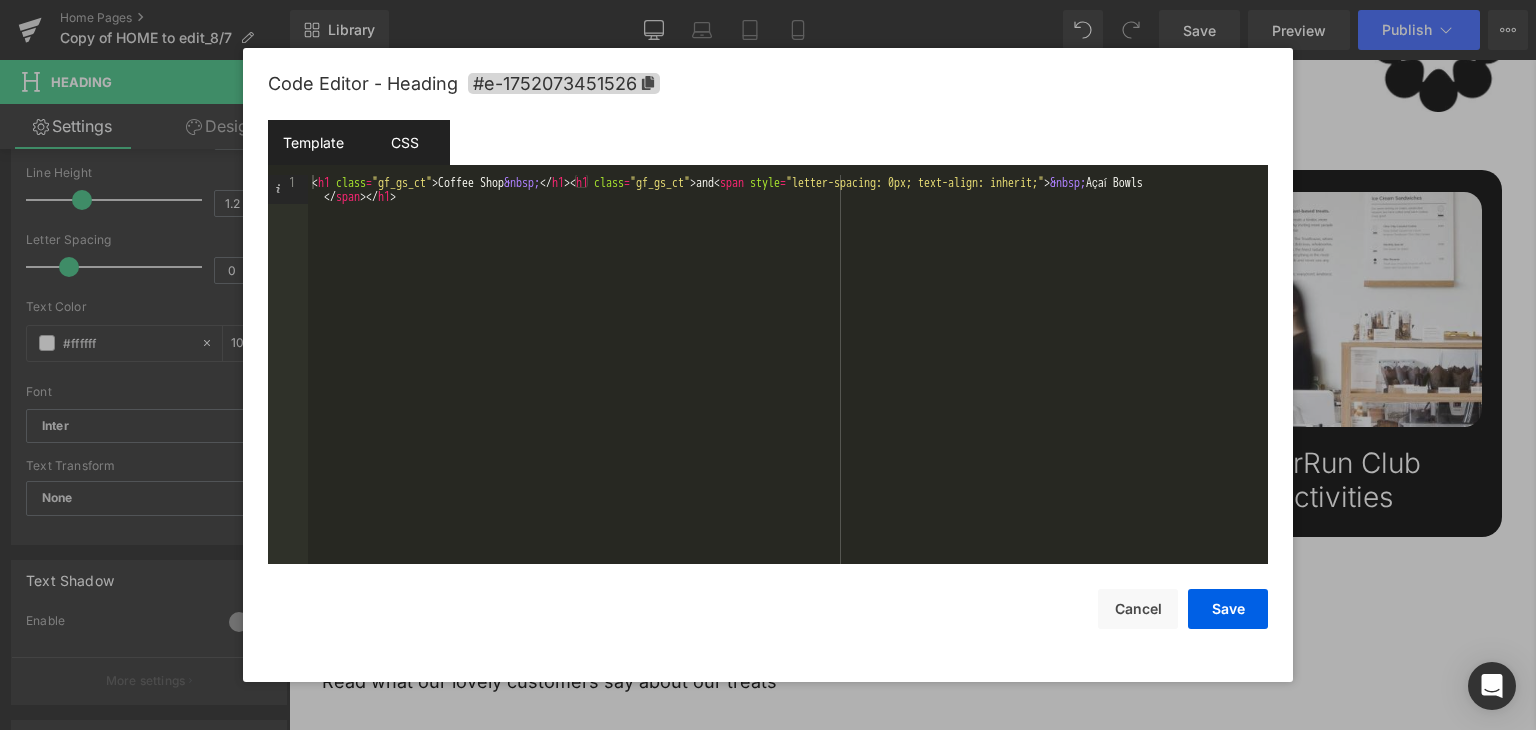 click on "CSS" at bounding box center [404, 142] 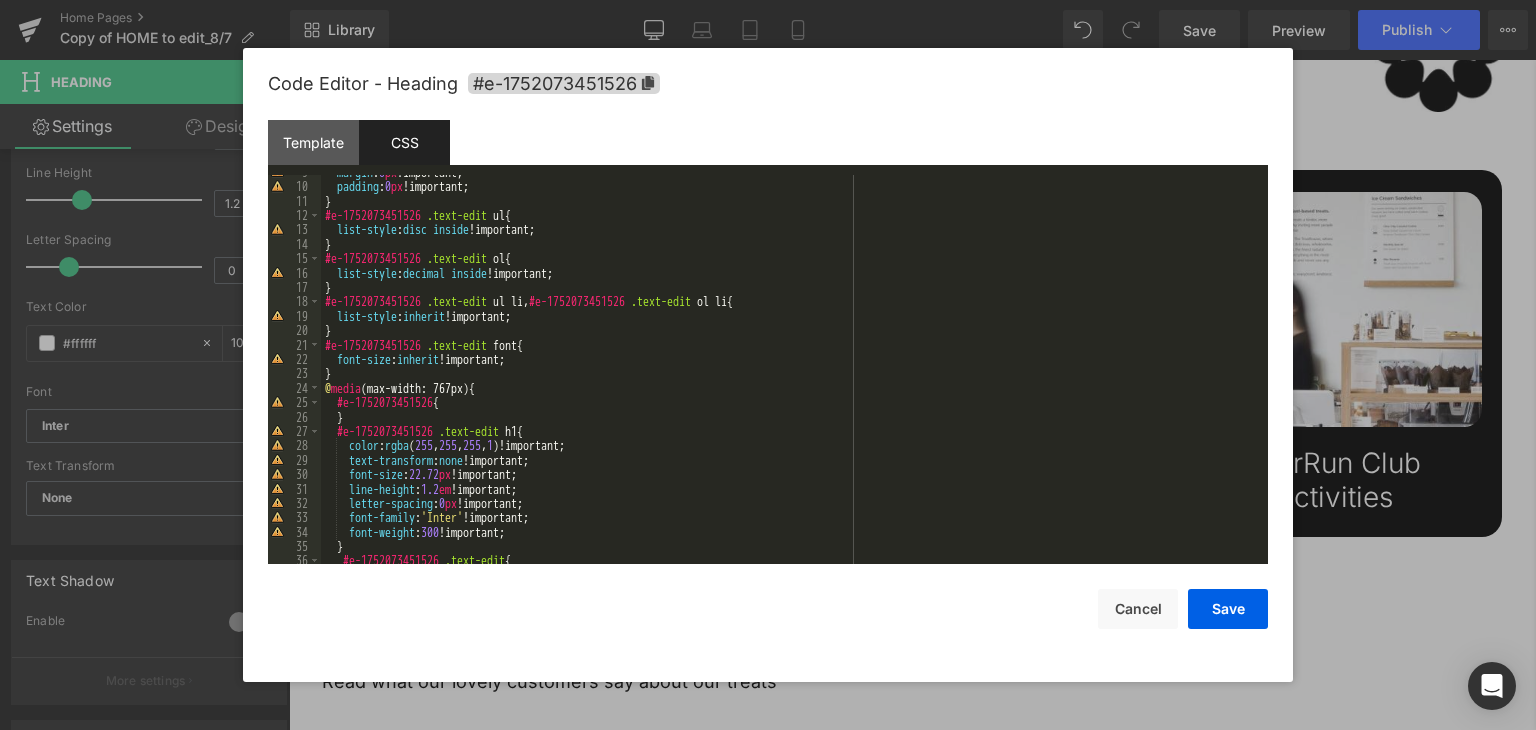 scroll, scrollTop: 0, scrollLeft: 0, axis: both 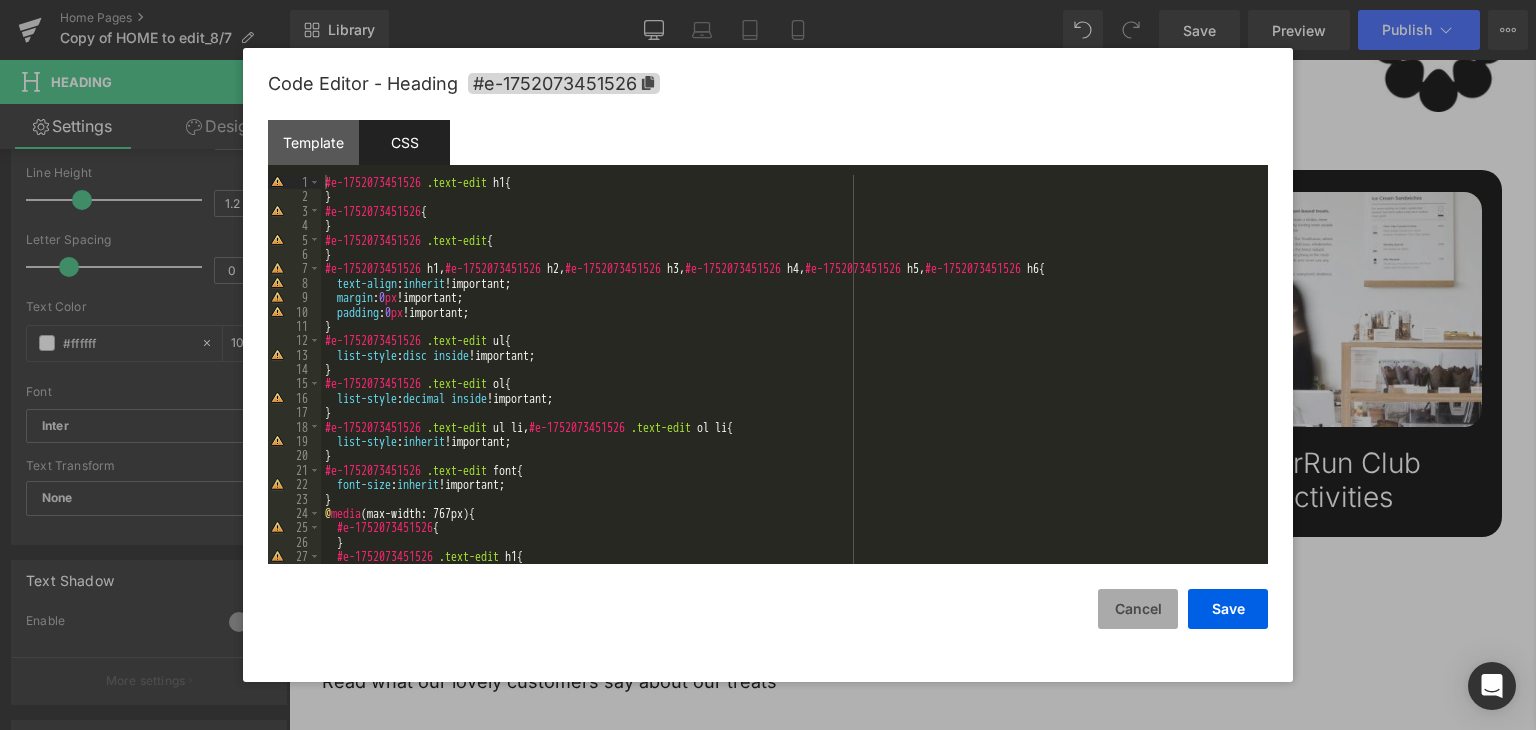 click on "Cancel" at bounding box center (1138, 609) 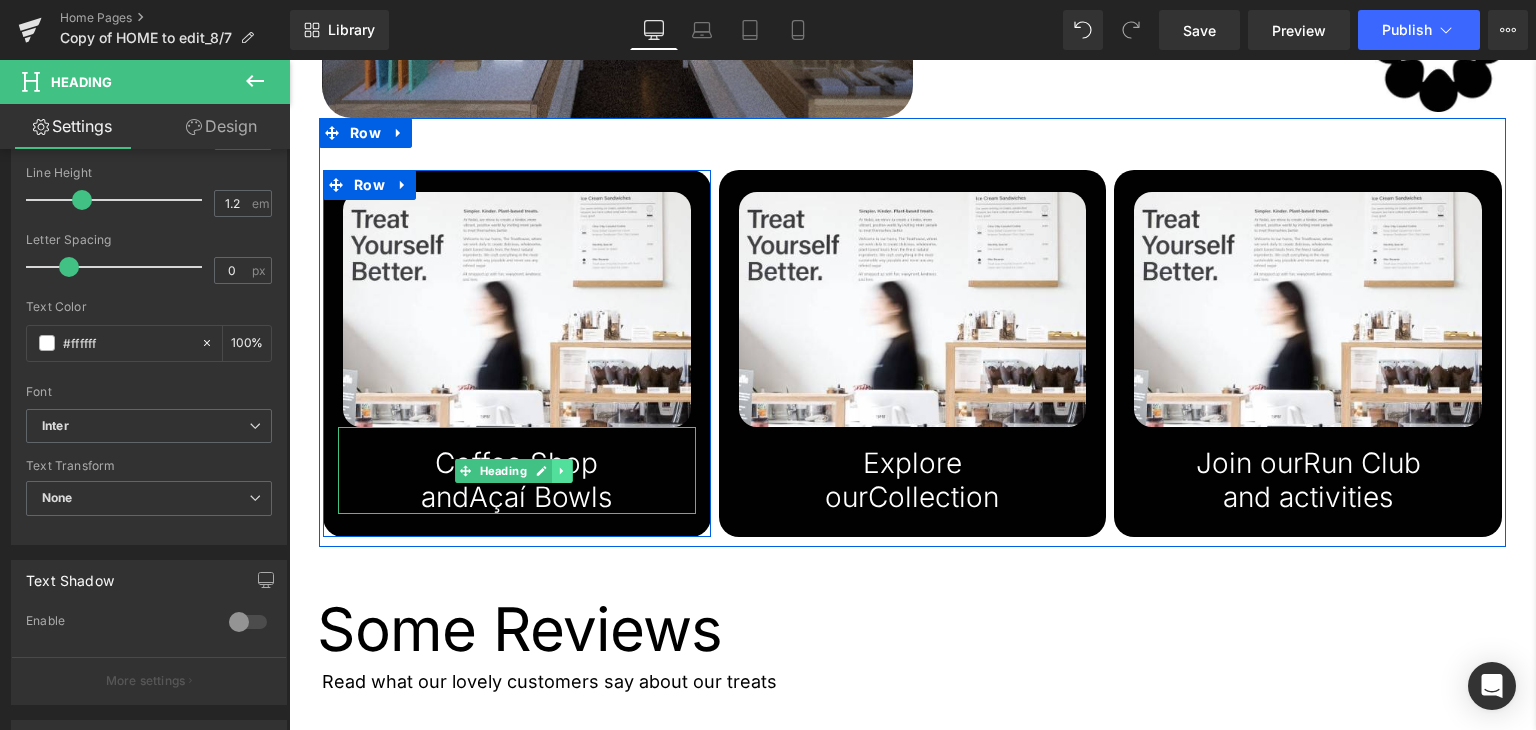 click 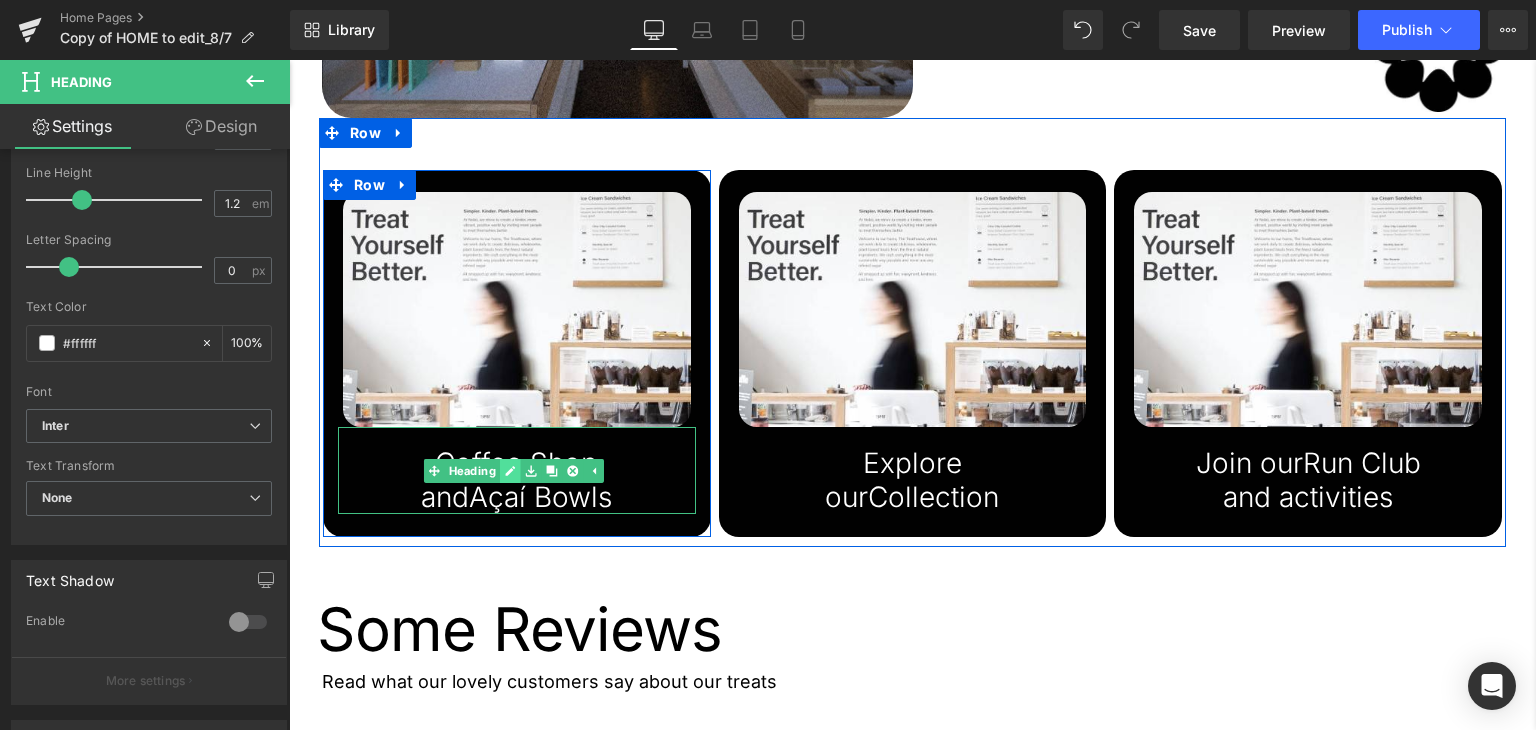 click 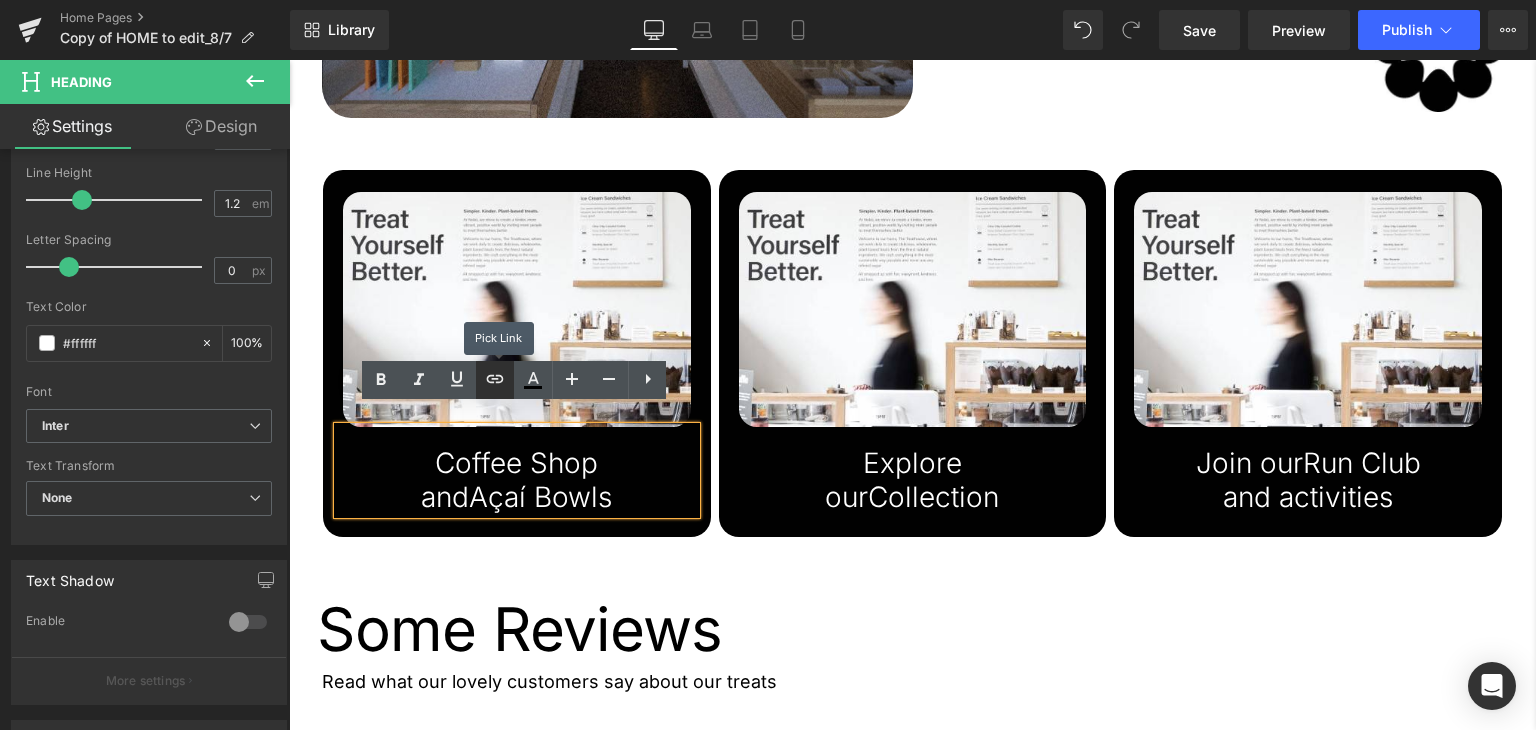 click 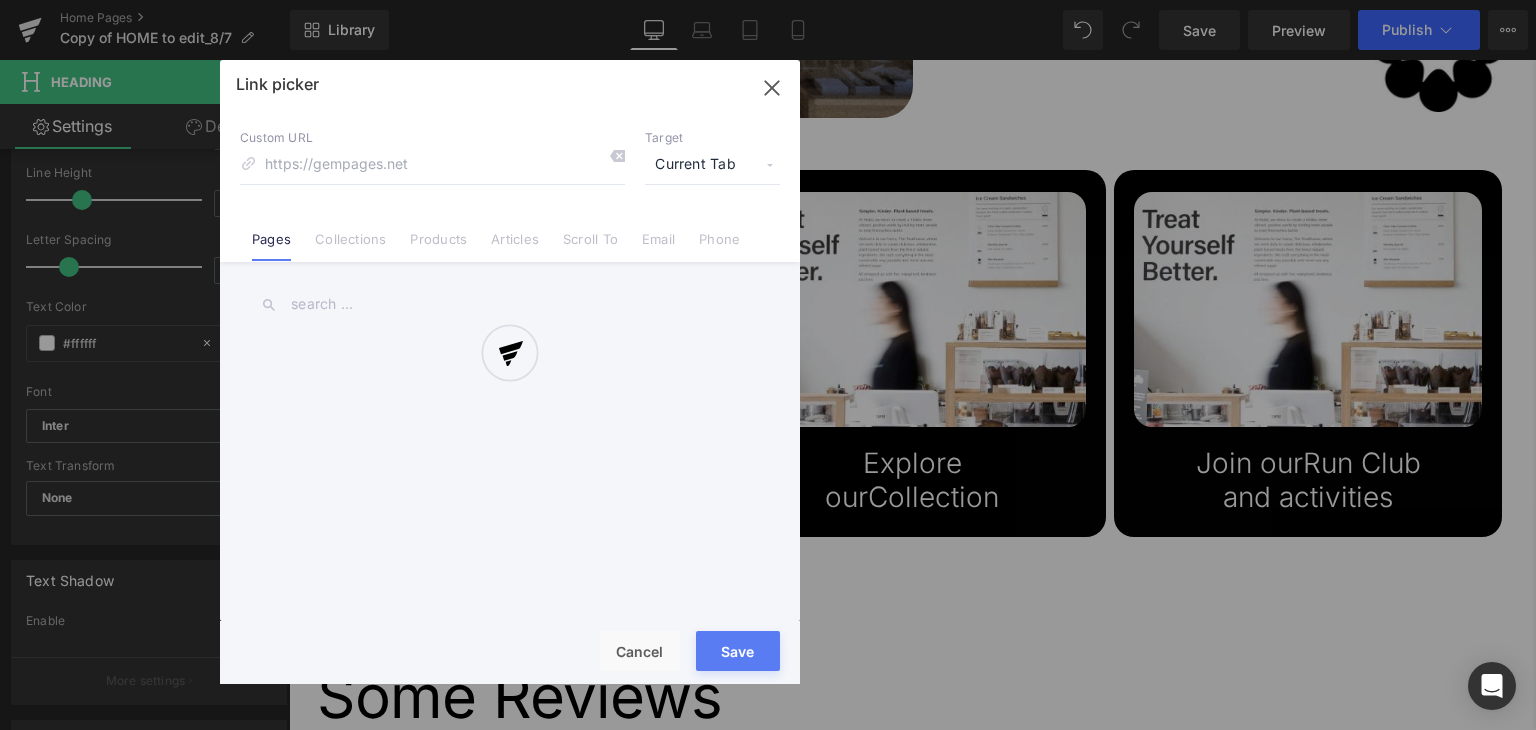 click on "Text Color Highlight Color #333333   Edit or remove link:   Edit   -   Unlink   -   Cancel   Code Editor - Heading #e-1752073451526 Template CSS 1 < h1   class = "gf_gs_ct" > Coffee Shop &nbsp; </ h1 > < h1   class = "gf_gs_ct" > and < span   style = "letter-spacing: 0px; text-align: inherit;" > &nbsp; Açaí Bowls    </ span > </ h1 > XXXXXXXXXXXXXXXXXXXXXXXXXXXXXXXXXXXXXXXXXXXXXXXXXX 1 2 3 4 5 6 7 8 9 10 11 12 13 14 15 16 17 18 19 20 21 22 23 24 25 26 27 28 #e-1752073451526   .text-edit   h1 { } #e-1752073451526 { } #e-1752073451526   .text-edit { } #e-1752073451526   h1 , #e-1752073451526   h2 , #e-1752073451526   h3 , #e-1752073451526   h4 , #e-1752073451526   h5 , #e-1752073451526   h6 {    text-align :  inherit !important;    margin :  0 px !important;    padding :  0 px !important; } #e-1752073451526   .text-edit   ul {    list-style :  disc   inside !important; } #e-1752073451526   .text-edit   ol {    list-style :  decimal   inside !important; } #e-1752073451526   .text-edit   ul   li ,     ol   li" at bounding box center (768, 0) 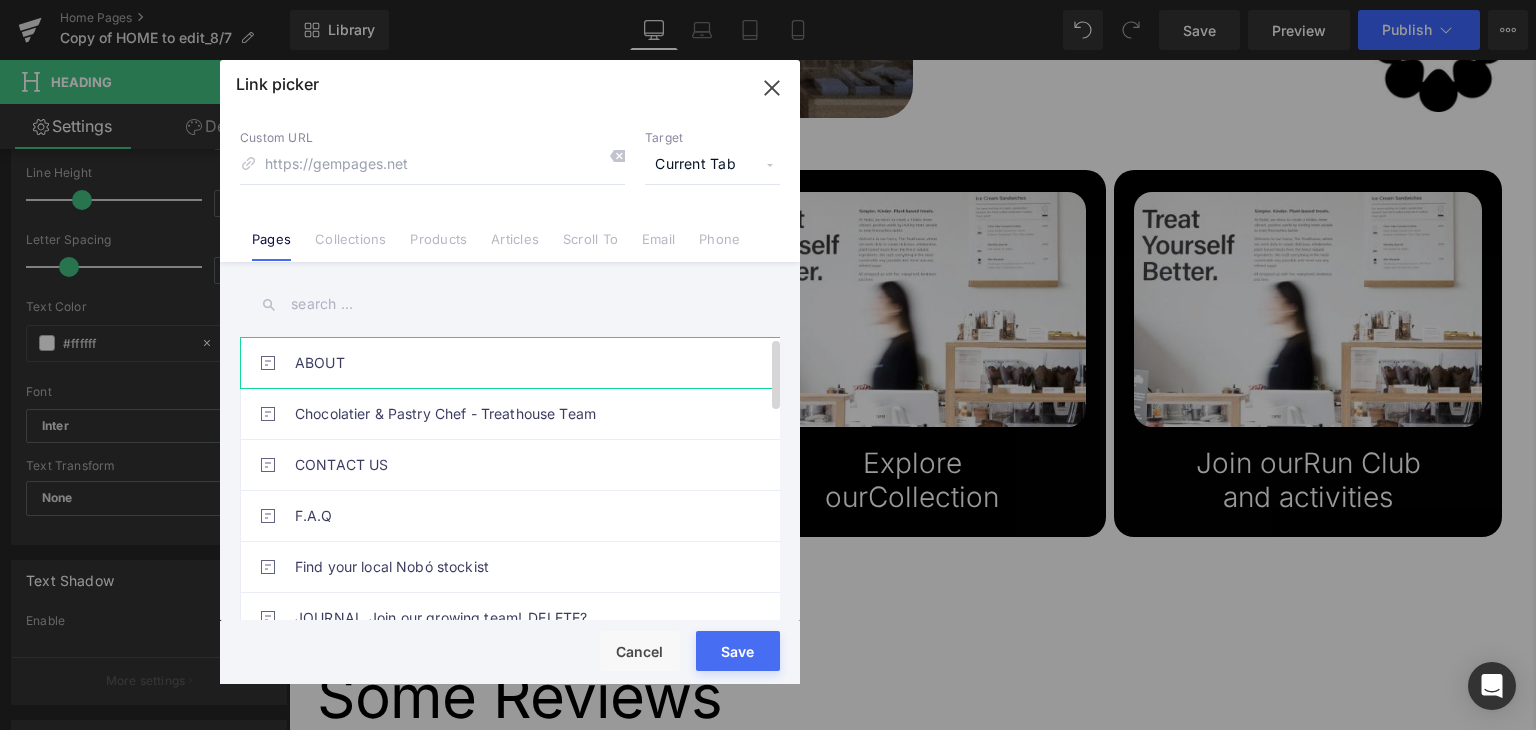click on "ABOUT" at bounding box center (515, 363) 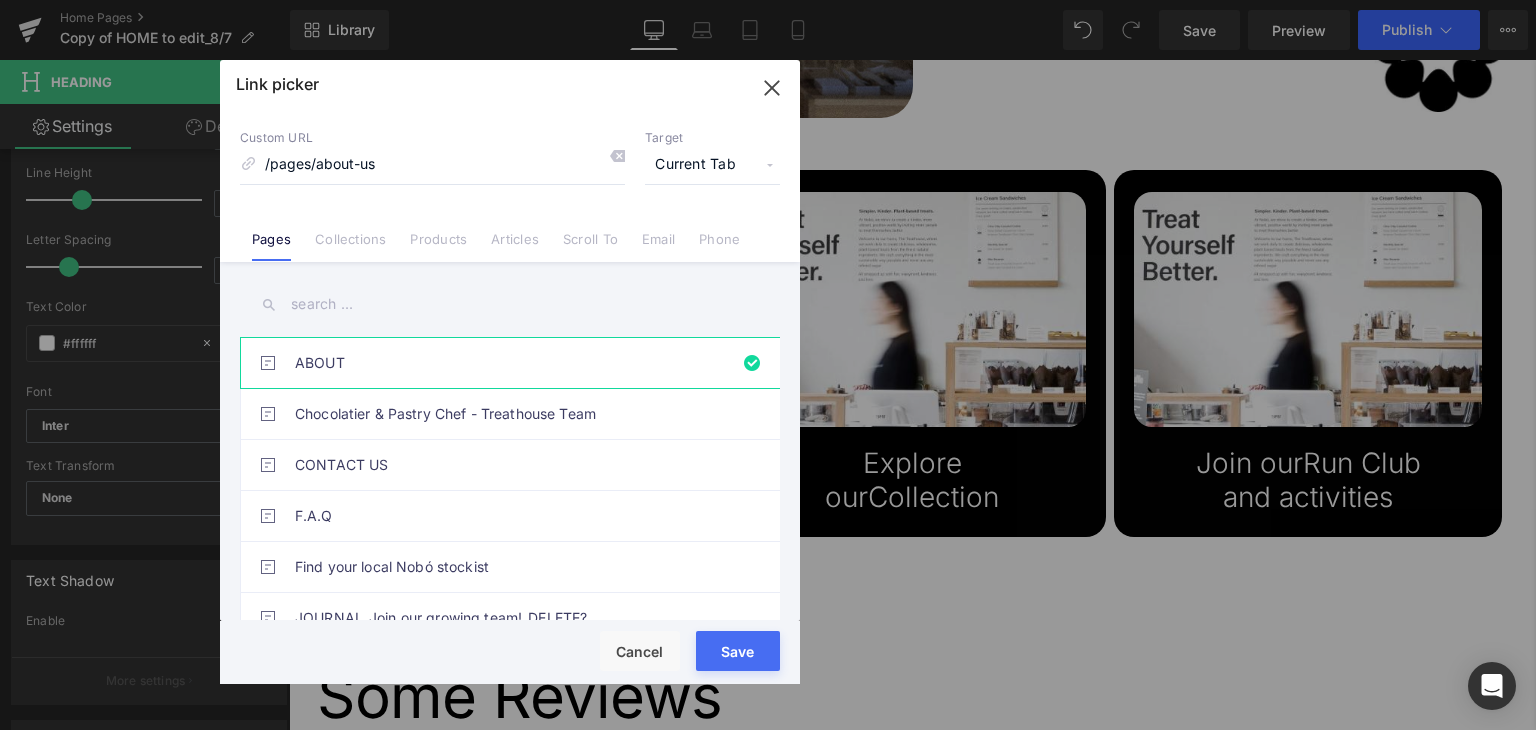 click on "Loading Product Data" at bounding box center (768, 651) 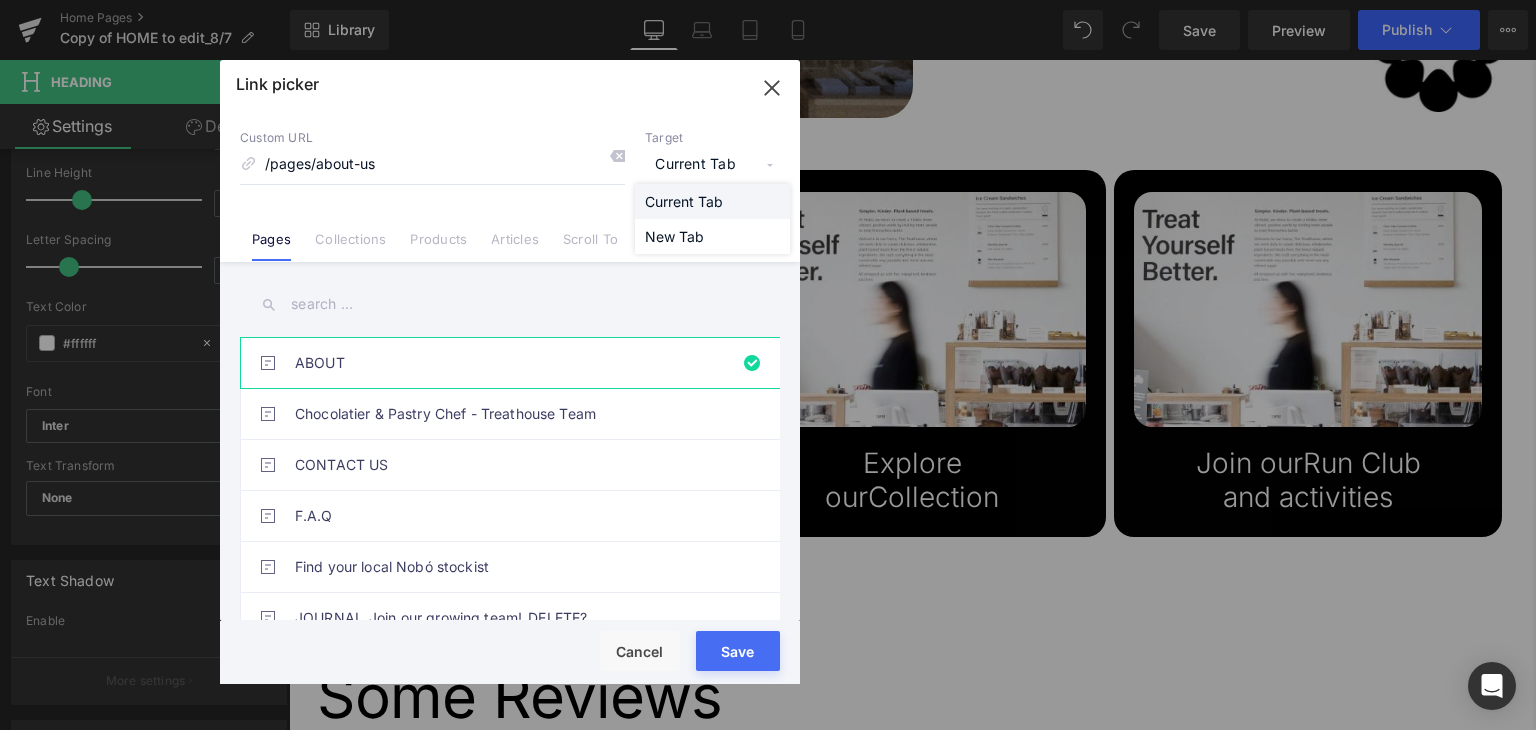 click on "Current Tab" at bounding box center [712, 201] 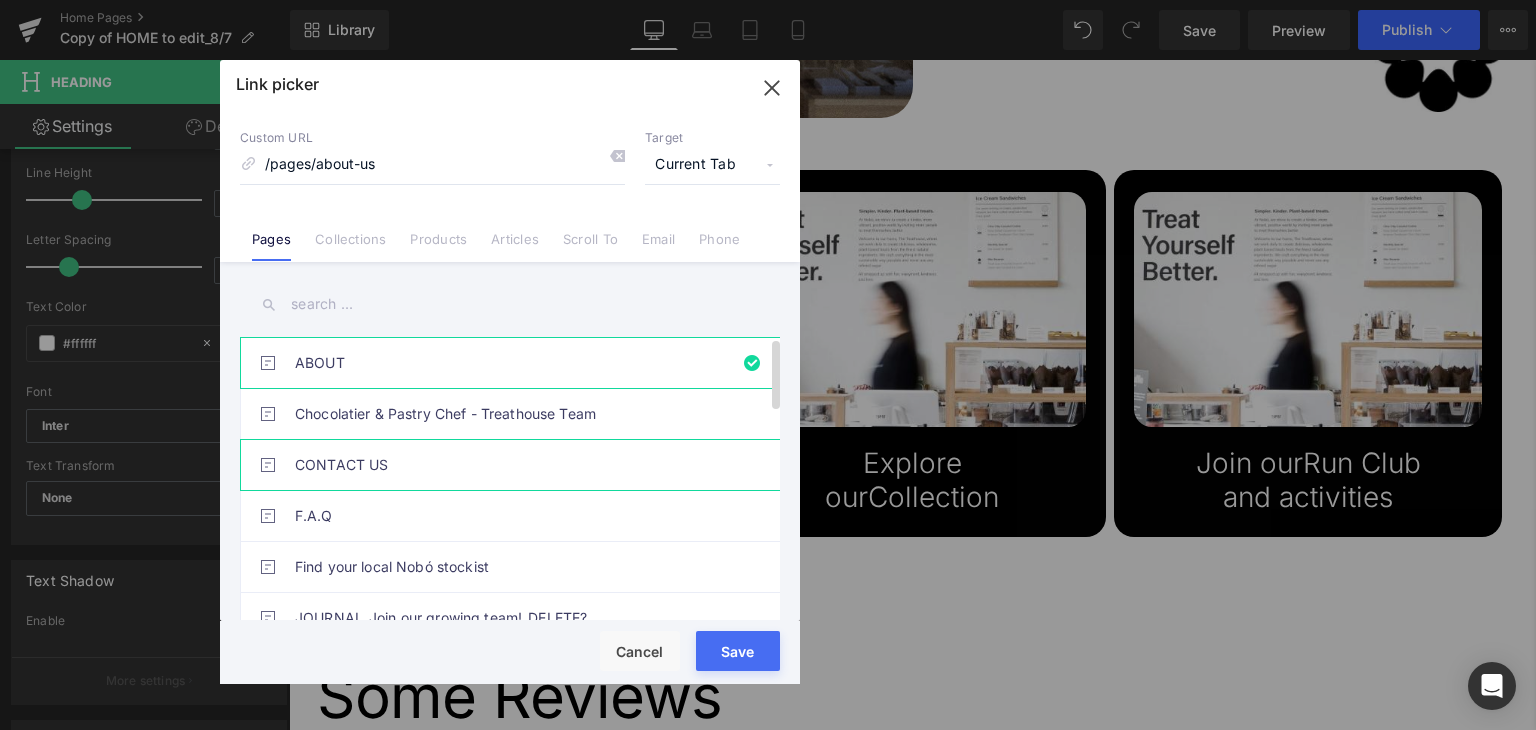 click on "CONTACT US" at bounding box center [515, 465] 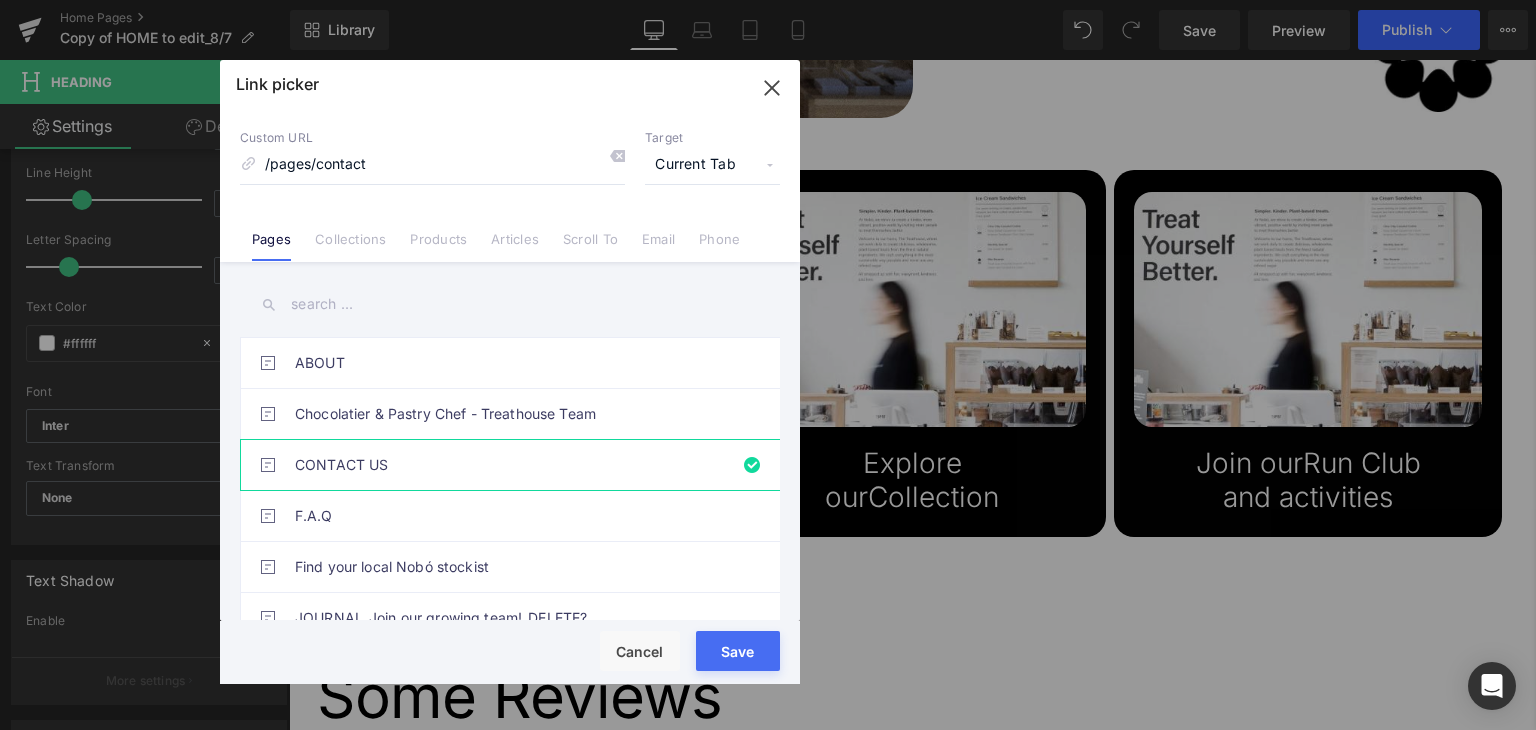 click on "Loading Product Data" at bounding box center [768, 651] 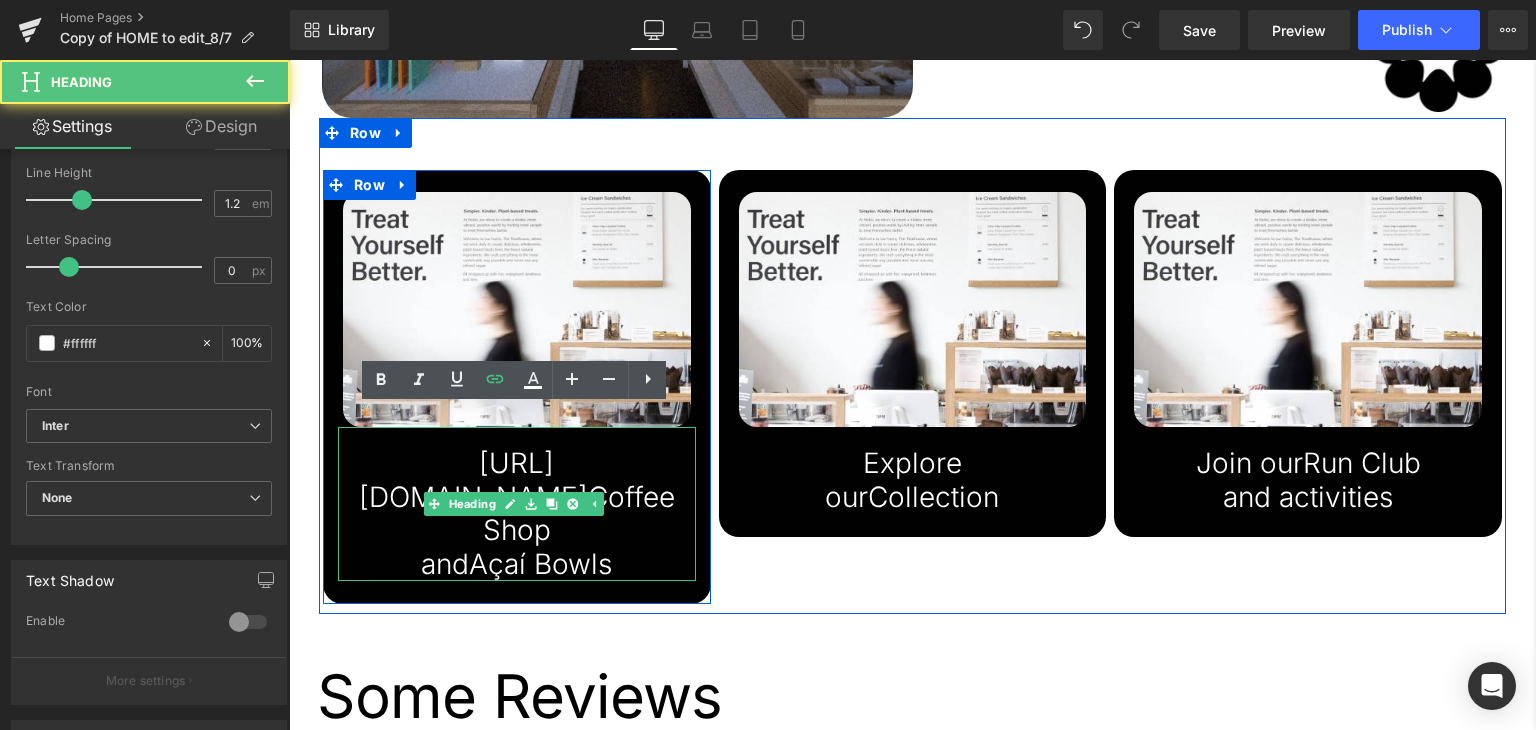 click on "[URL][DOMAIN_NAME] Coffee Shop" at bounding box center (517, 497) 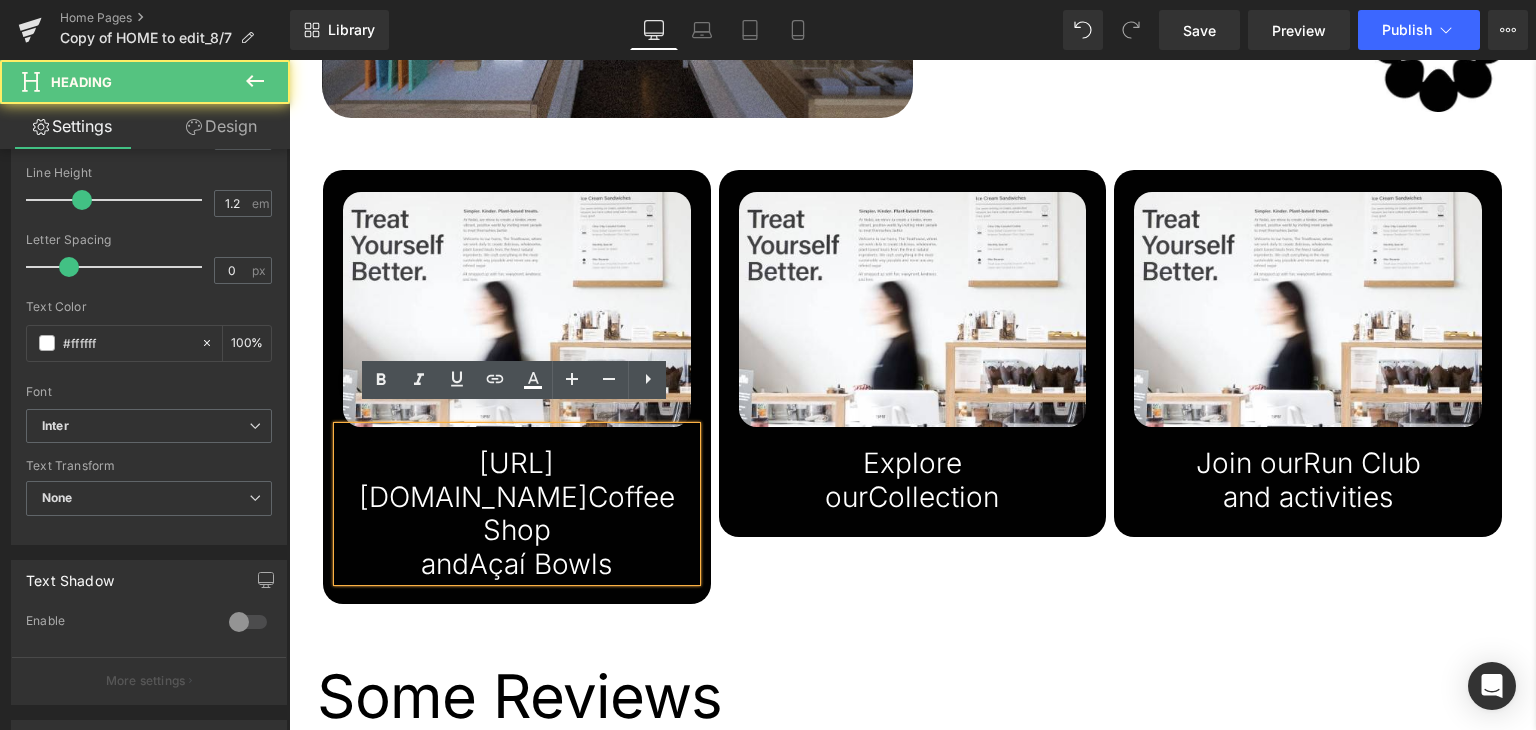 drag, startPoint x: 514, startPoint y: 477, endPoint x: 411, endPoint y: 433, distance: 112.00446 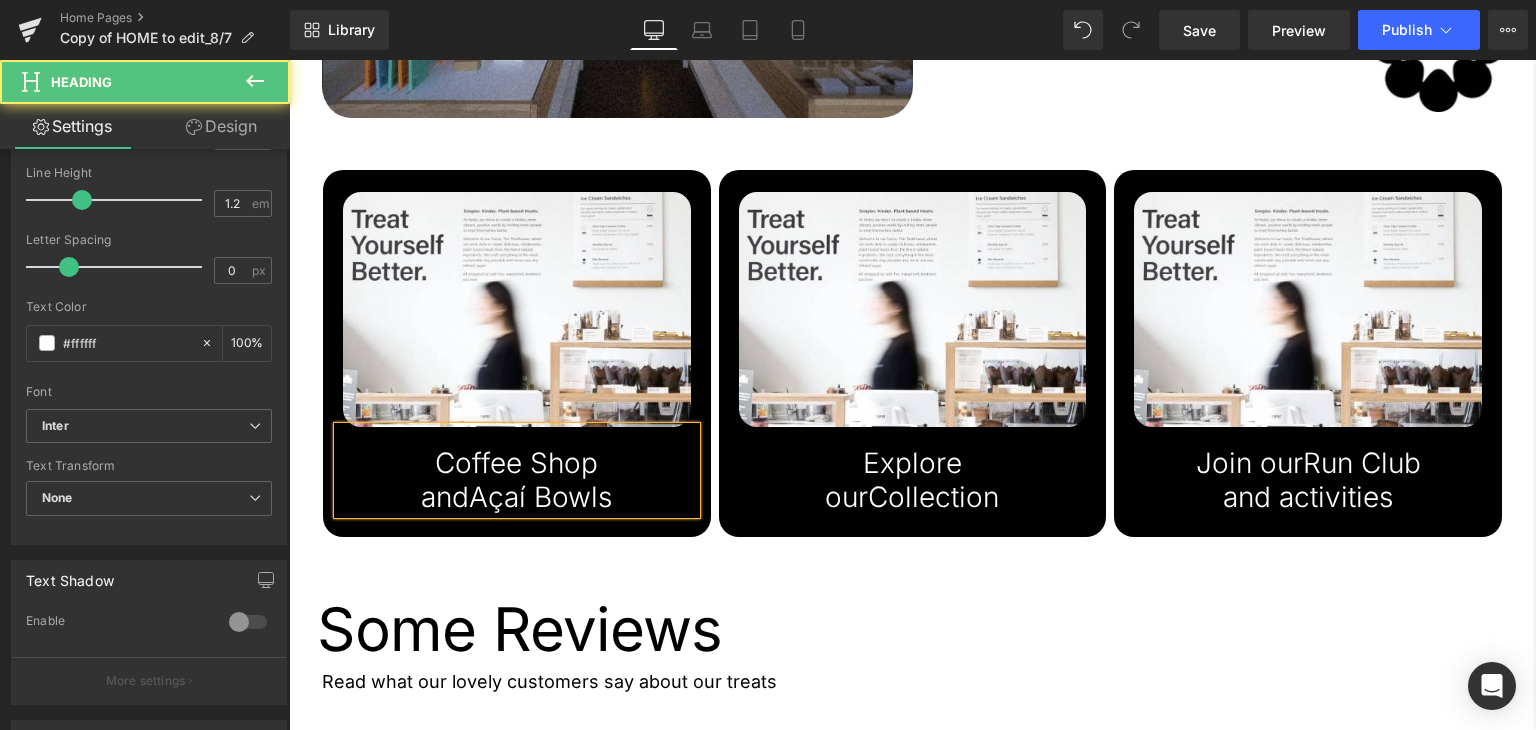 click on "Coffee Shop  and  Açaí Bowls" at bounding box center (517, 470) 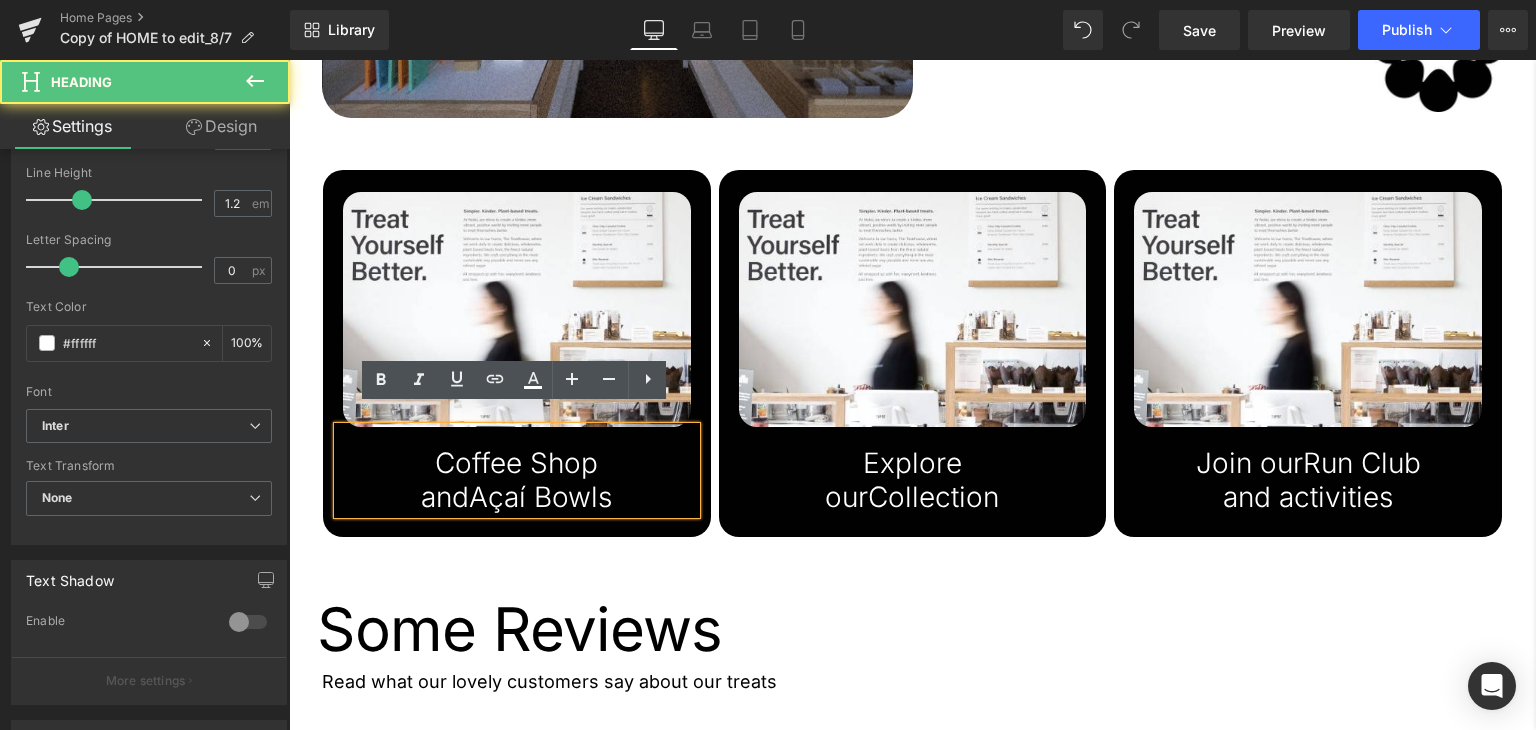 click on "Coffee Shop" at bounding box center [517, 464] 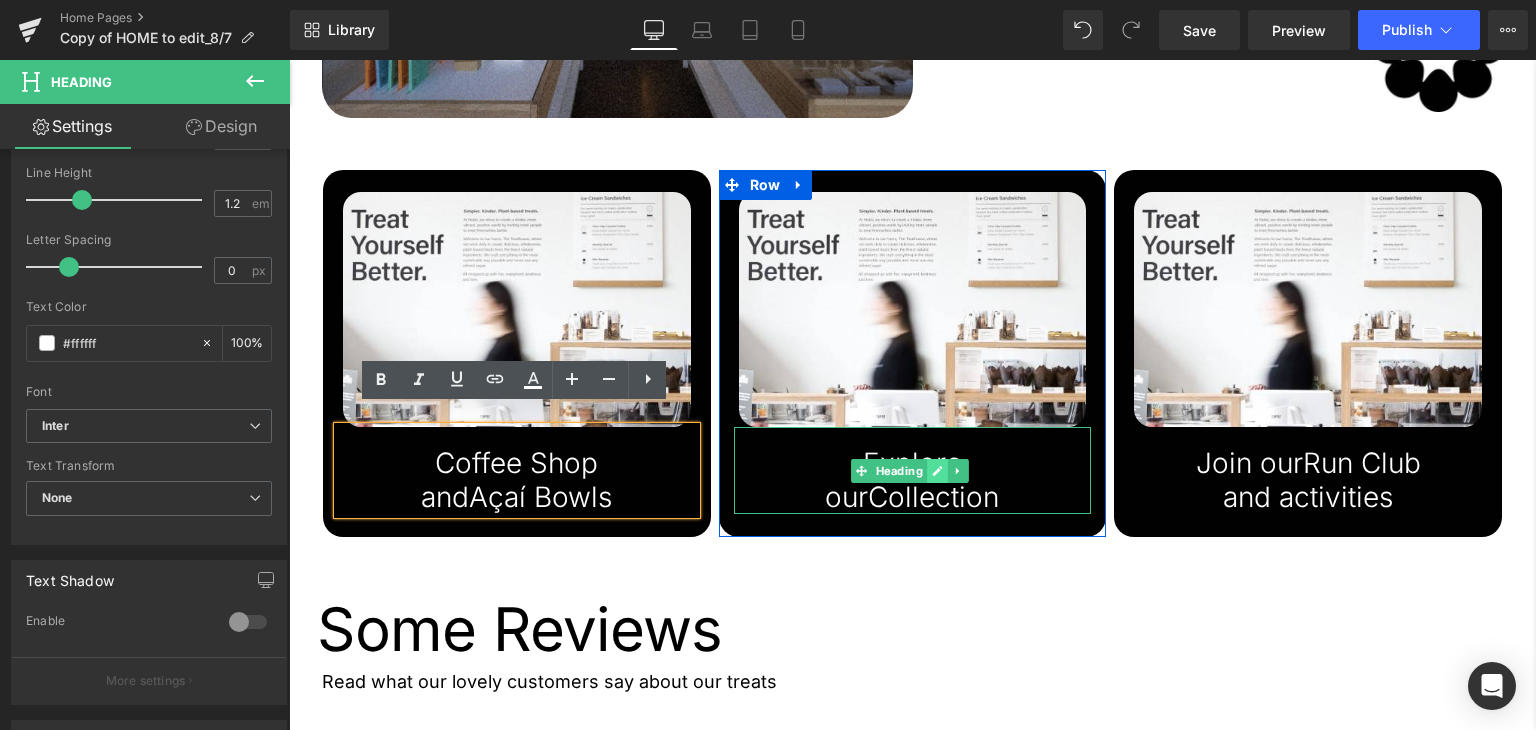 click at bounding box center [937, 471] 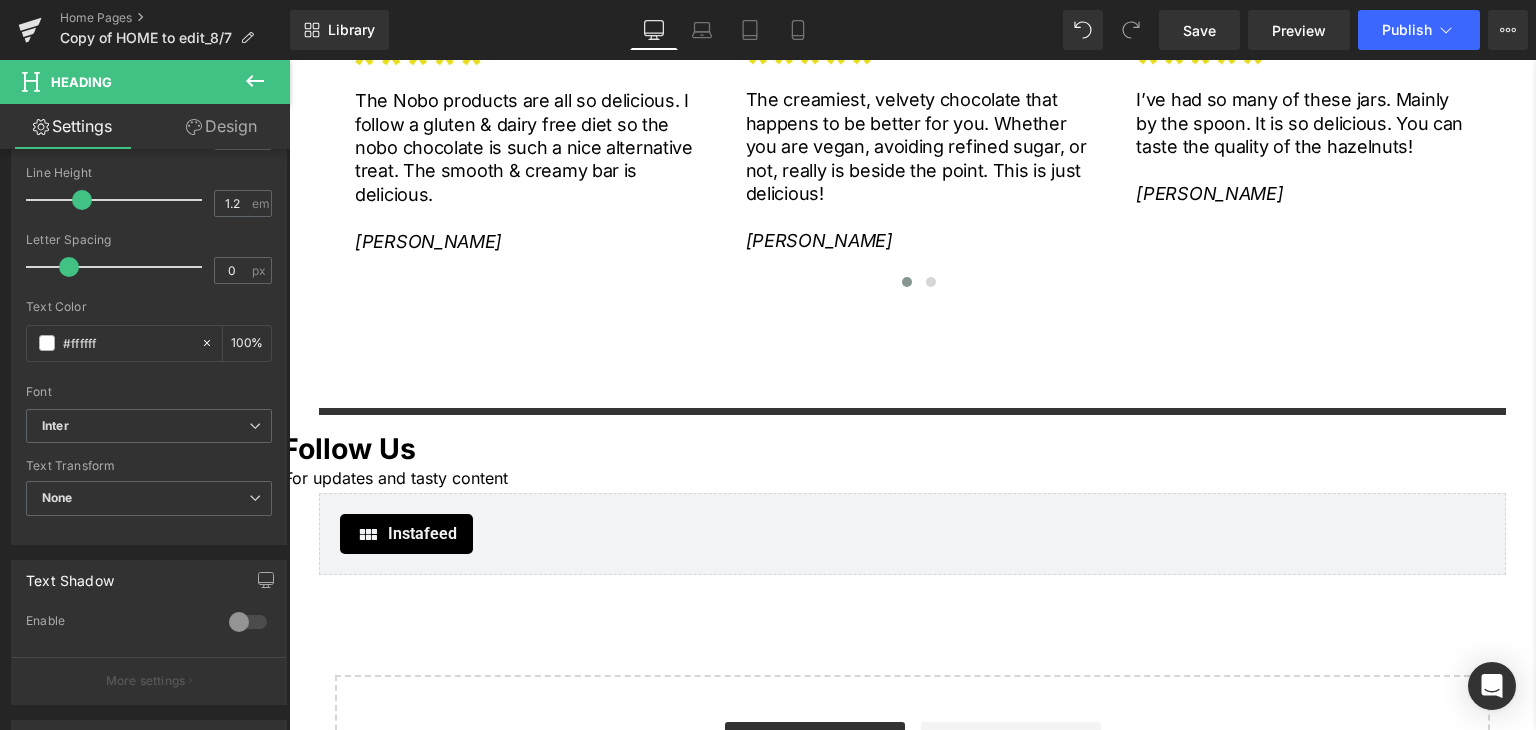 scroll, scrollTop: 3343, scrollLeft: 0, axis: vertical 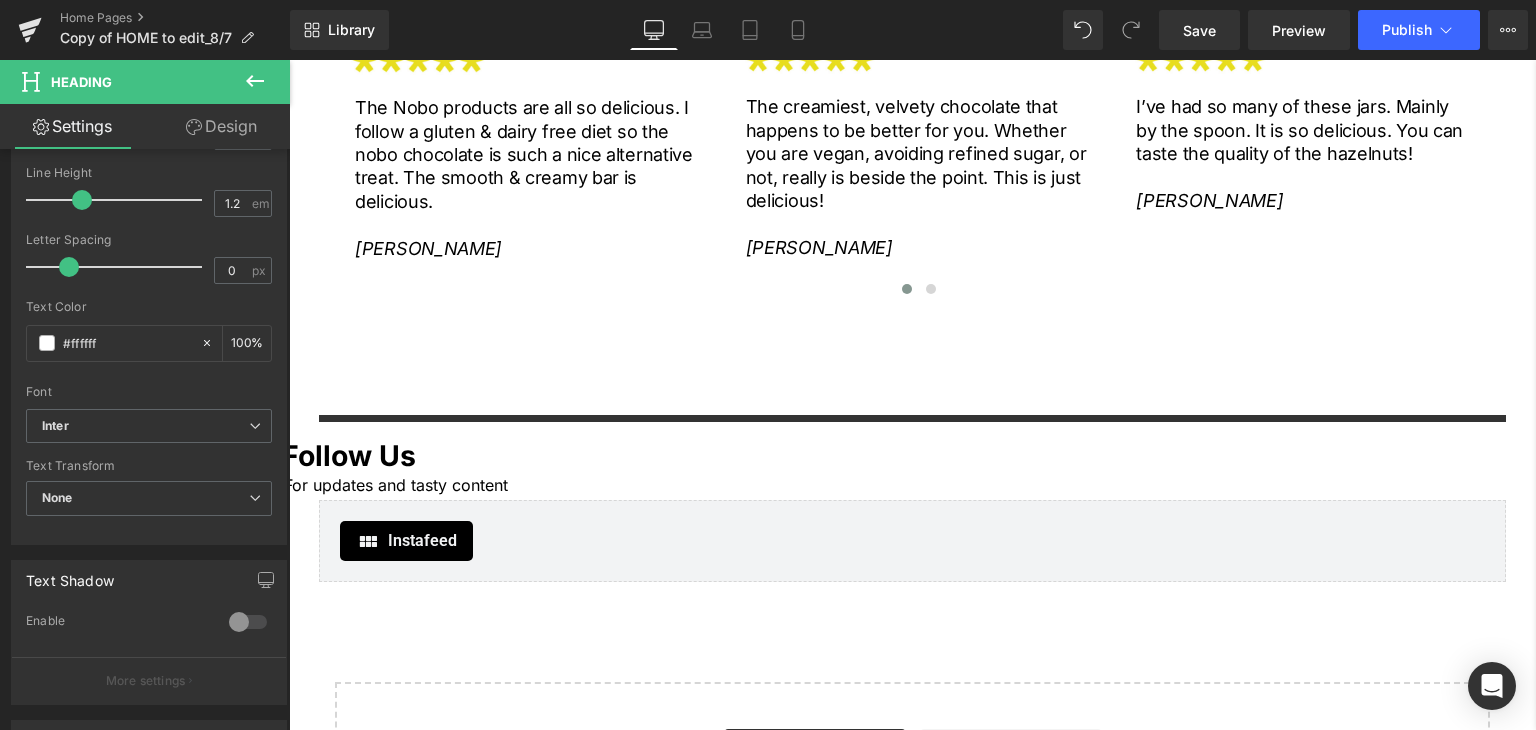 click 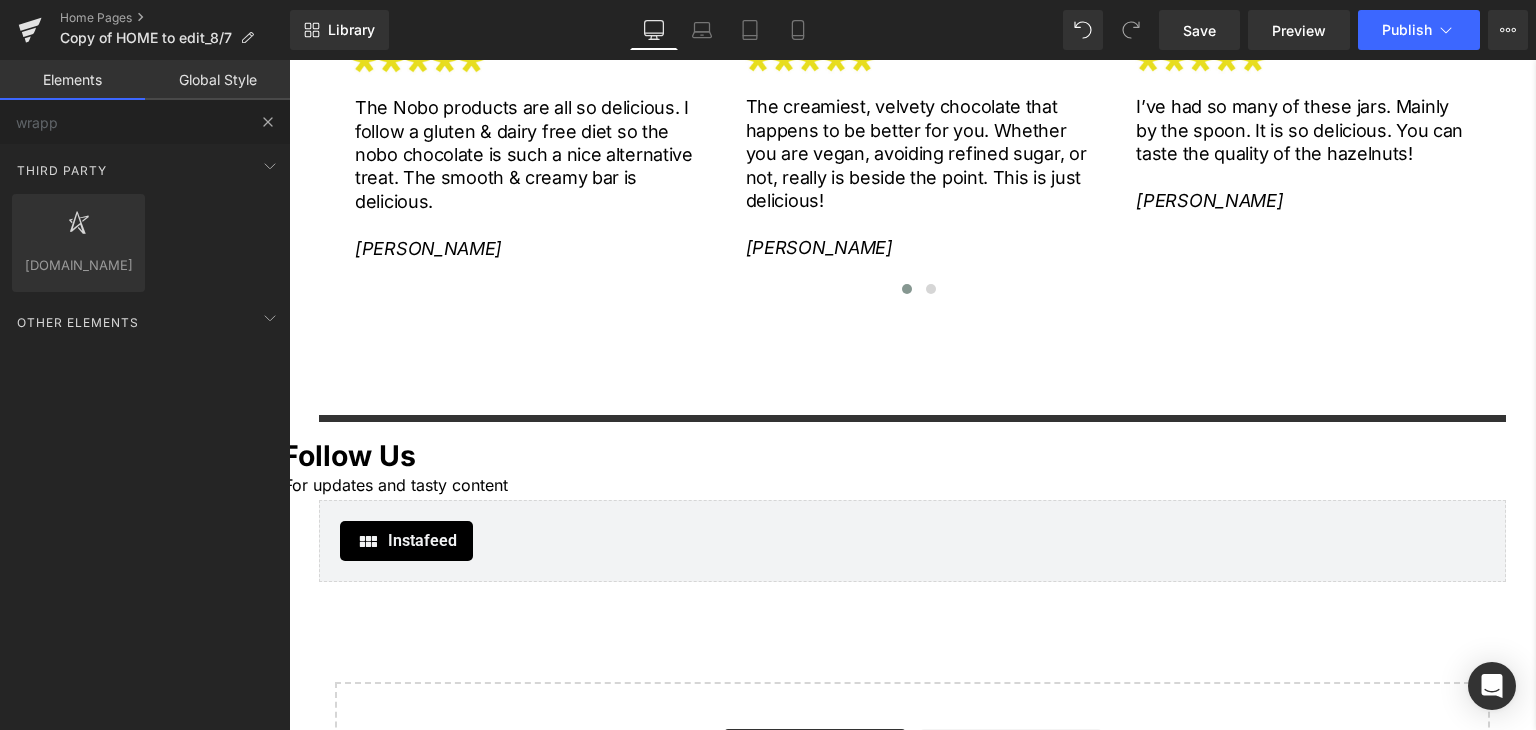 type 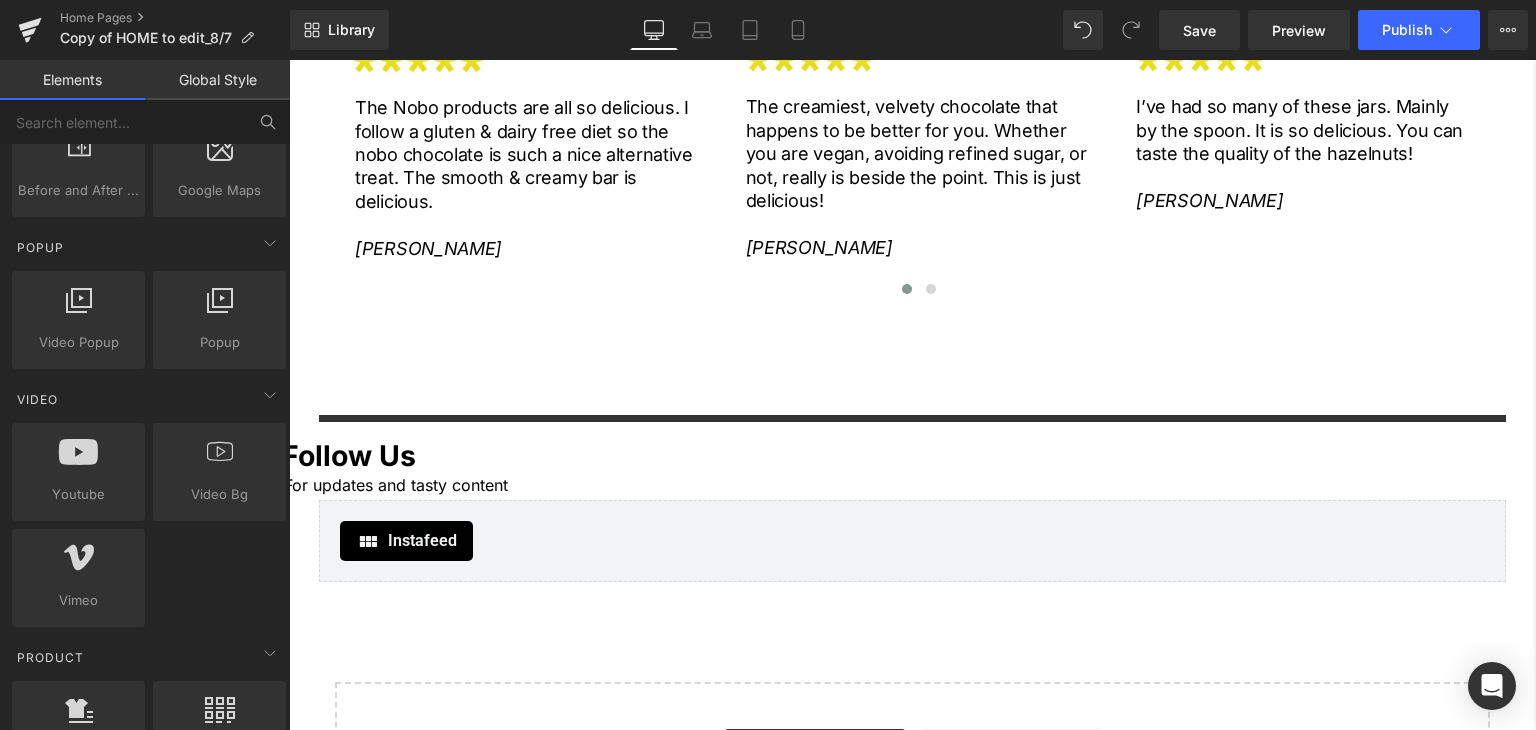 scroll, scrollTop: 1108, scrollLeft: 0, axis: vertical 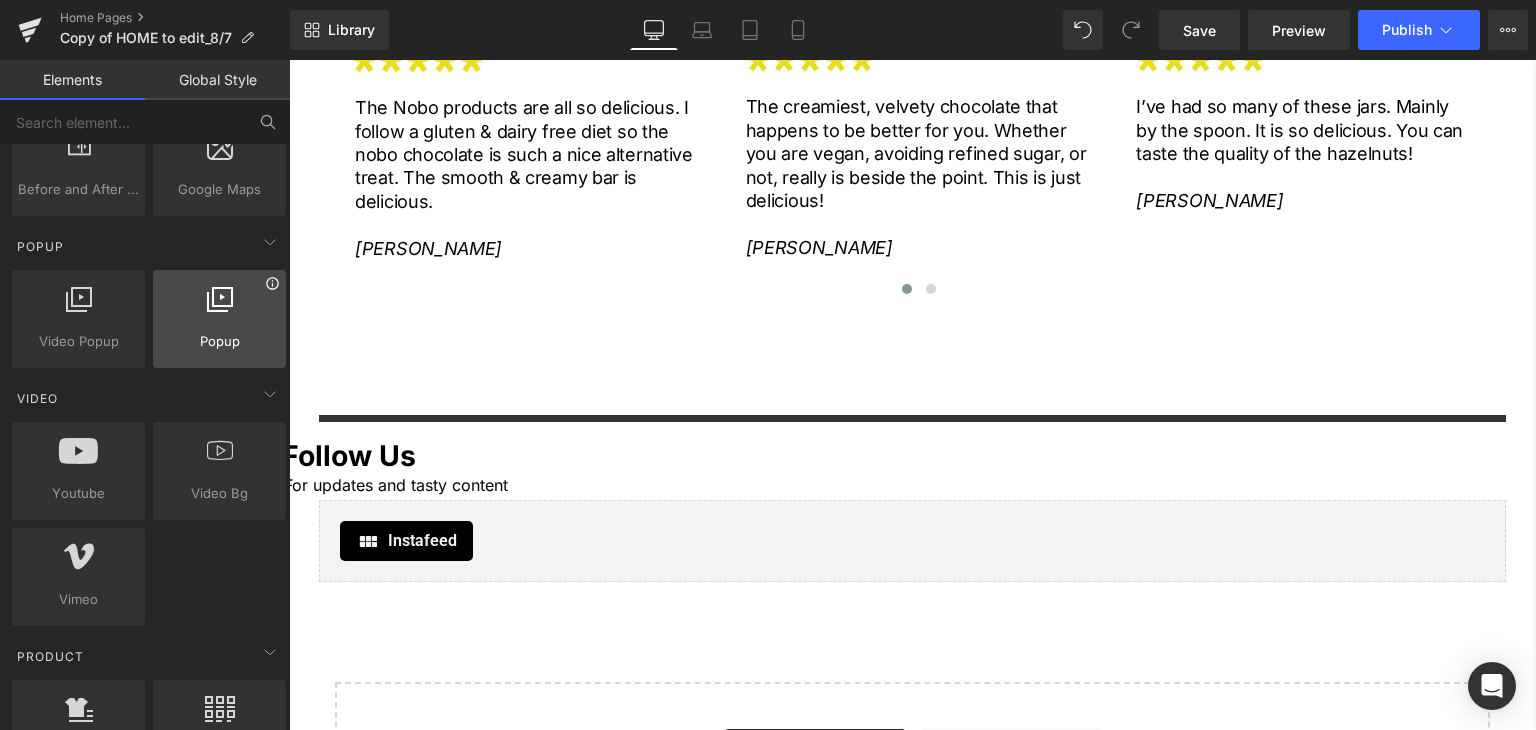 click 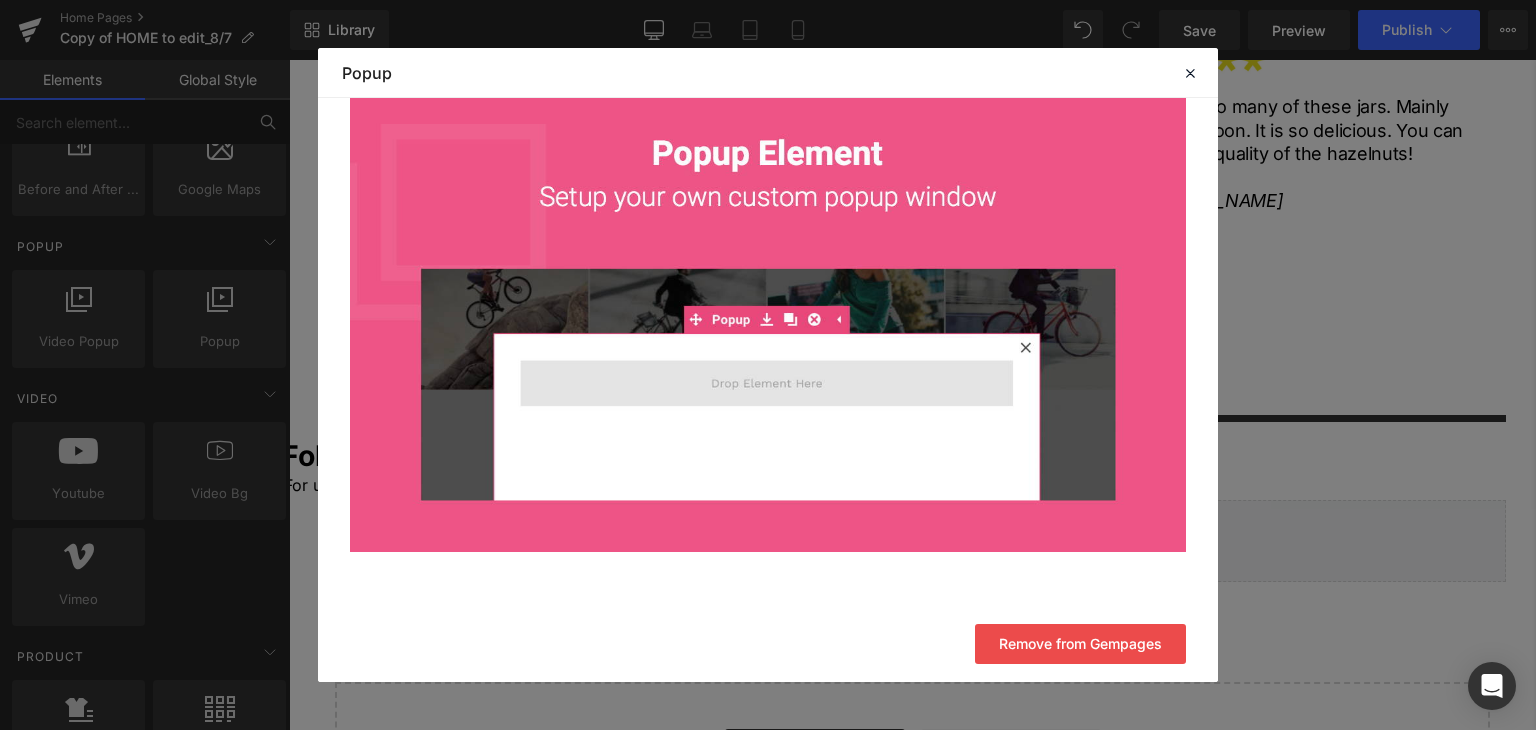 scroll, scrollTop: 172, scrollLeft: 0, axis: vertical 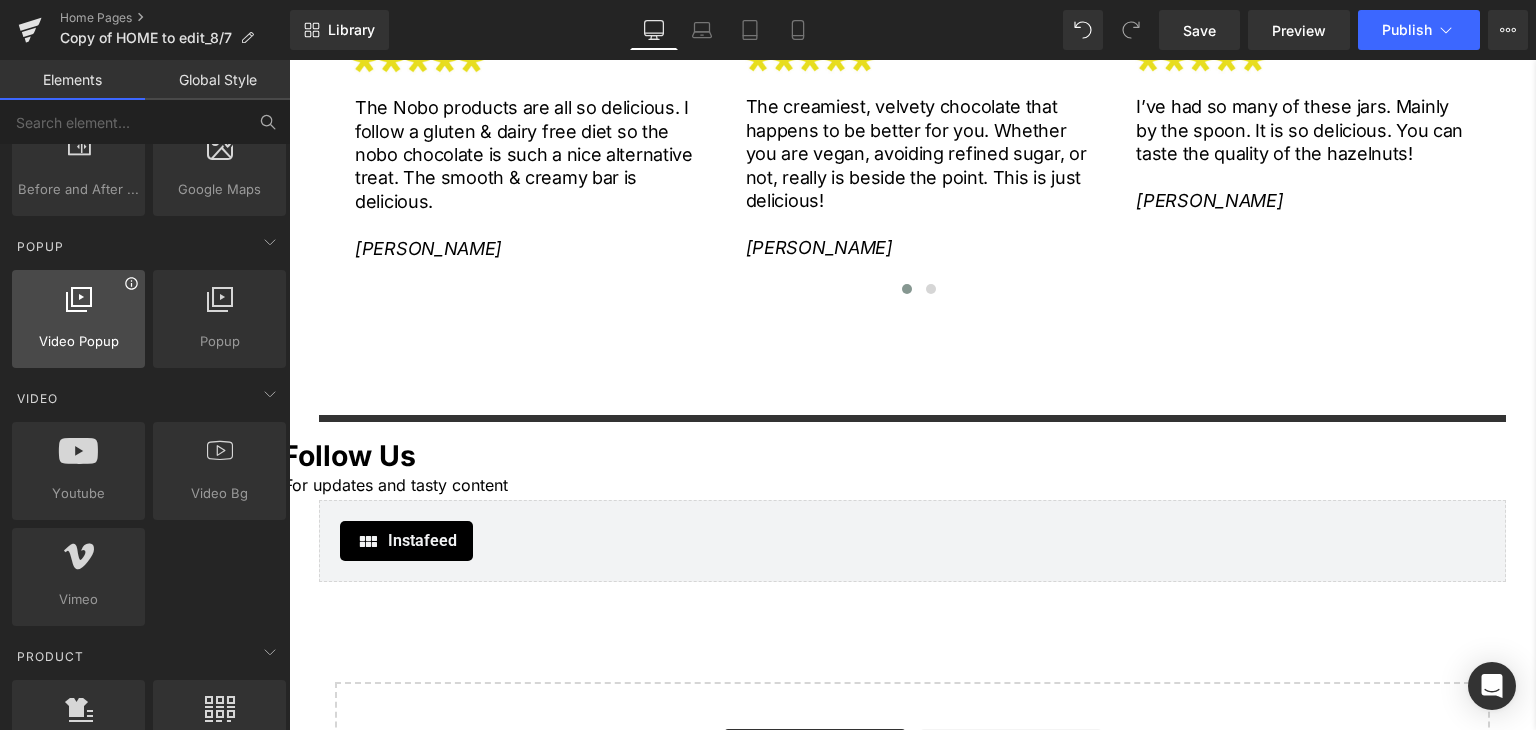 click 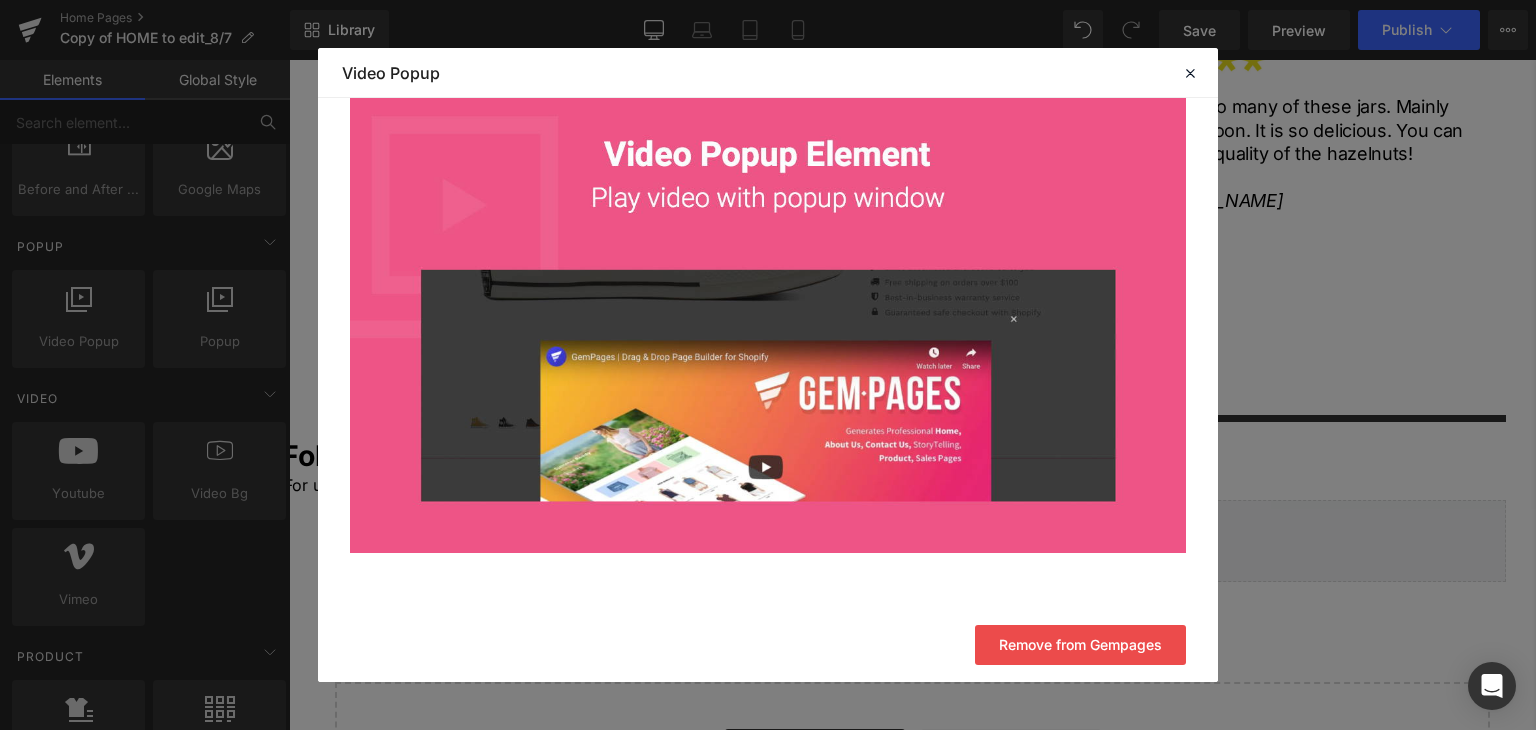 scroll, scrollTop: 173, scrollLeft: 0, axis: vertical 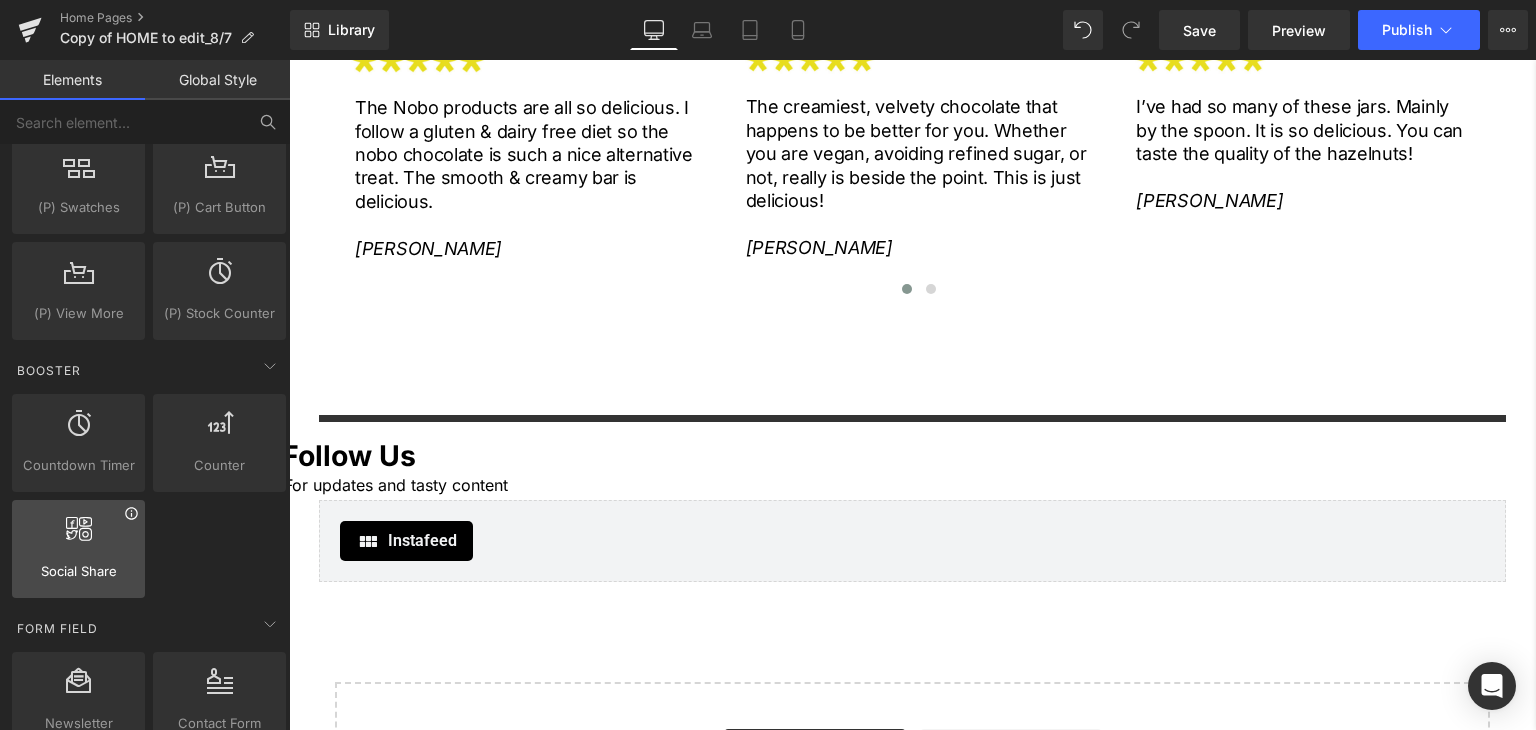 click 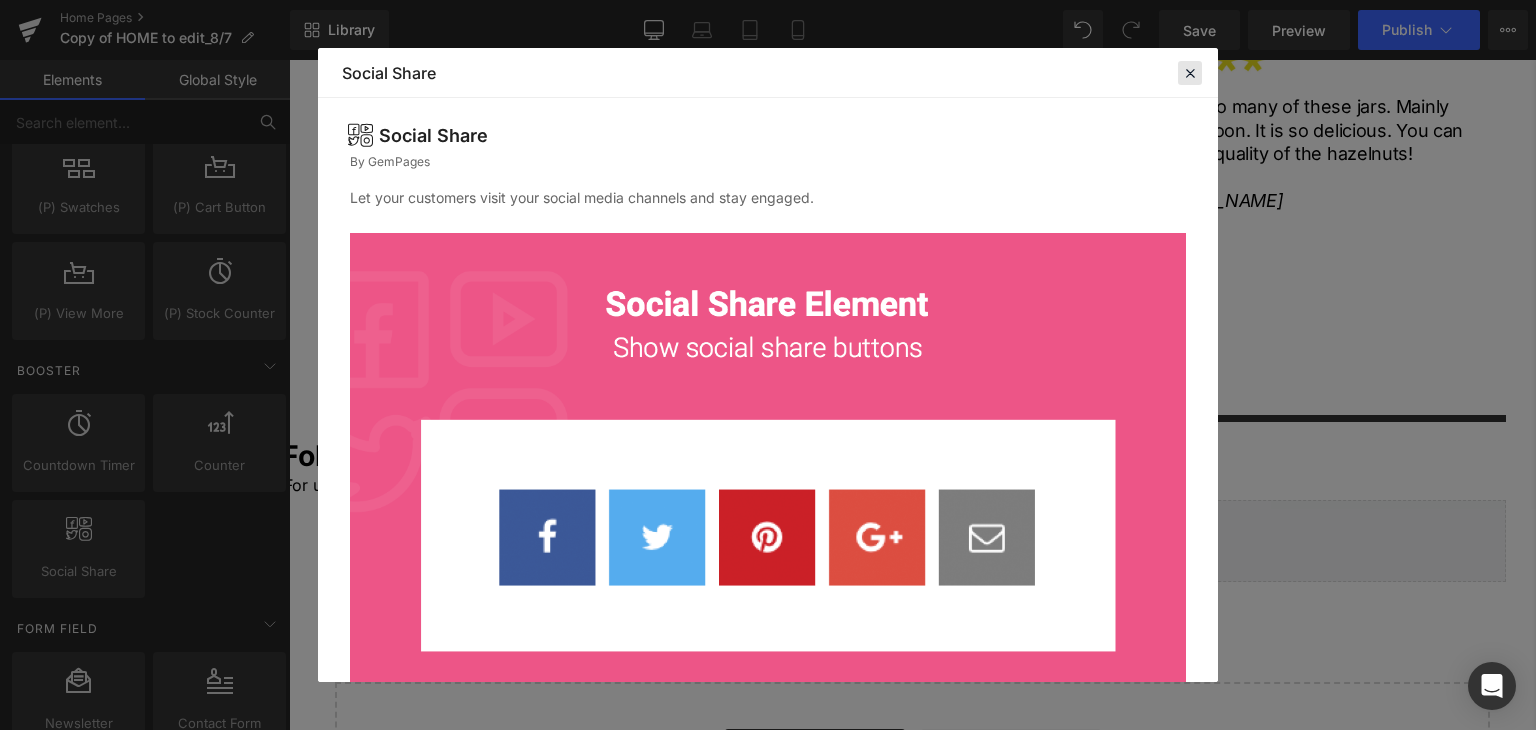 click at bounding box center [1190, 73] 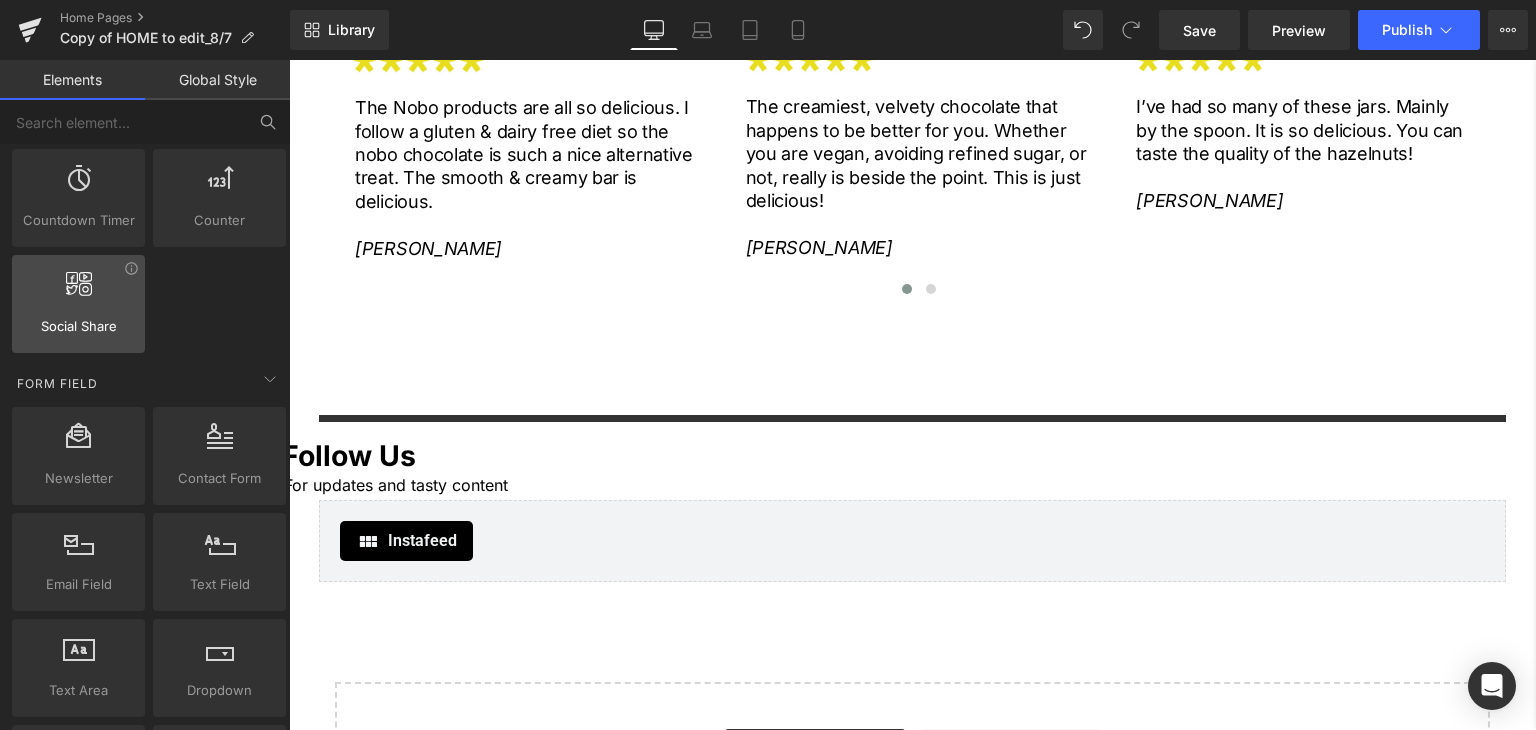 scroll, scrollTop: 2640, scrollLeft: 0, axis: vertical 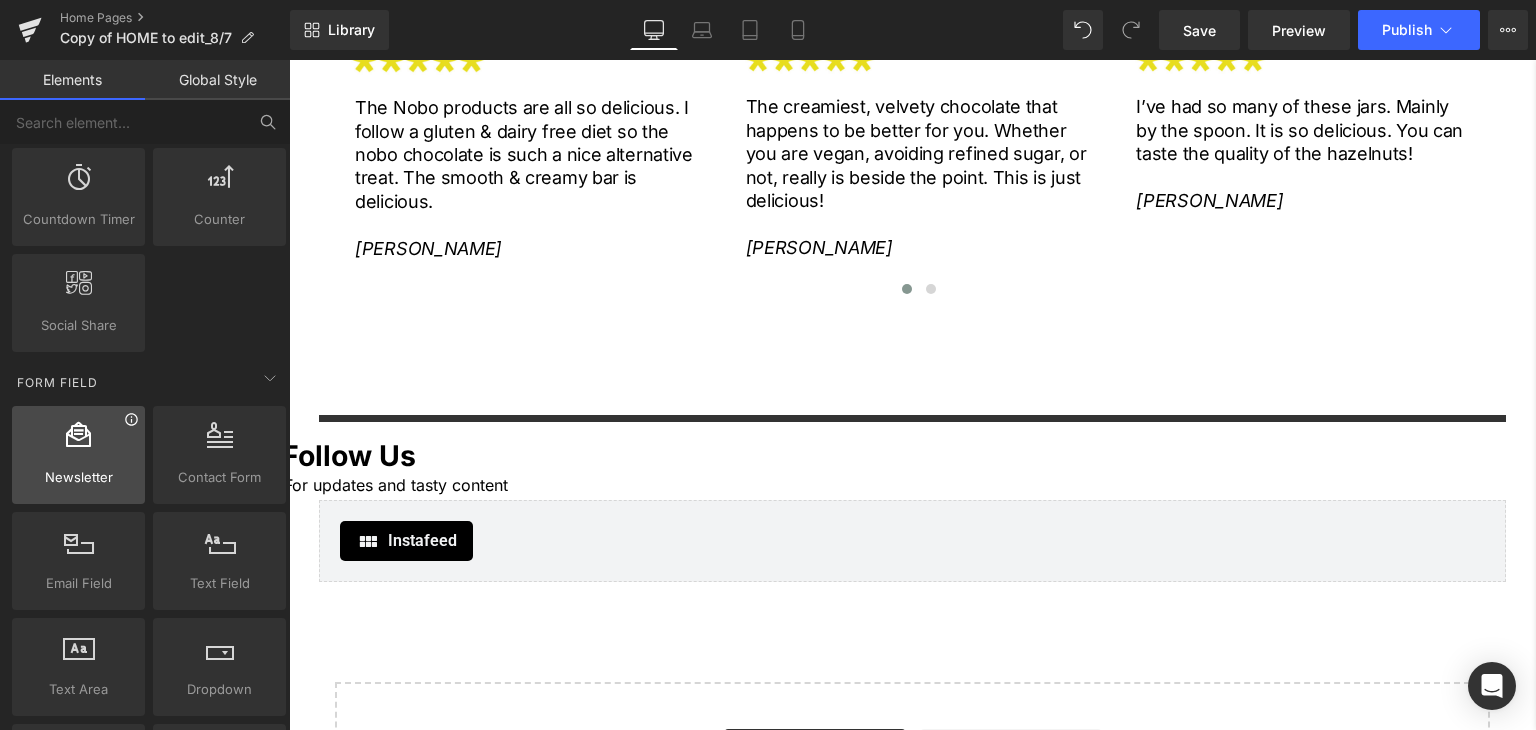 click 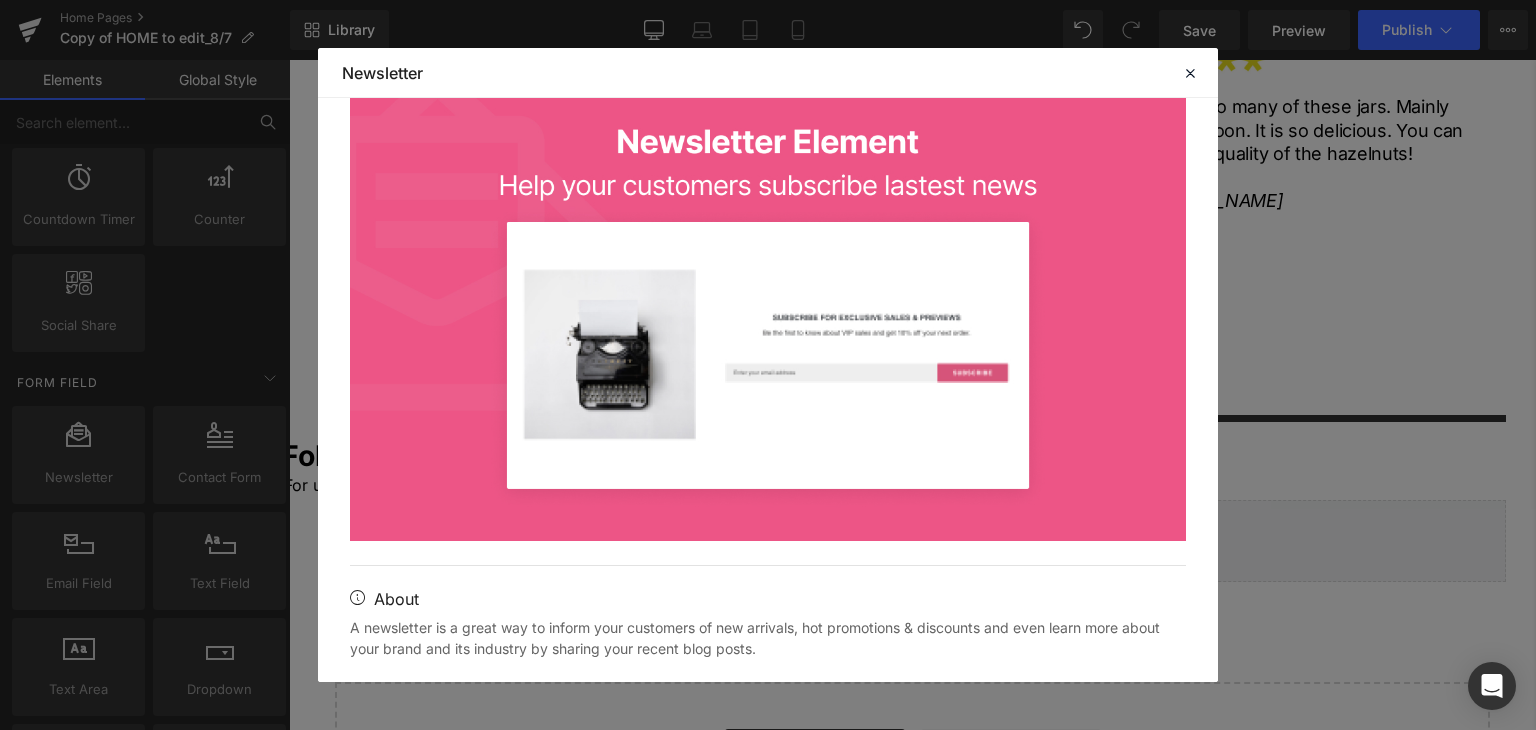 scroll, scrollTop: 216, scrollLeft: 0, axis: vertical 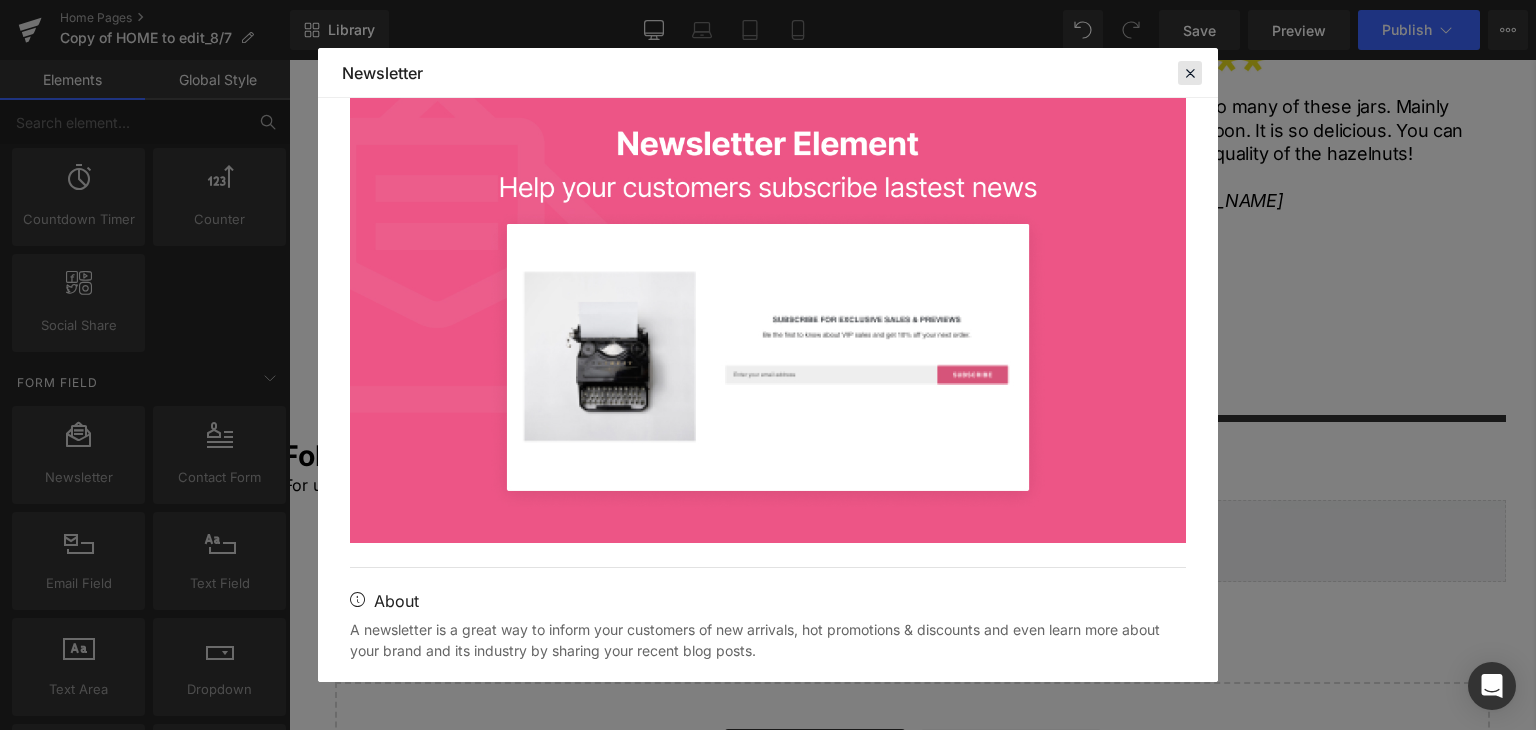 click at bounding box center [1190, 73] 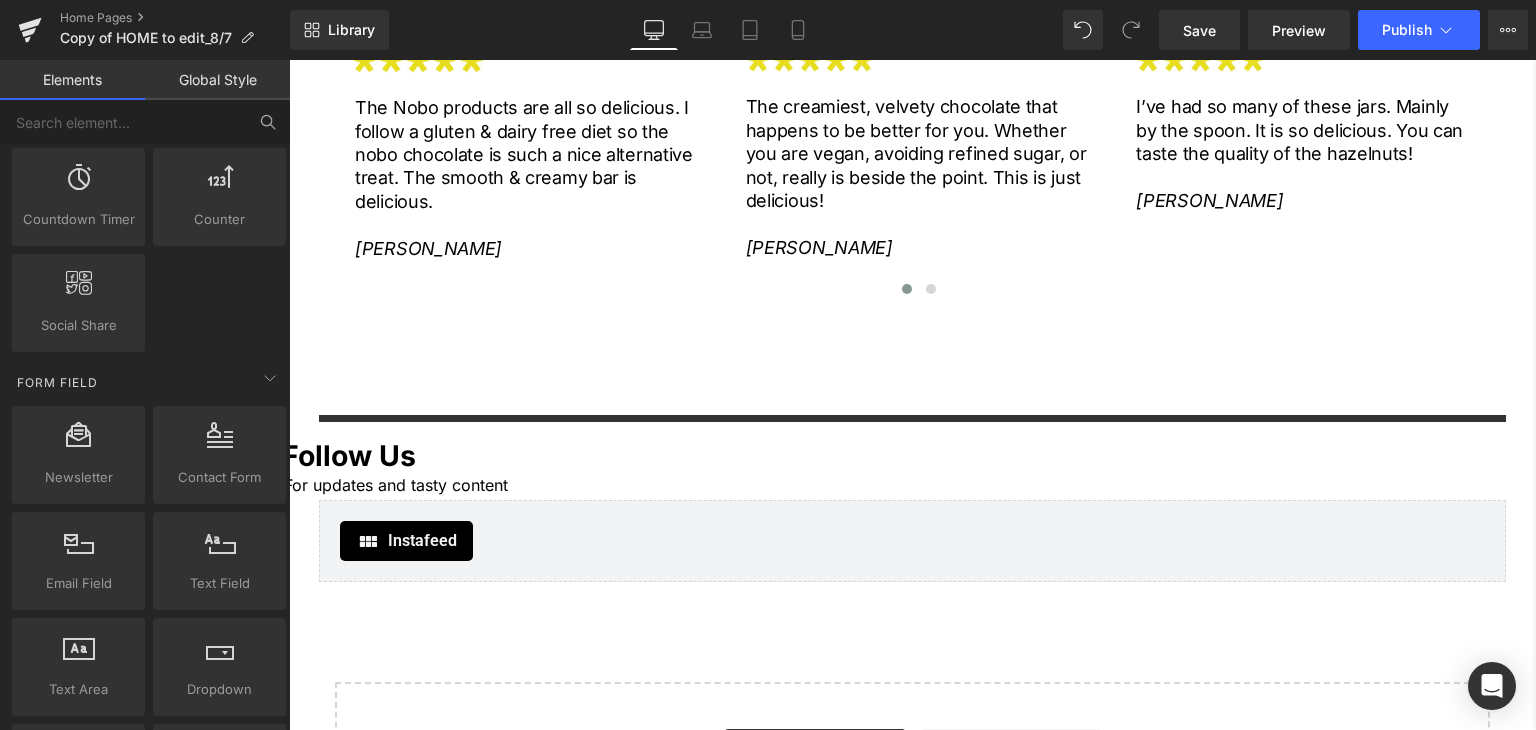 scroll, scrollTop: 2623, scrollLeft: 0, axis: vertical 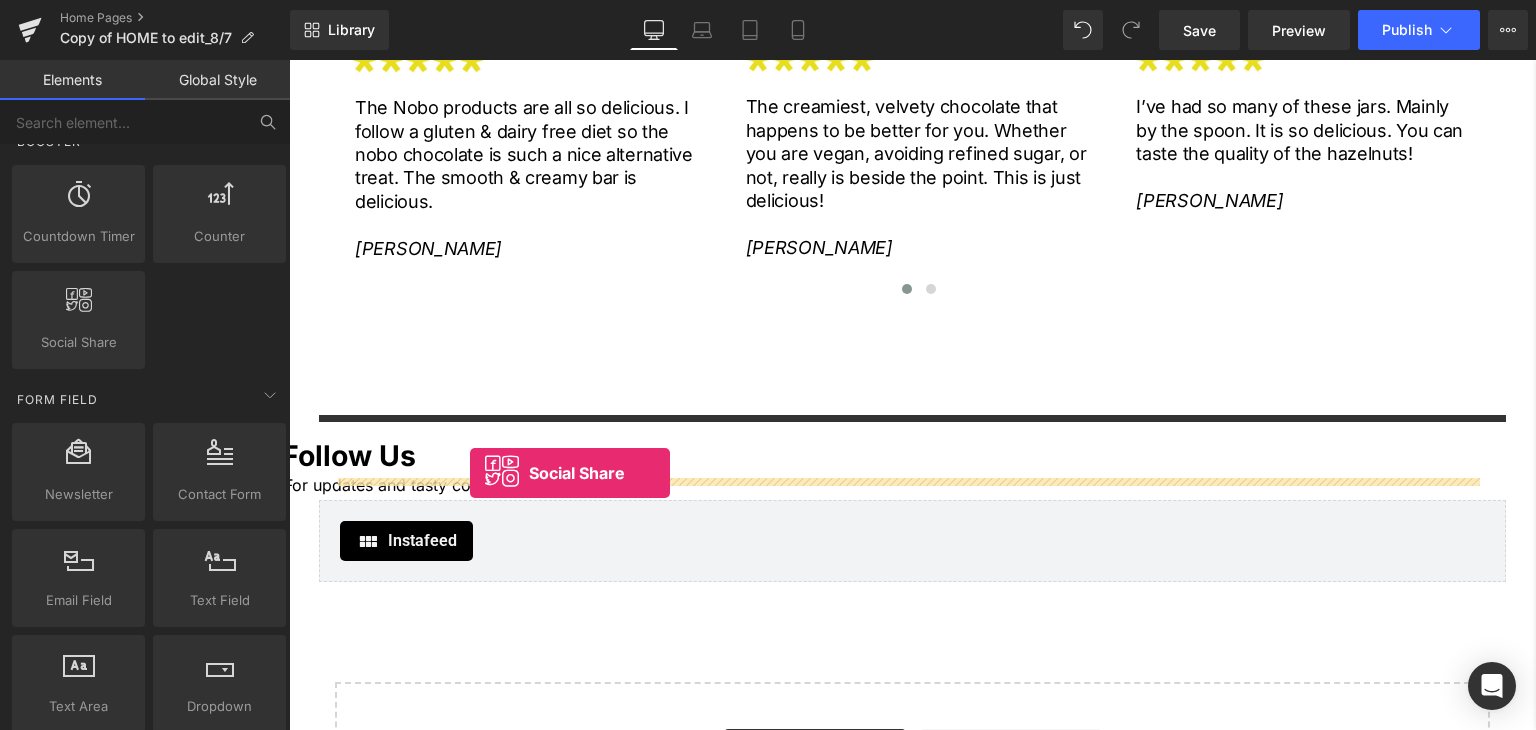 drag, startPoint x: 375, startPoint y: 385, endPoint x: 471, endPoint y: 473, distance: 130.23056 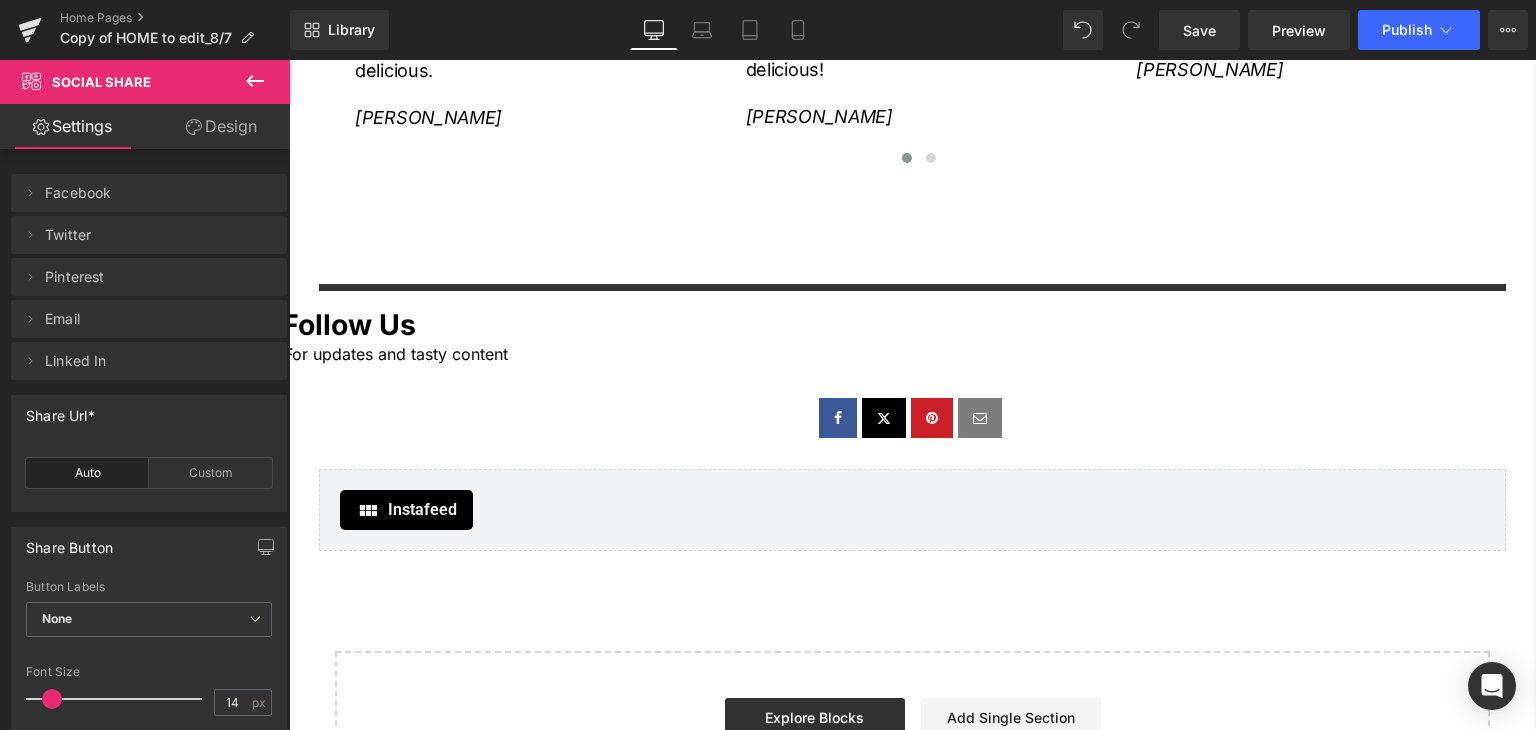 scroll, scrollTop: 3452, scrollLeft: 0, axis: vertical 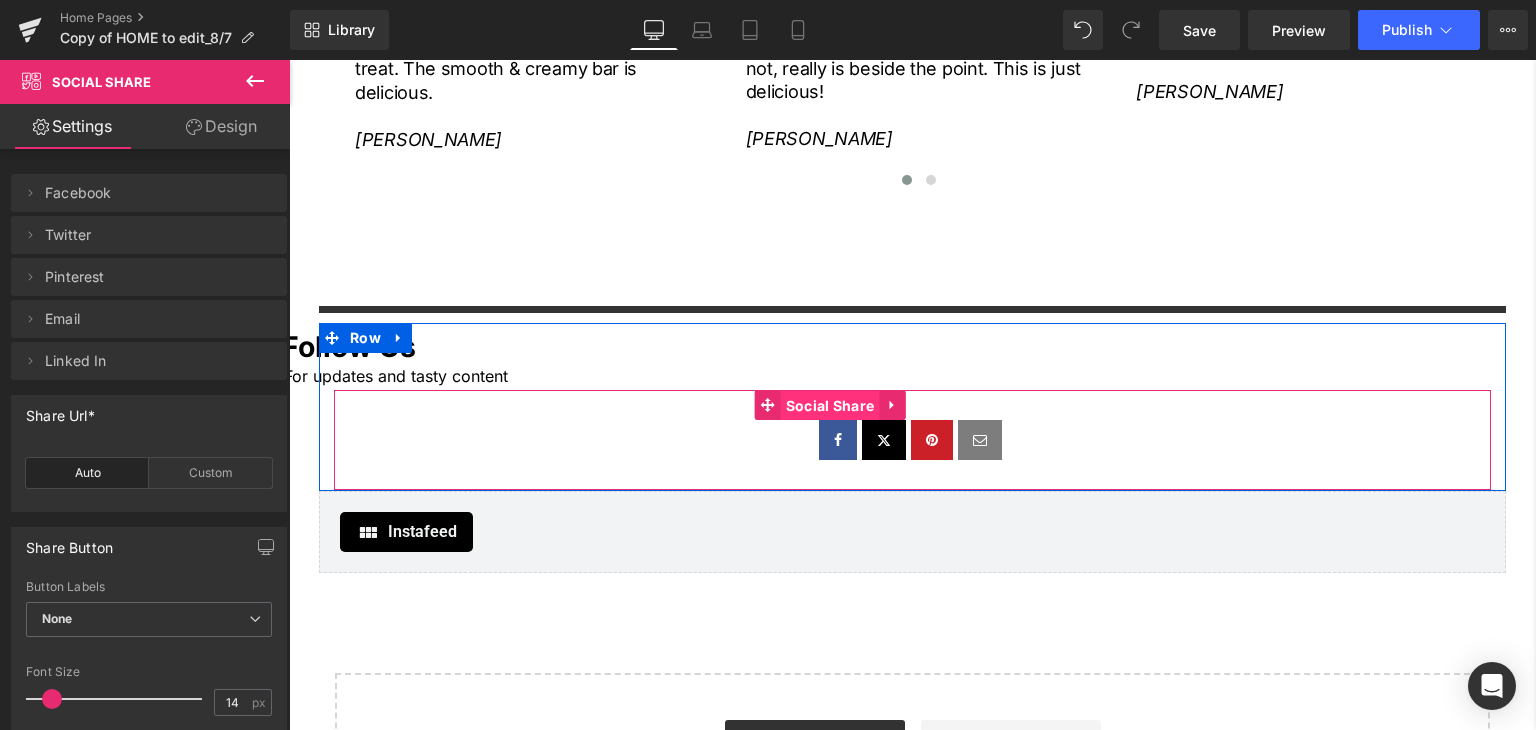 click on "Social Share" at bounding box center [830, 406] 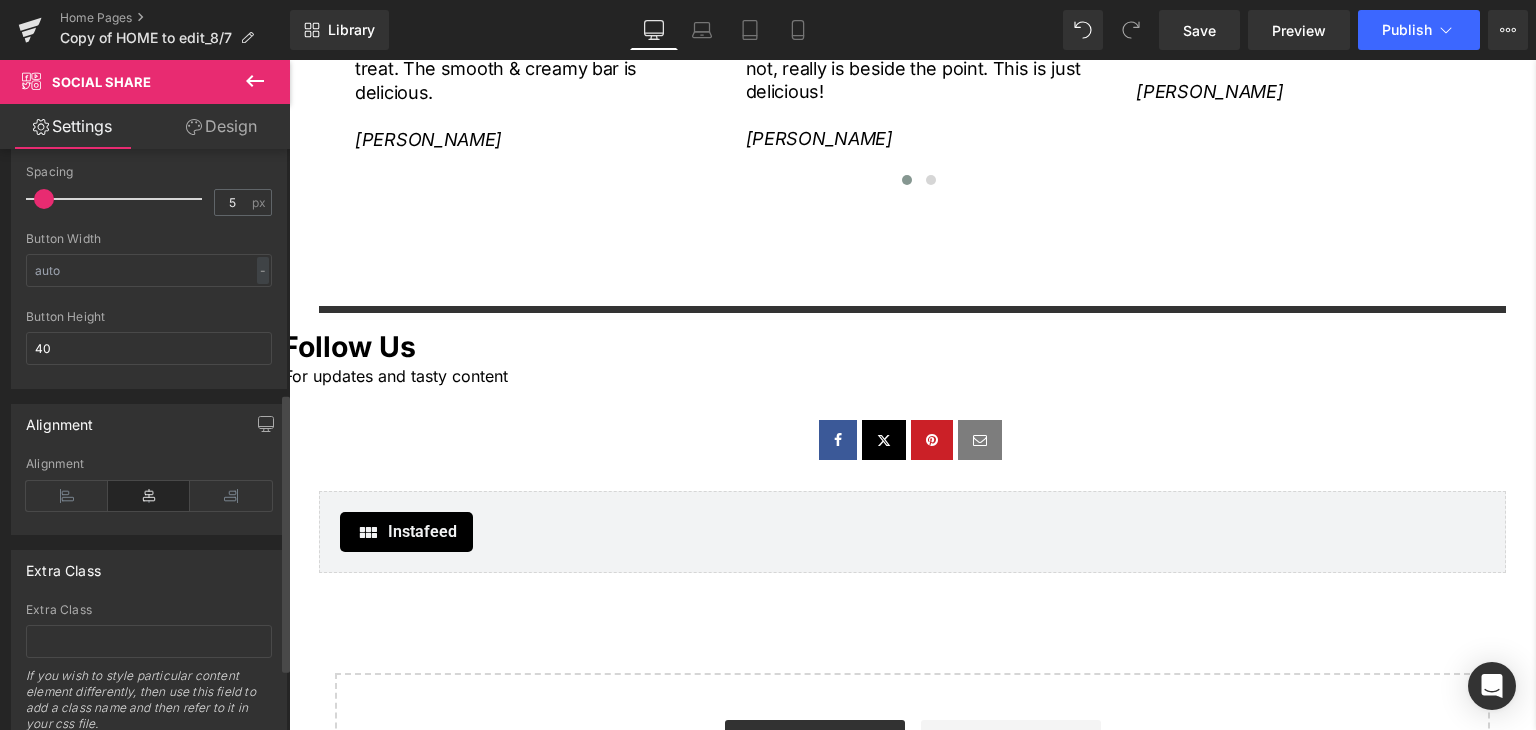 scroll, scrollTop: 390, scrollLeft: 0, axis: vertical 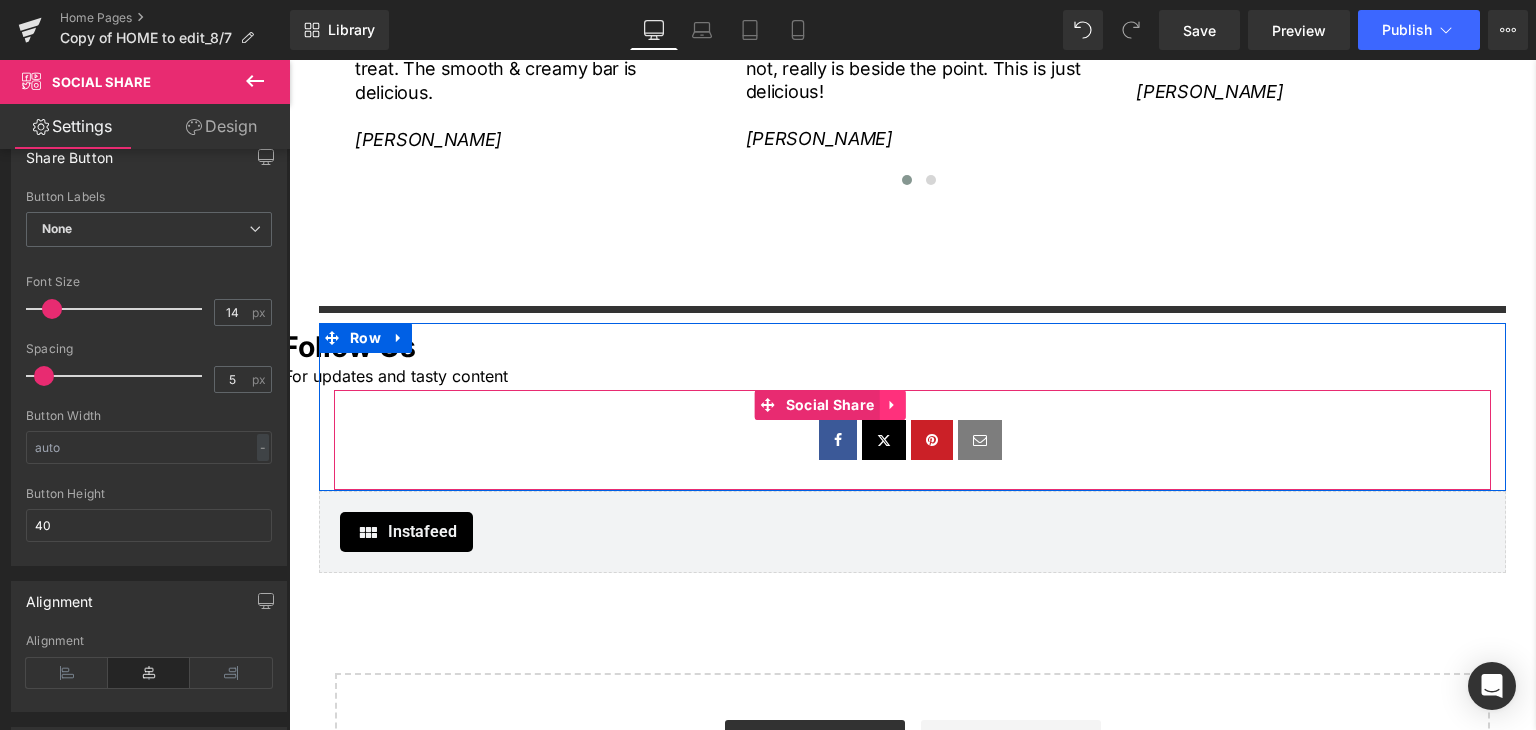 click at bounding box center (892, 405) 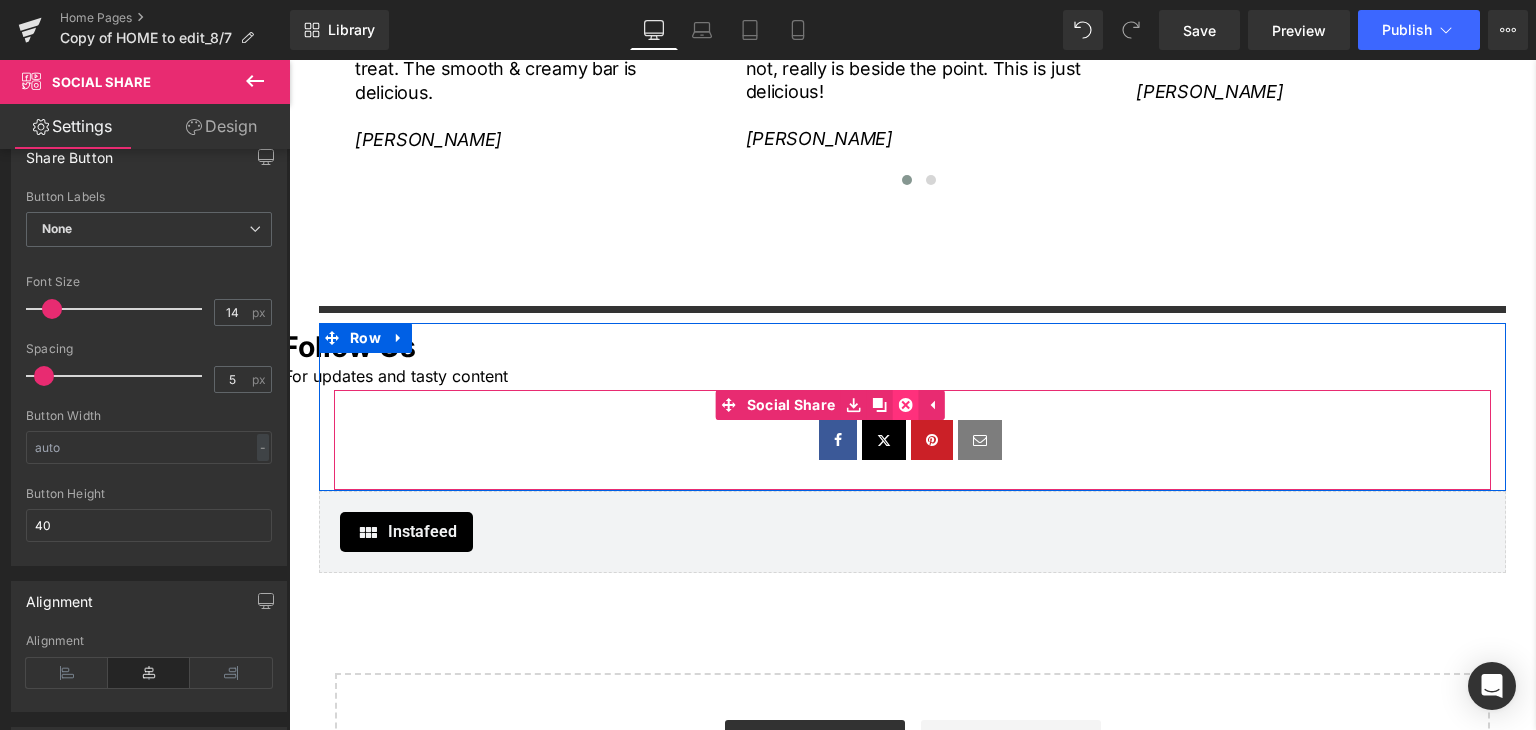 click 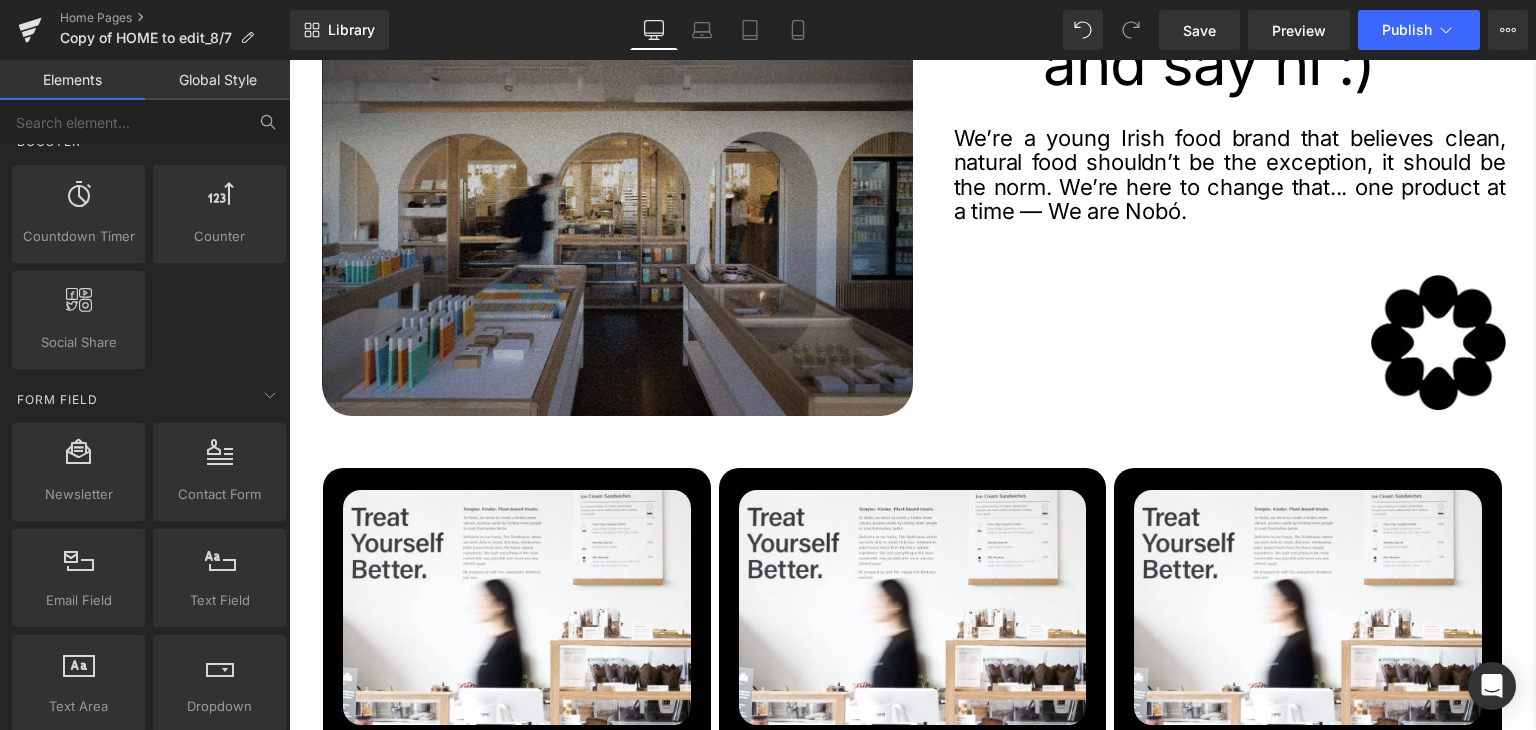 scroll, scrollTop: 1936, scrollLeft: 0, axis: vertical 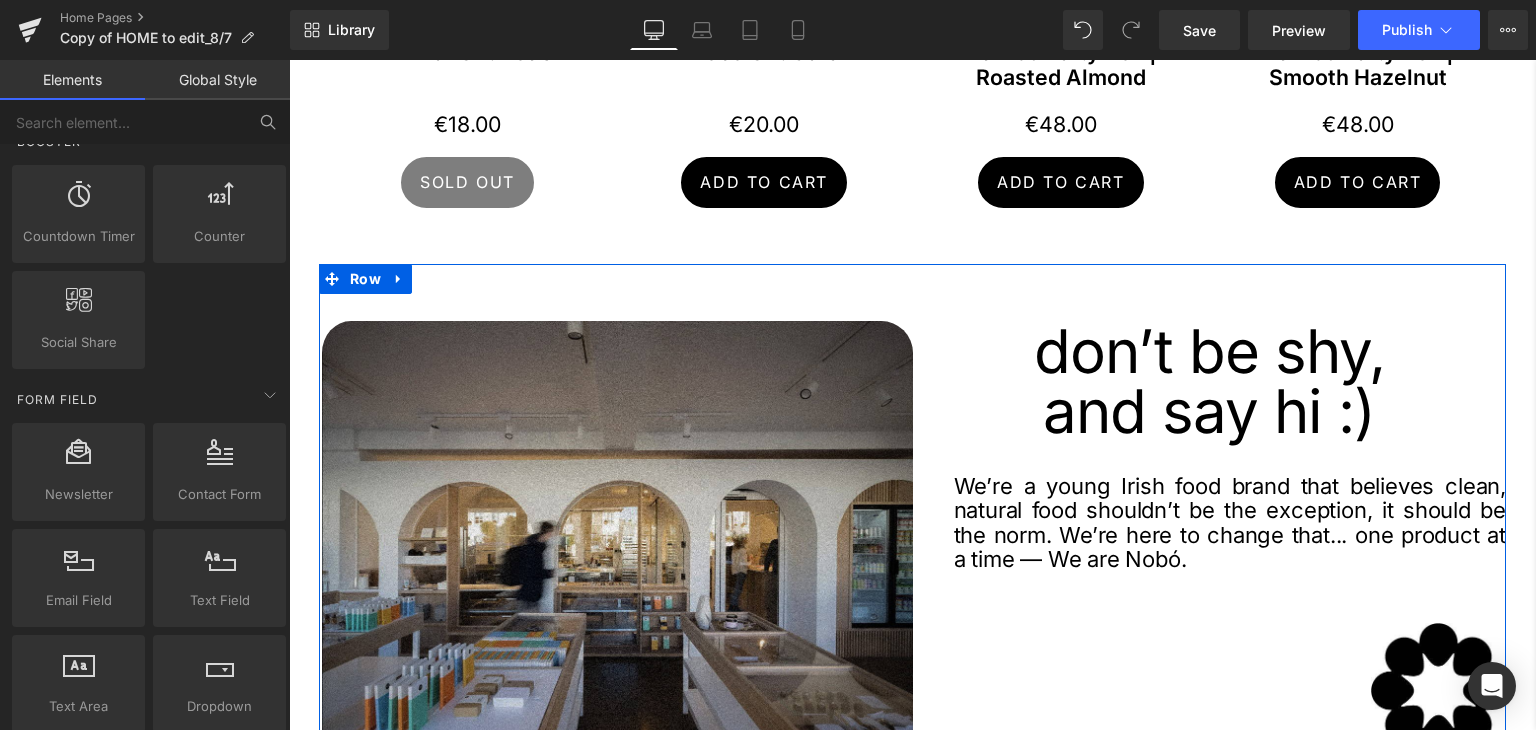 click on "Image         don’t be shy,  and say hi :) Heading         We’re a young Irish food brand that believes clean, natural food shouldn’t be the exception, it should be the norm. We’re here to change that... one product at a time — We are Nobó. Text Block         Image         Row" at bounding box center (912, 514) 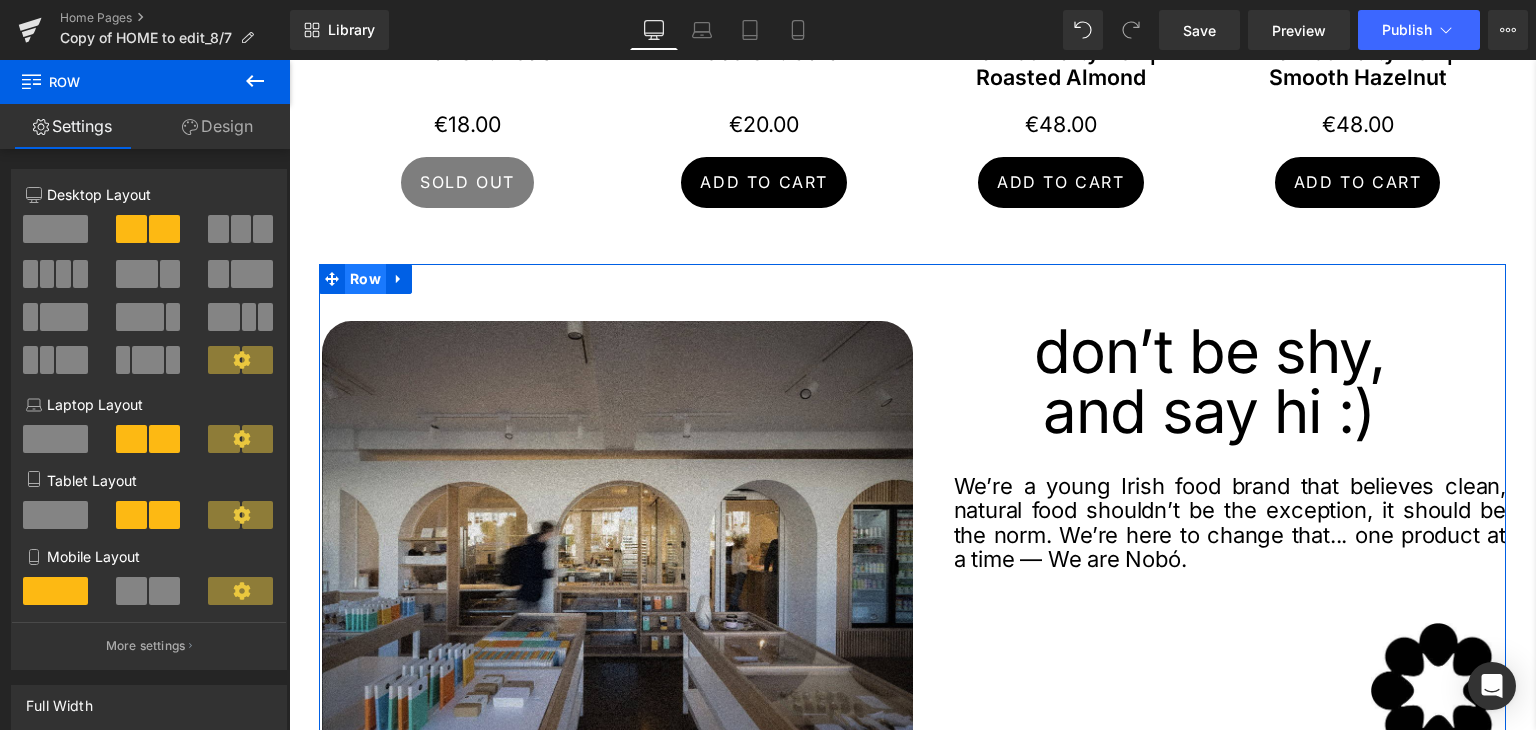 click on "Row" at bounding box center (365, 279) 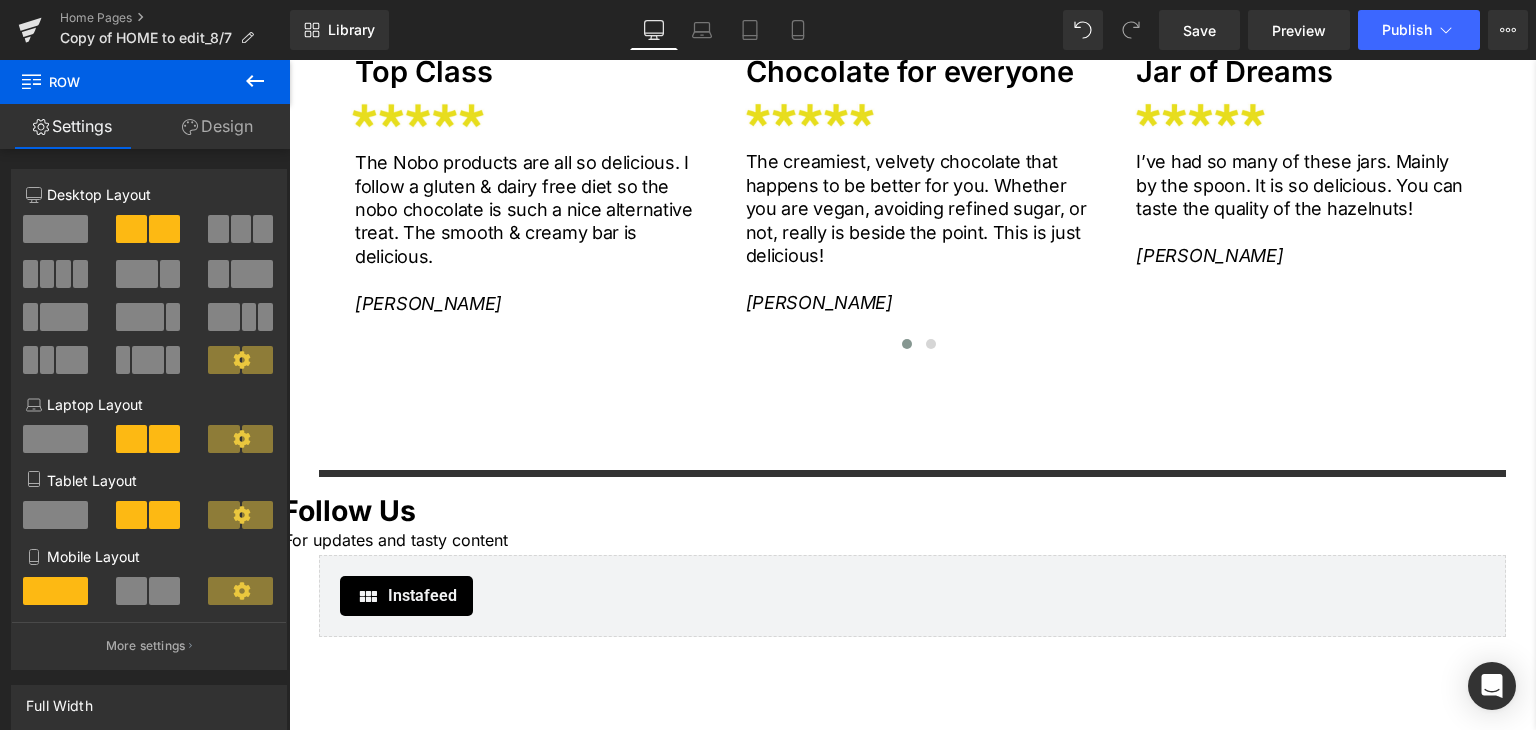 scroll, scrollTop: 3287, scrollLeft: 0, axis: vertical 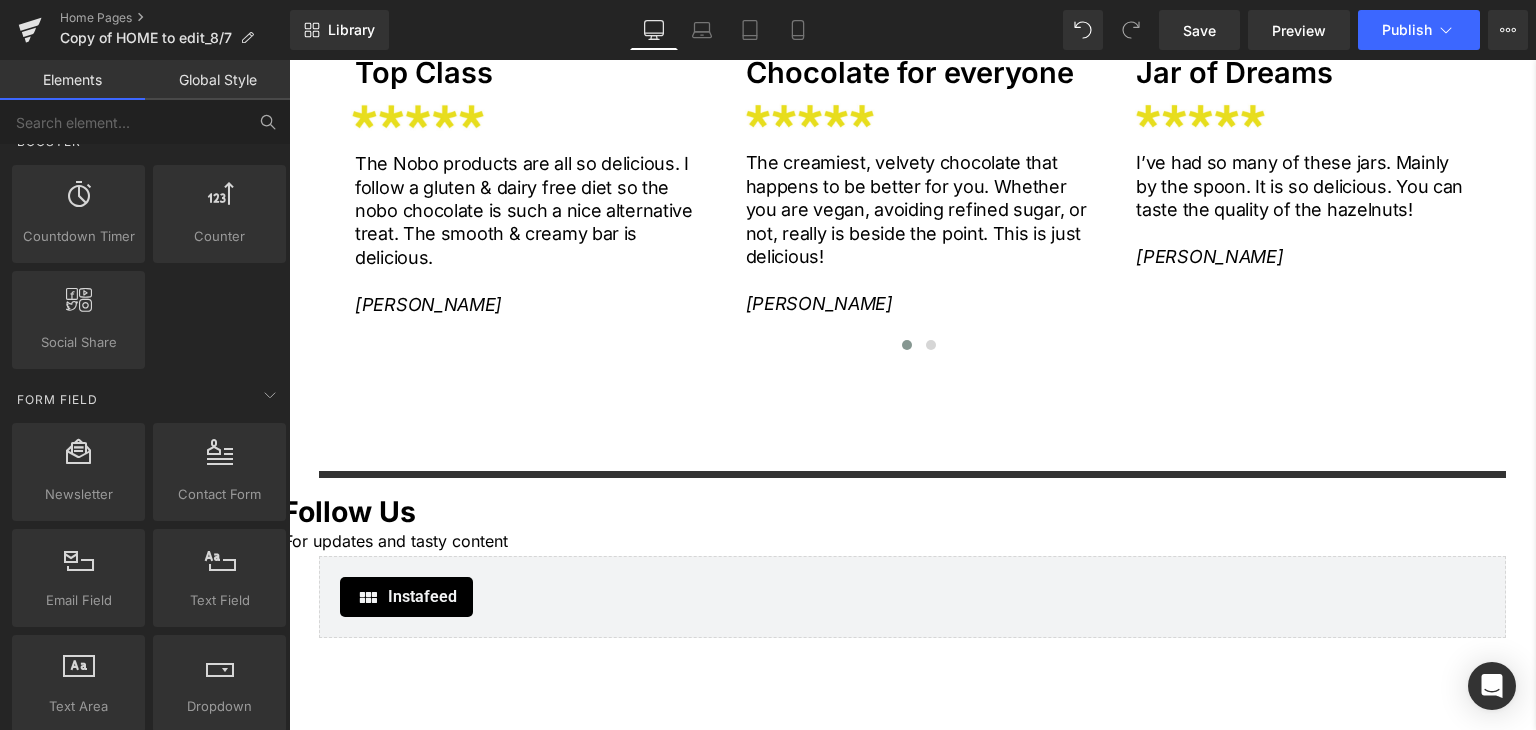 click on "Treat  Yourself  Better. Heading         COFEE SHOP Button         buy now [GEOGRAPHIC_DATA]         a space to enjoy,  shop and stay* Heading         Come and say hi at our award winning  flagship store in the heart of [GEOGRAPHIC_DATA] 6. Treat yourself to something delicious from our in house bakery, freshly made smoothies and Açai bowls, and some of the finest specialty coffee from Cloud Picker.  Text Block         Image         Image         Row
Sale Off" at bounding box center [912, -1088] 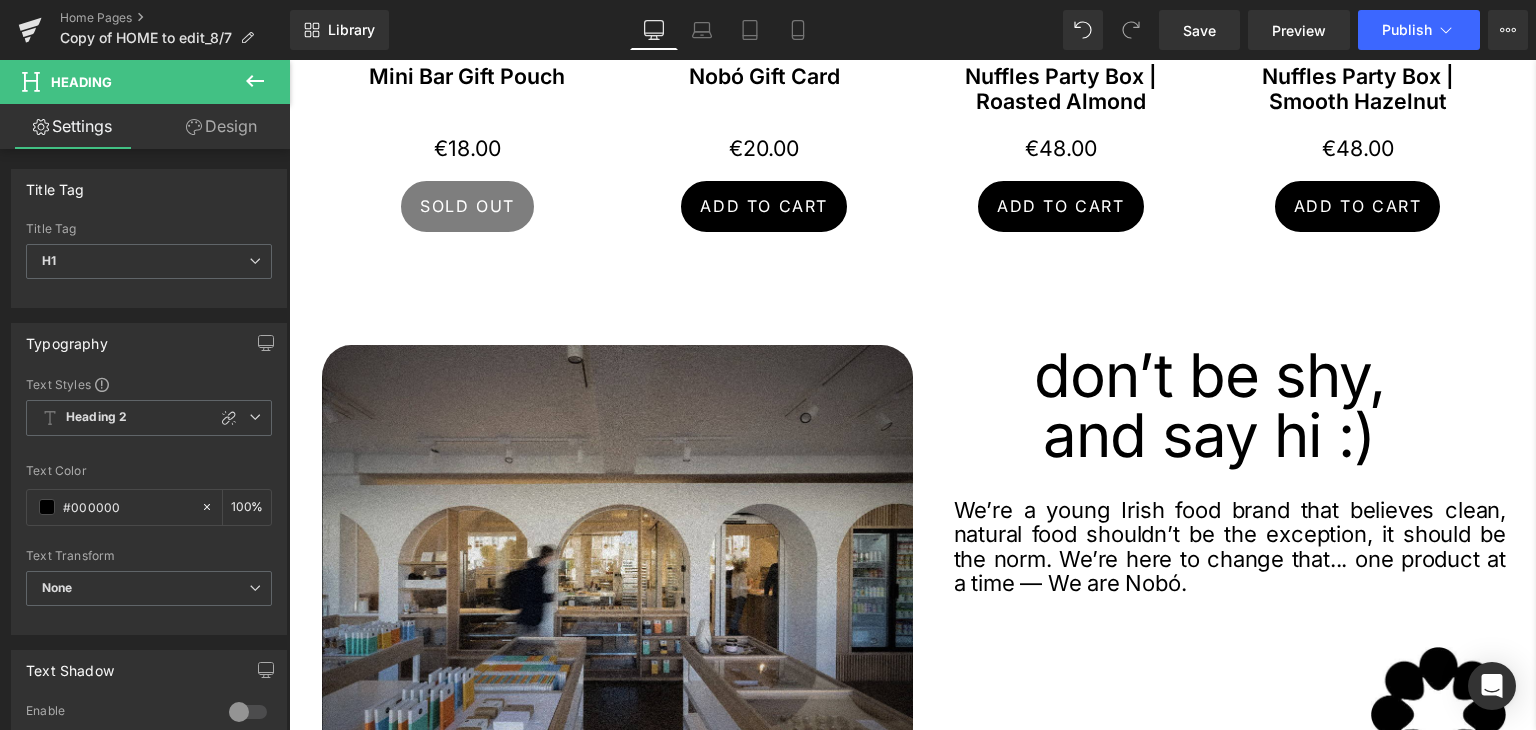 scroll, scrollTop: 1911, scrollLeft: 0, axis: vertical 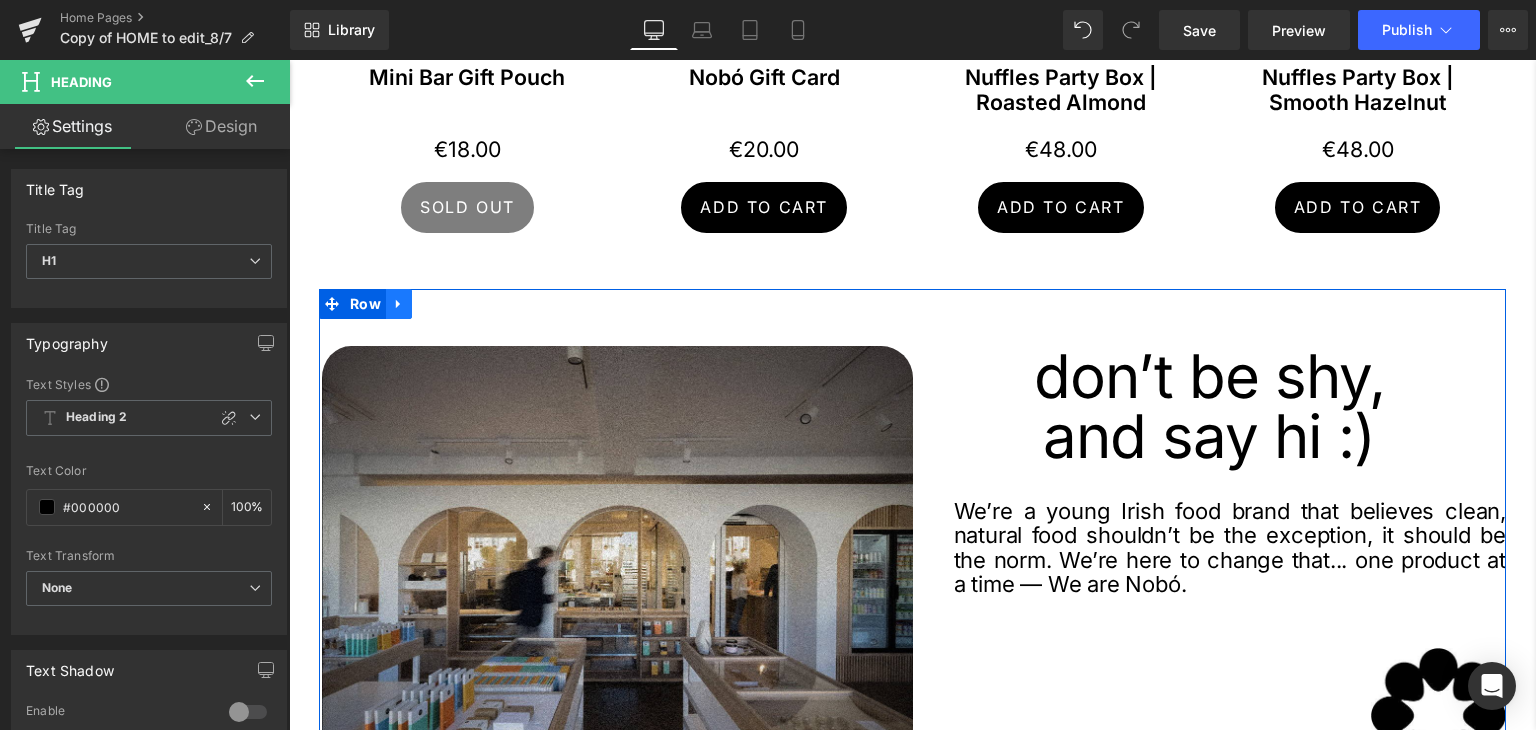 click 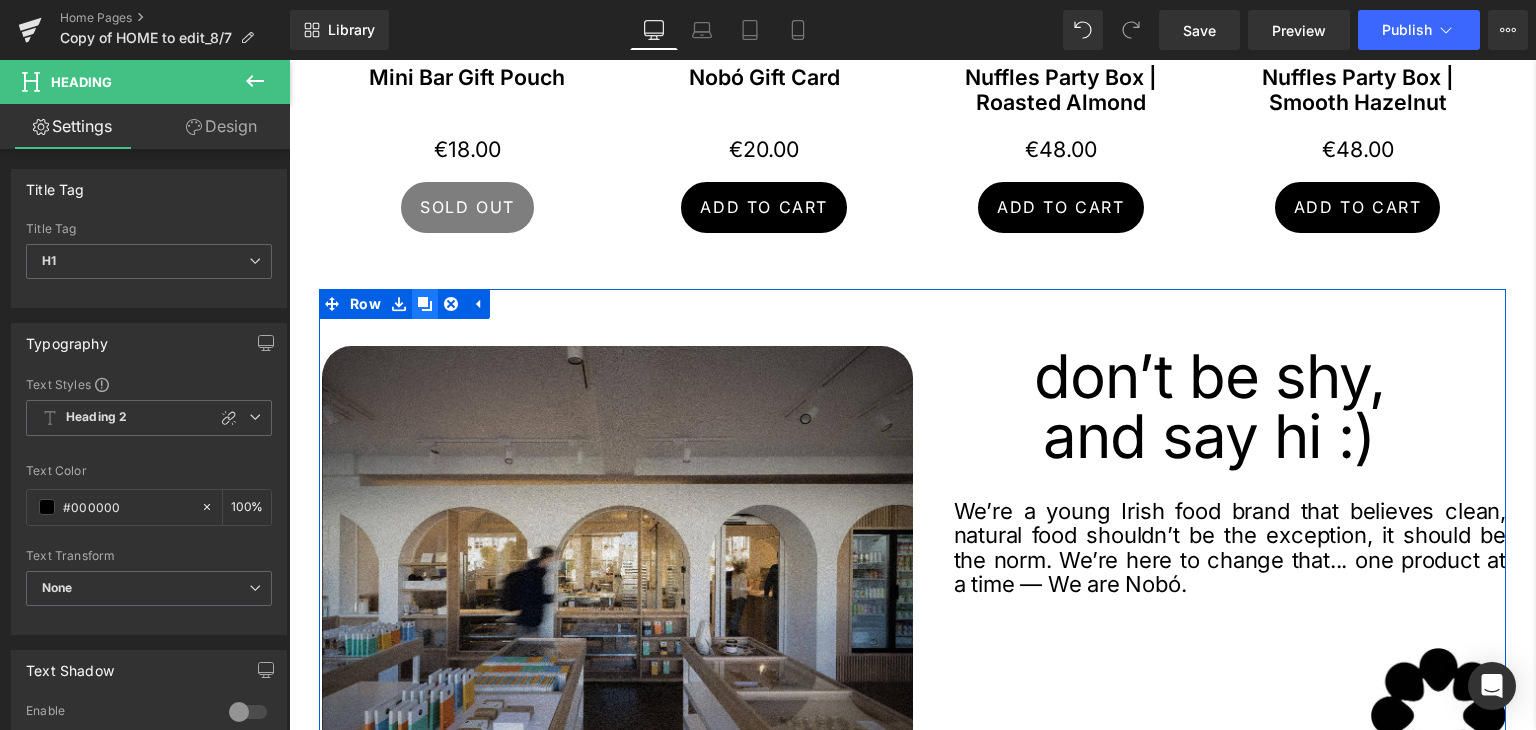 click 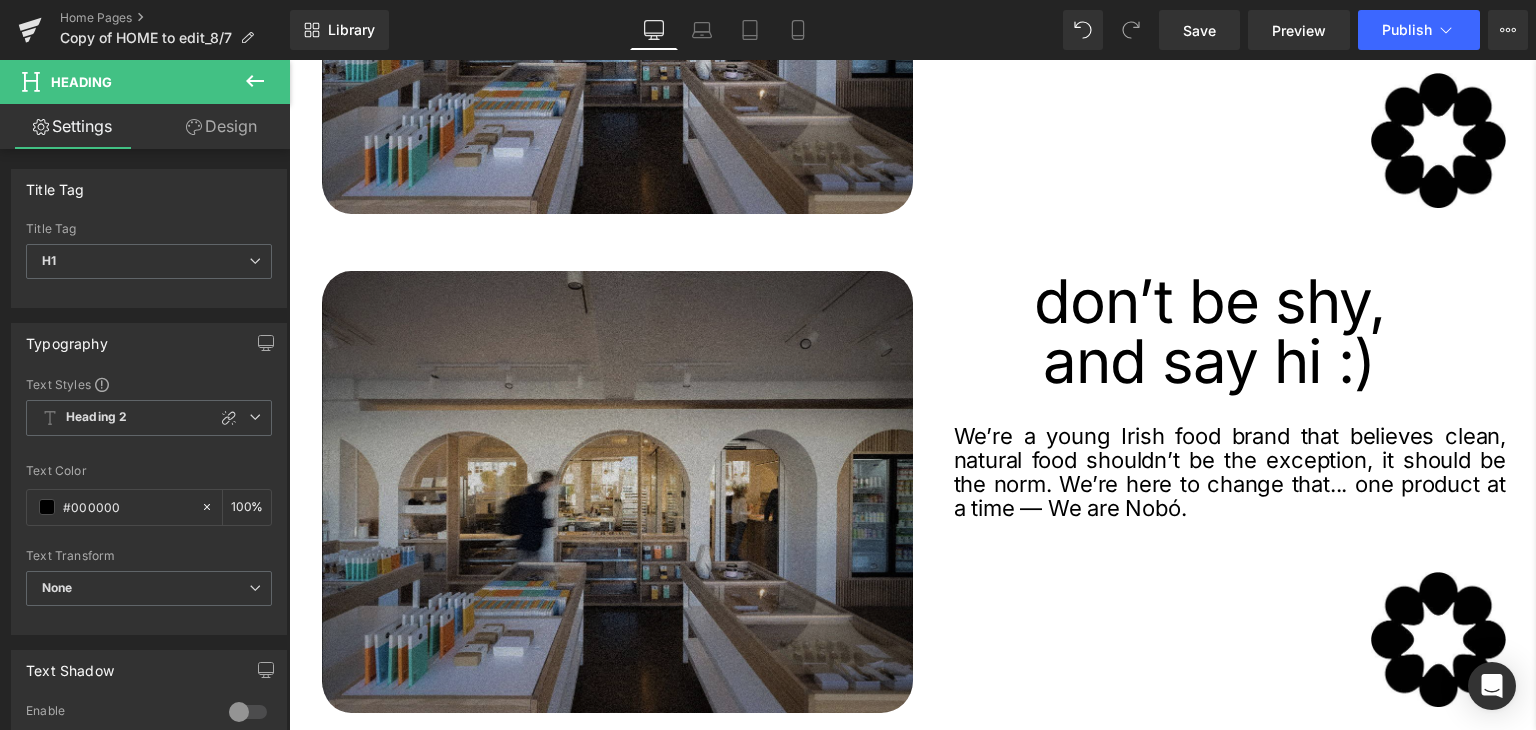 scroll, scrollTop: 2544, scrollLeft: 0, axis: vertical 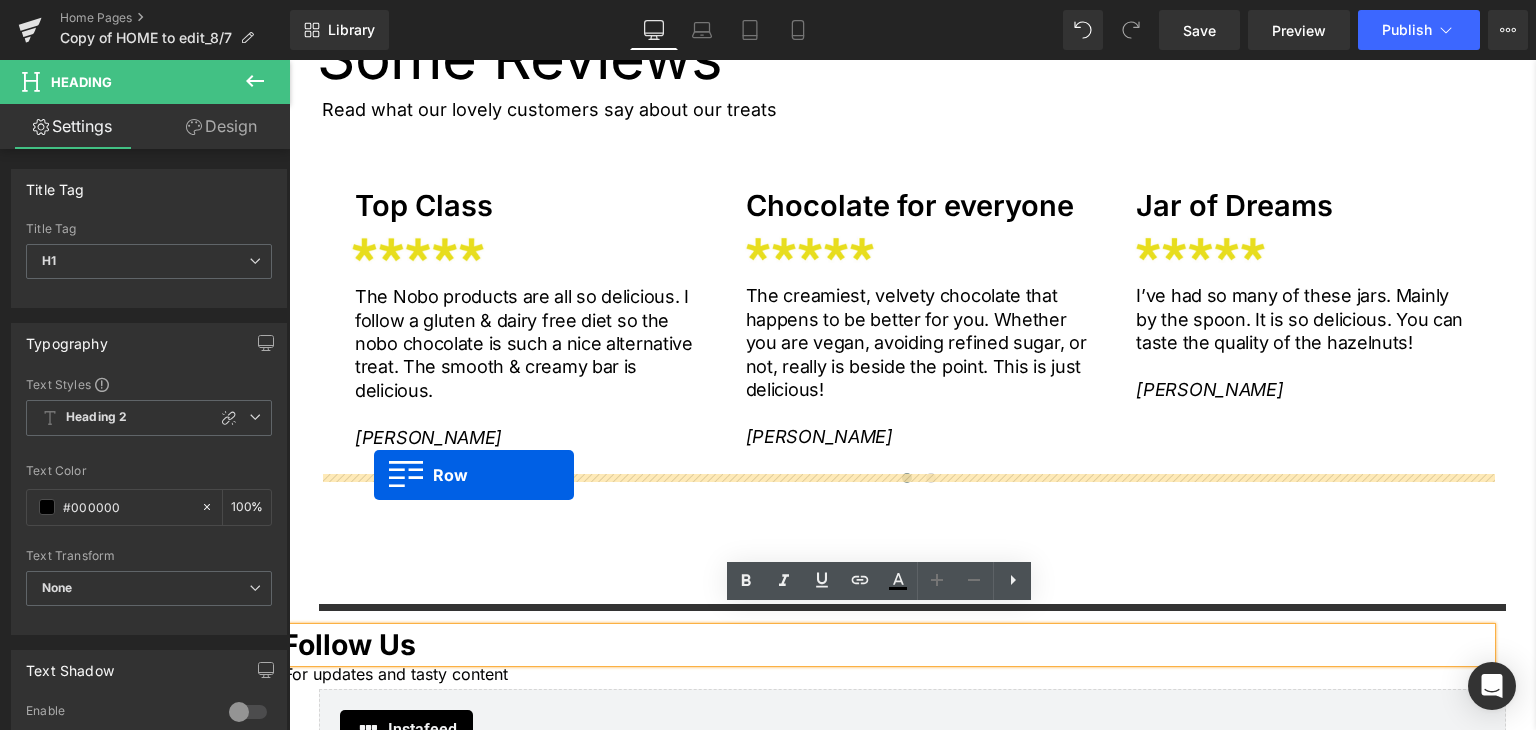 drag, startPoint x: 368, startPoint y: 149, endPoint x: 374, endPoint y: 475, distance: 326.0552 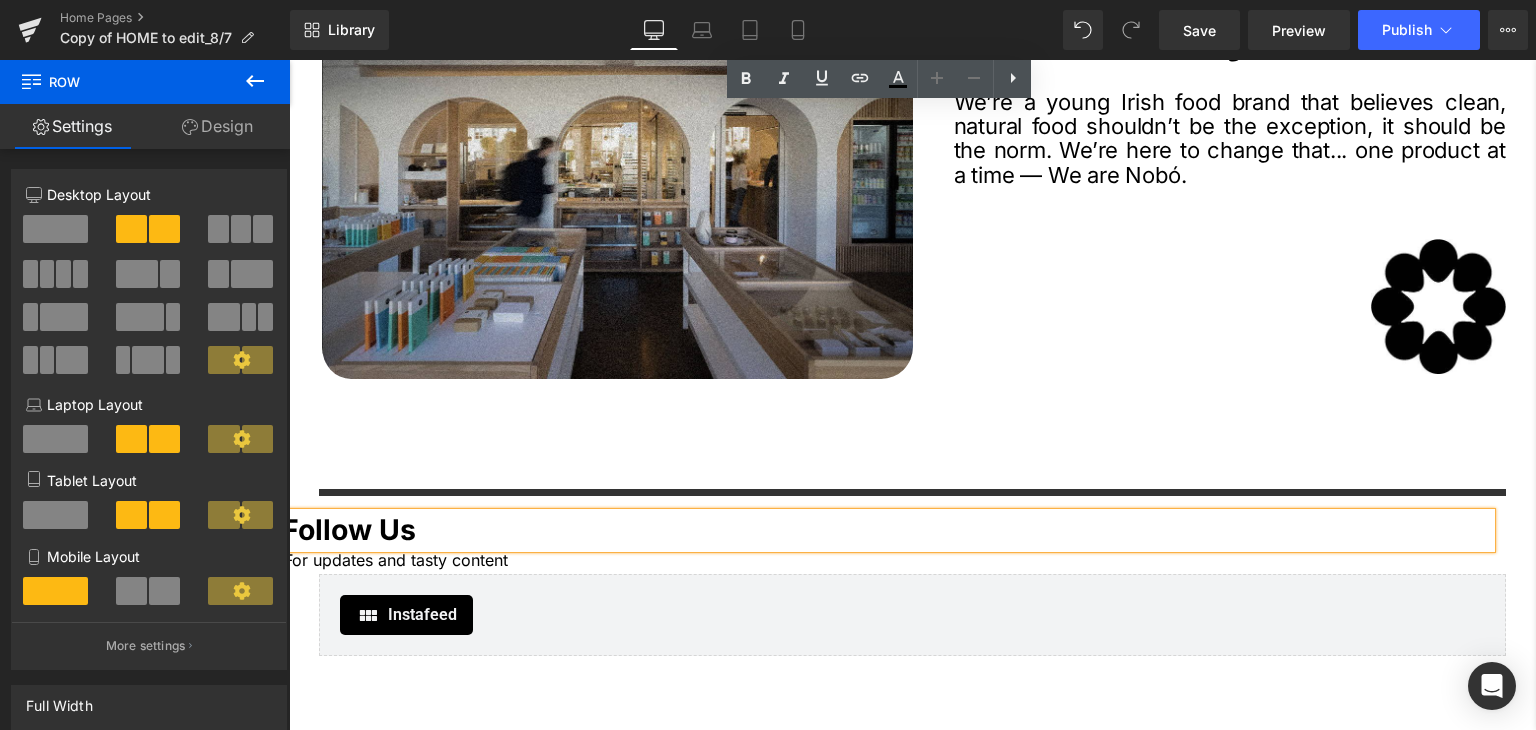 scroll, scrollTop: 3767, scrollLeft: 0, axis: vertical 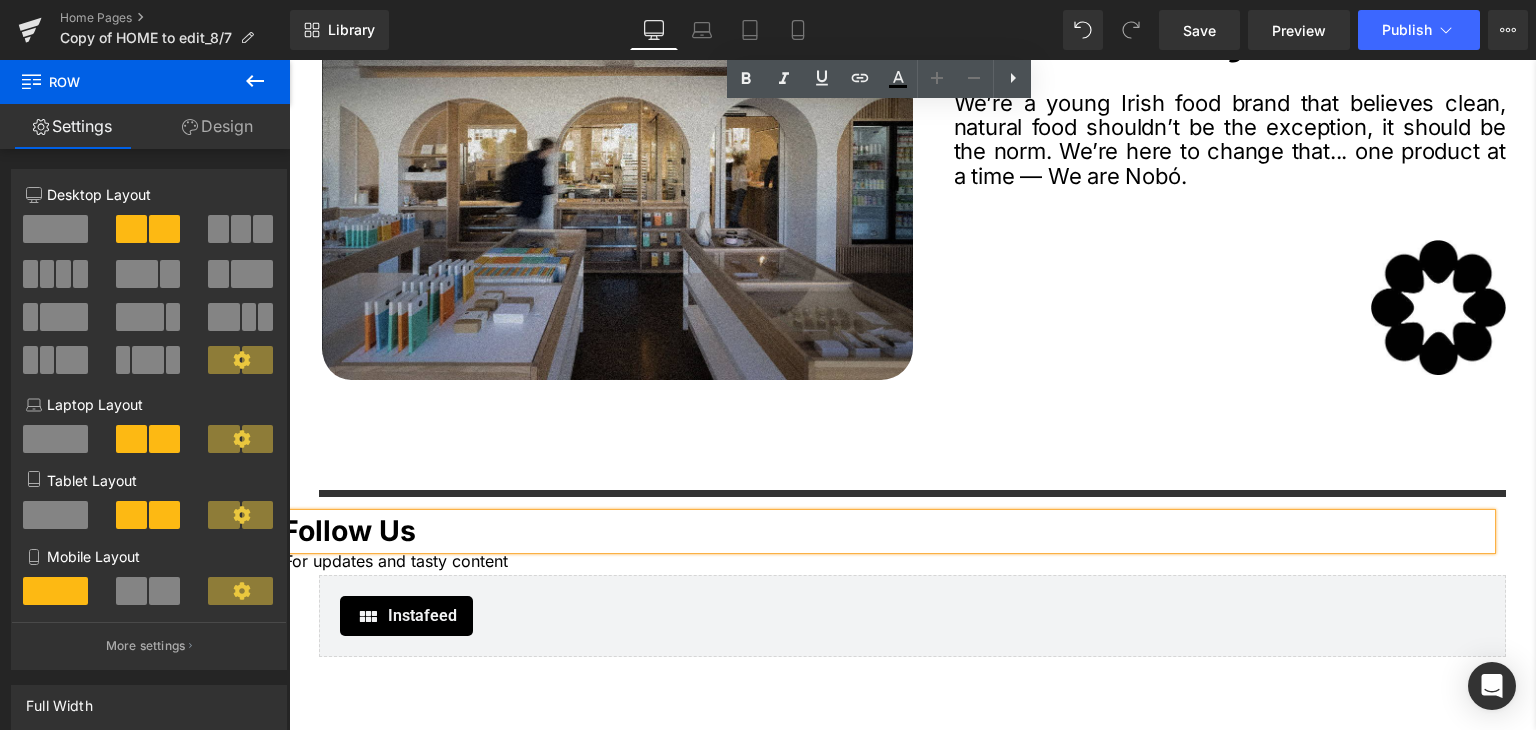 click on "Treat  Yourself  Better. Heading         COFEE SHOP Button         buy now [GEOGRAPHIC_DATA]         a space to enjoy,  shop and stay* Heading         Come and say hi at our award winning  flagship store in the heart of [GEOGRAPHIC_DATA] 6. Treat yourself to something delicious from our in house bakery, freshly made smoothies and Açai bowls, and some of the finest specialty coffee from Cloud Picker.  Text Block         Image         Image         Row
Sale Off" at bounding box center [912, -1318] 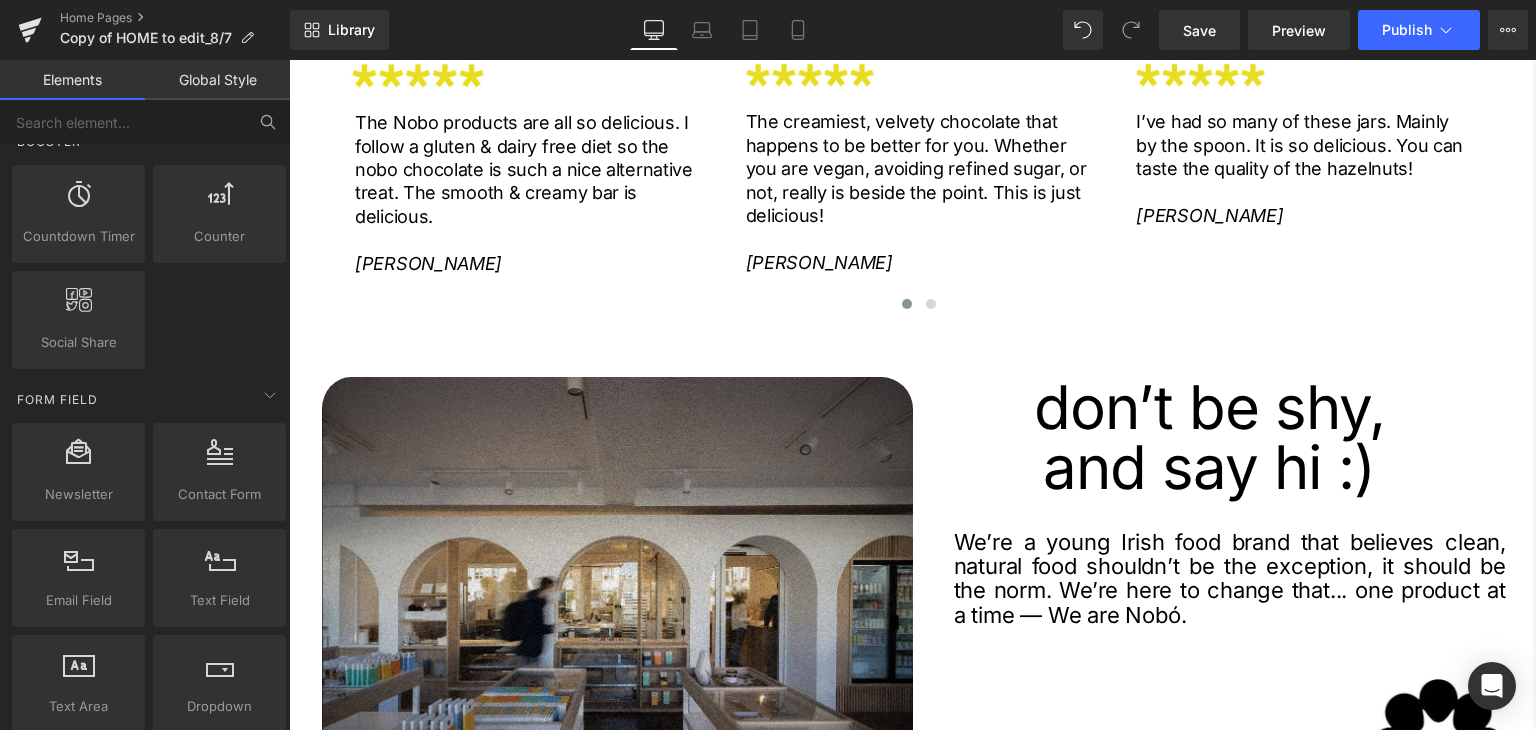 scroll, scrollTop: 3327, scrollLeft: 0, axis: vertical 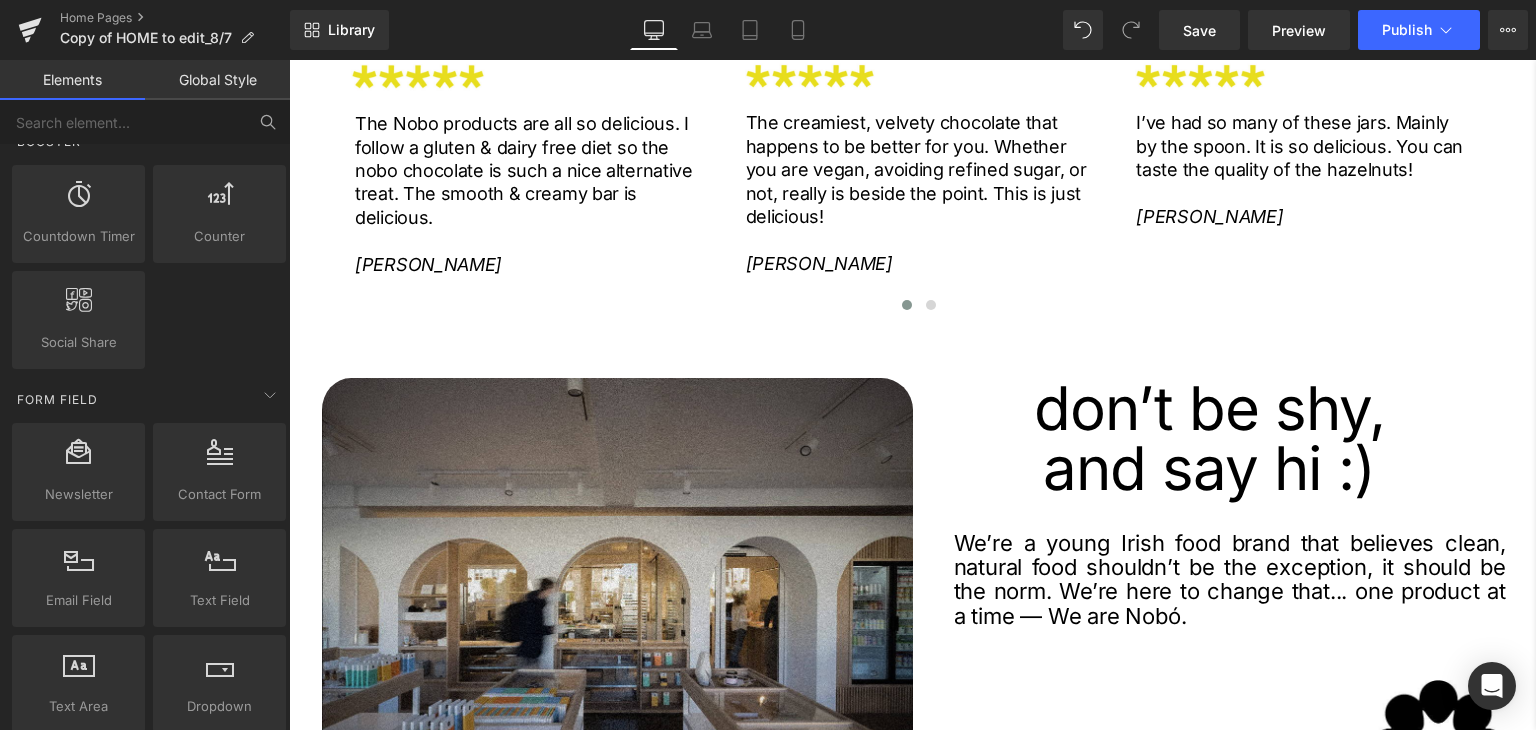click on "don’t be shy," at bounding box center (1210, 408) 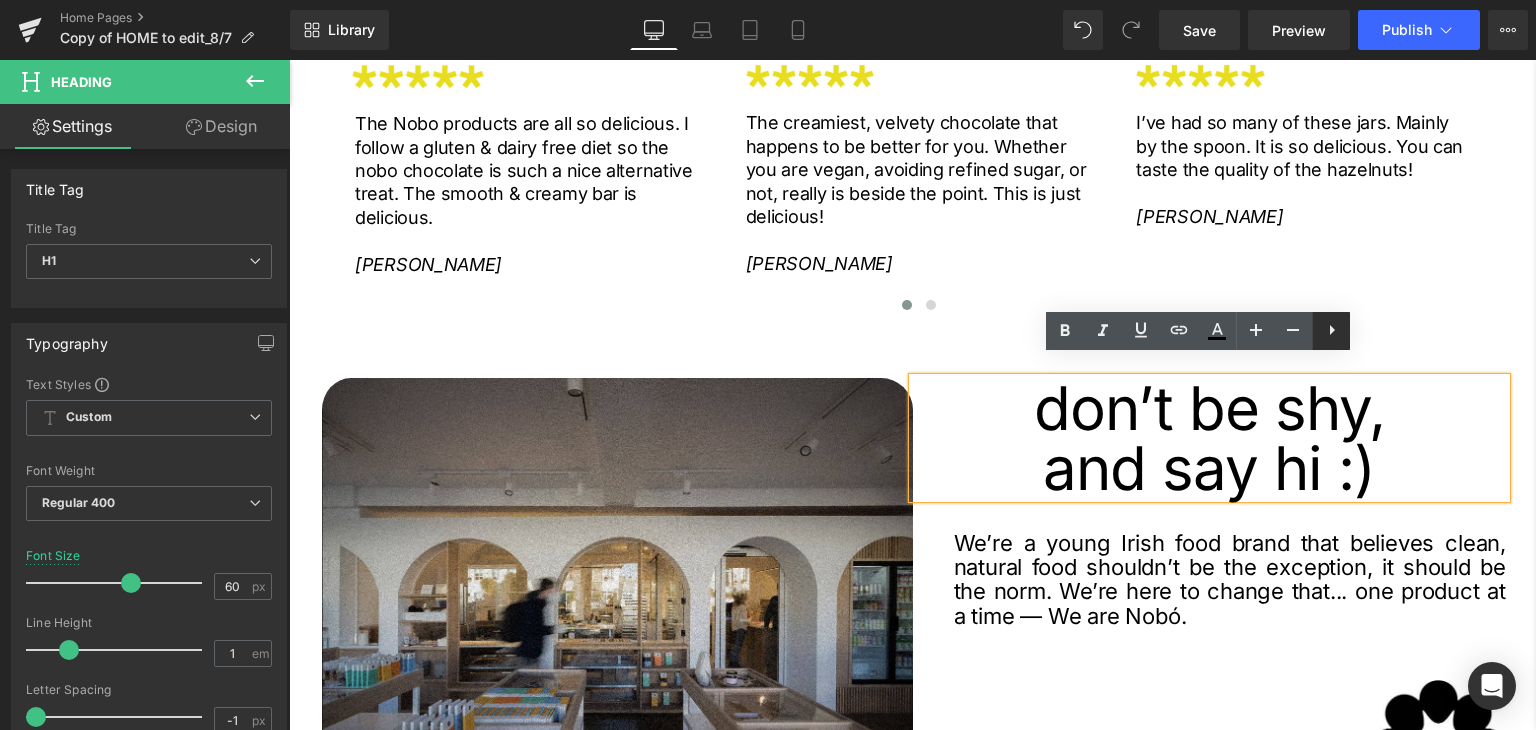 click 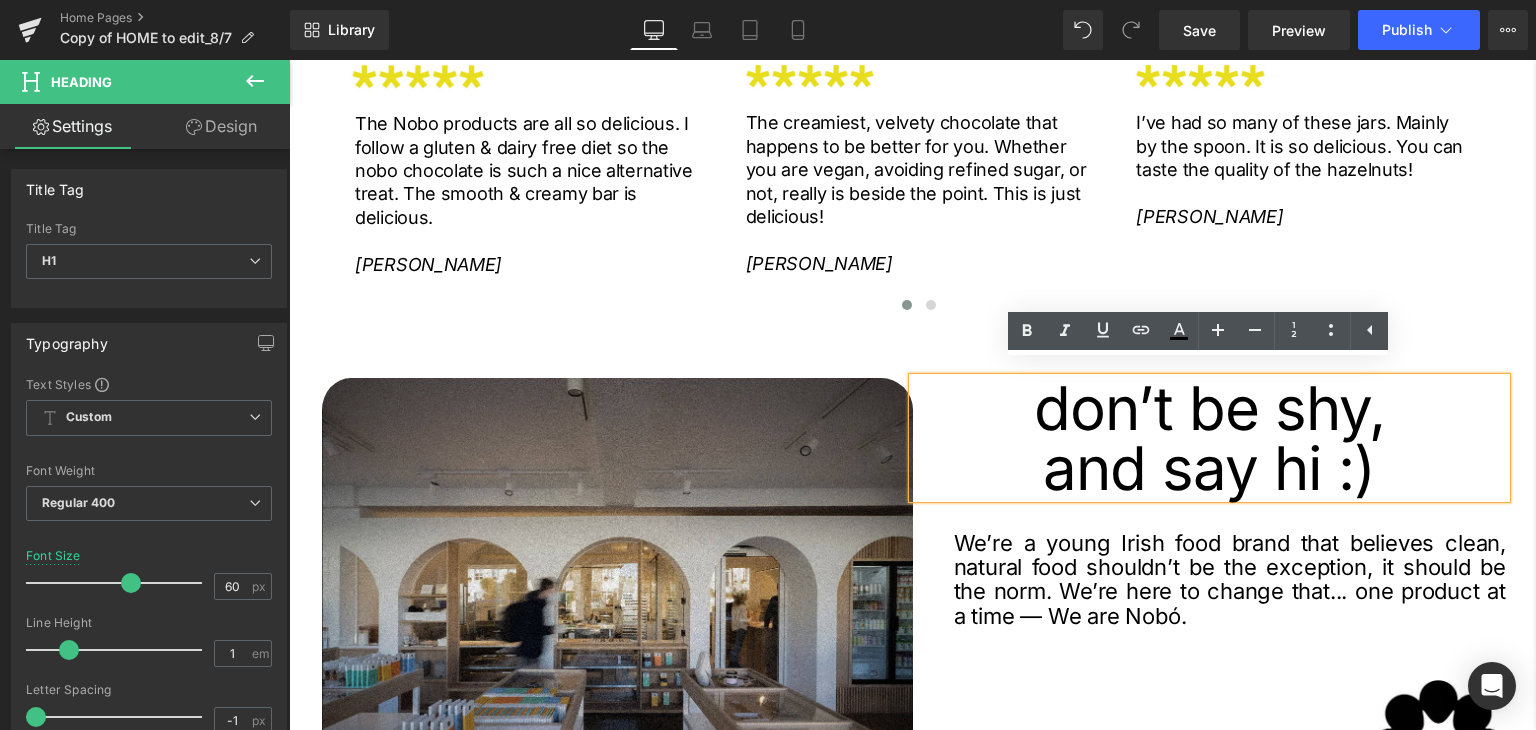 click on "Image         don’t be shy,  and say hi :) Heading         We’re a young Irish food brand that believes clean, natural food shouldn’t be the exception, it should be the norm. We’re here to change that... one product at a time — We are Nobó. Text Block         Image         Row   57px" at bounding box center [912, 571] 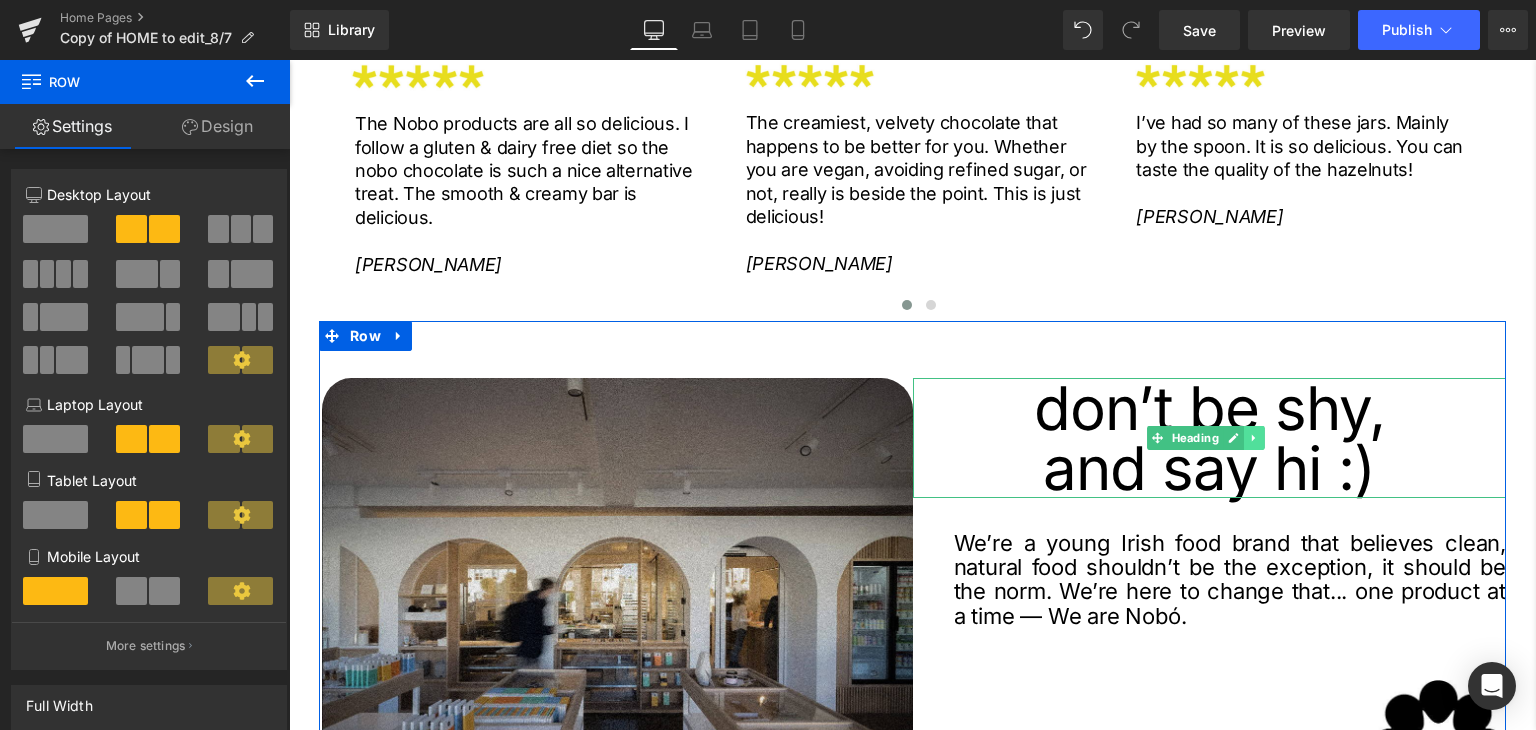 drag, startPoint x: 1193, startPoint y: 419, endPoint x: 1245, endPoint y: 418, distance: 52.009613 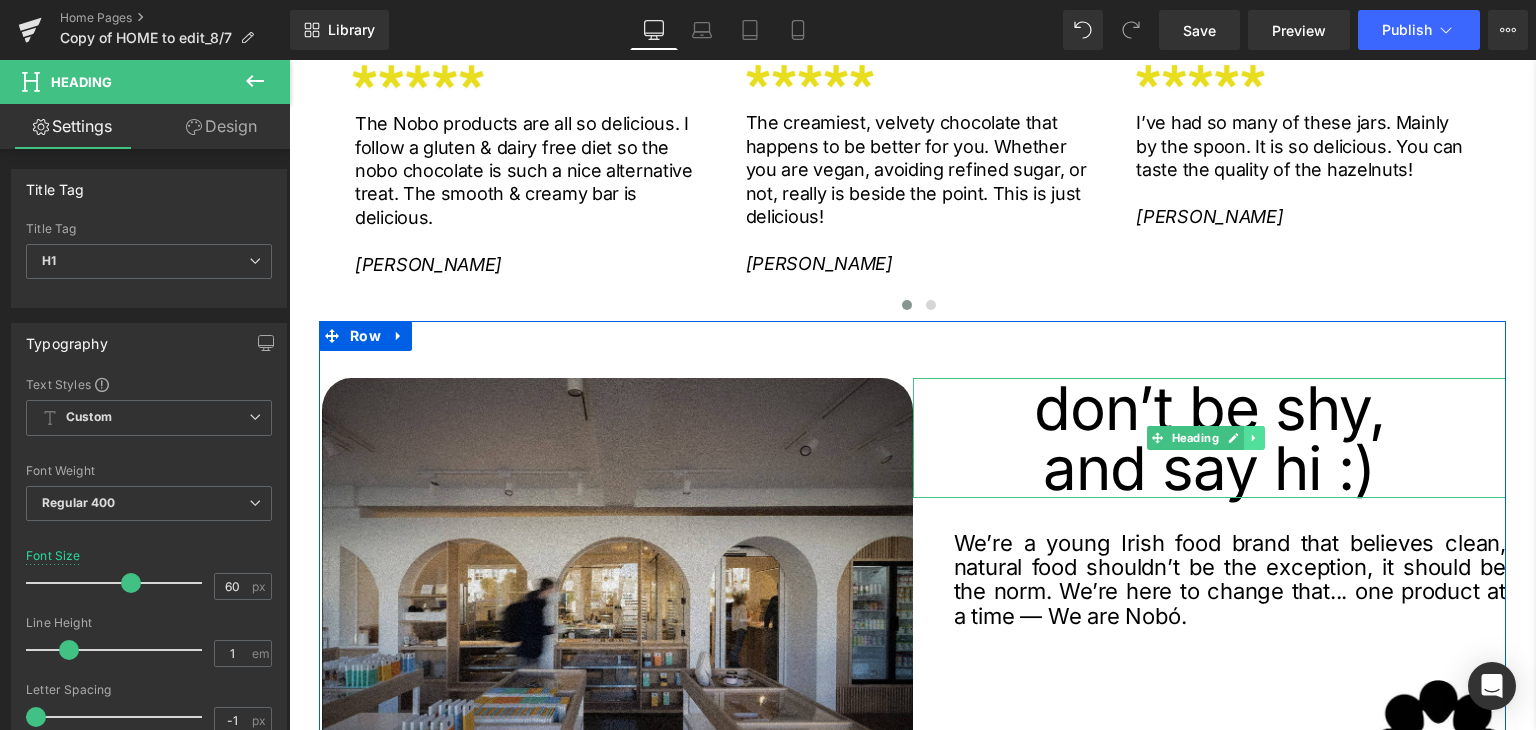 click 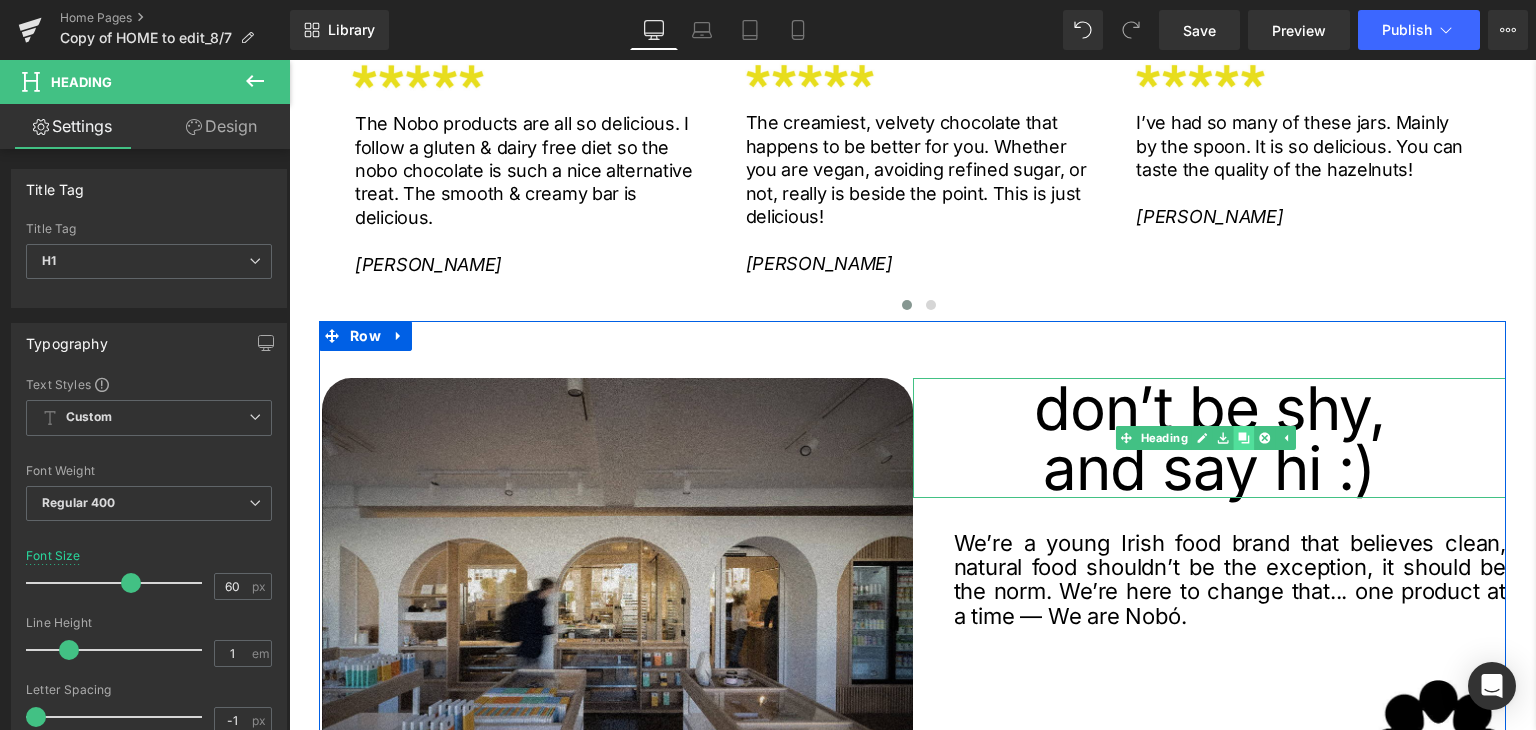 click 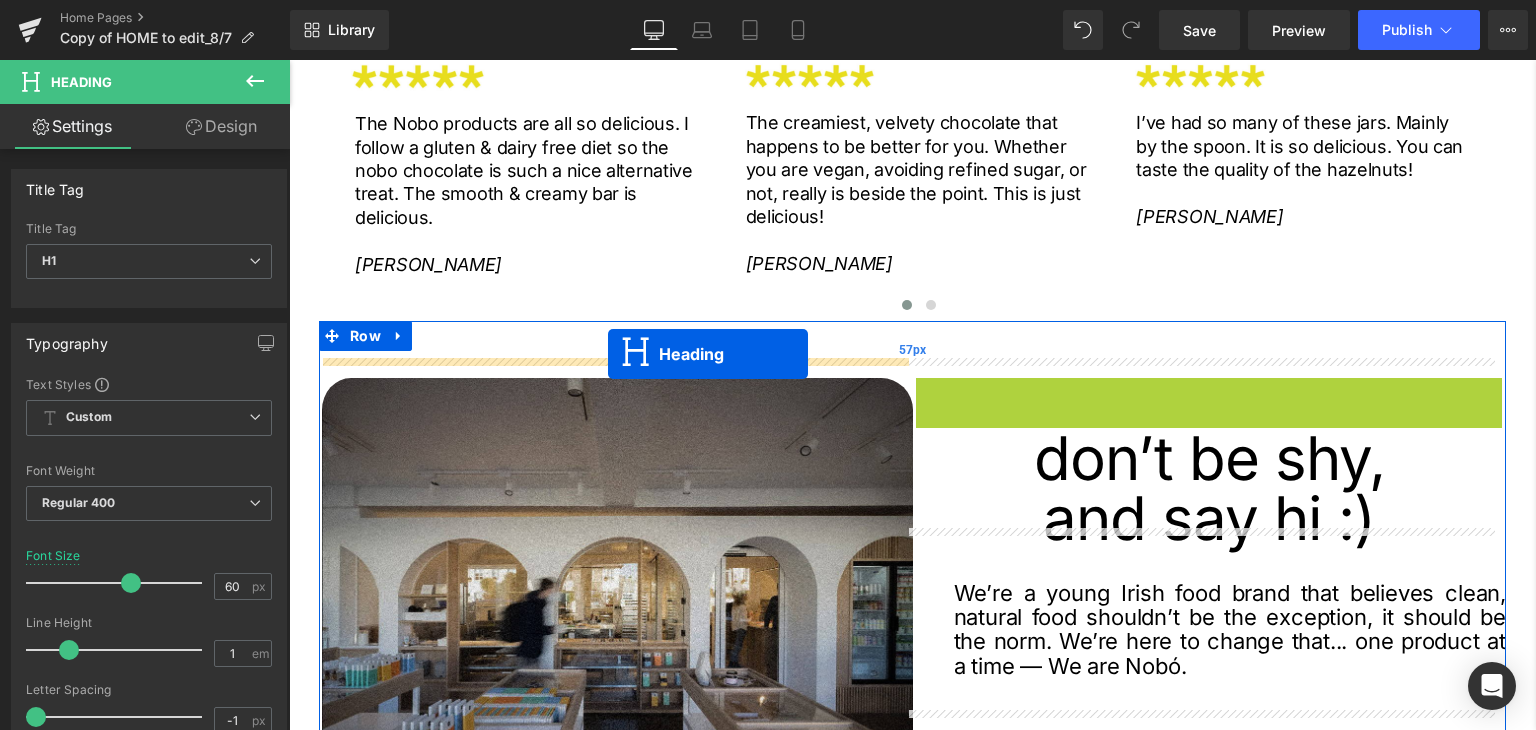drag, startPoint x: 1145, startPoint y: 418, endPoint x: 607, endPoint y: 355, distance: 541.6761 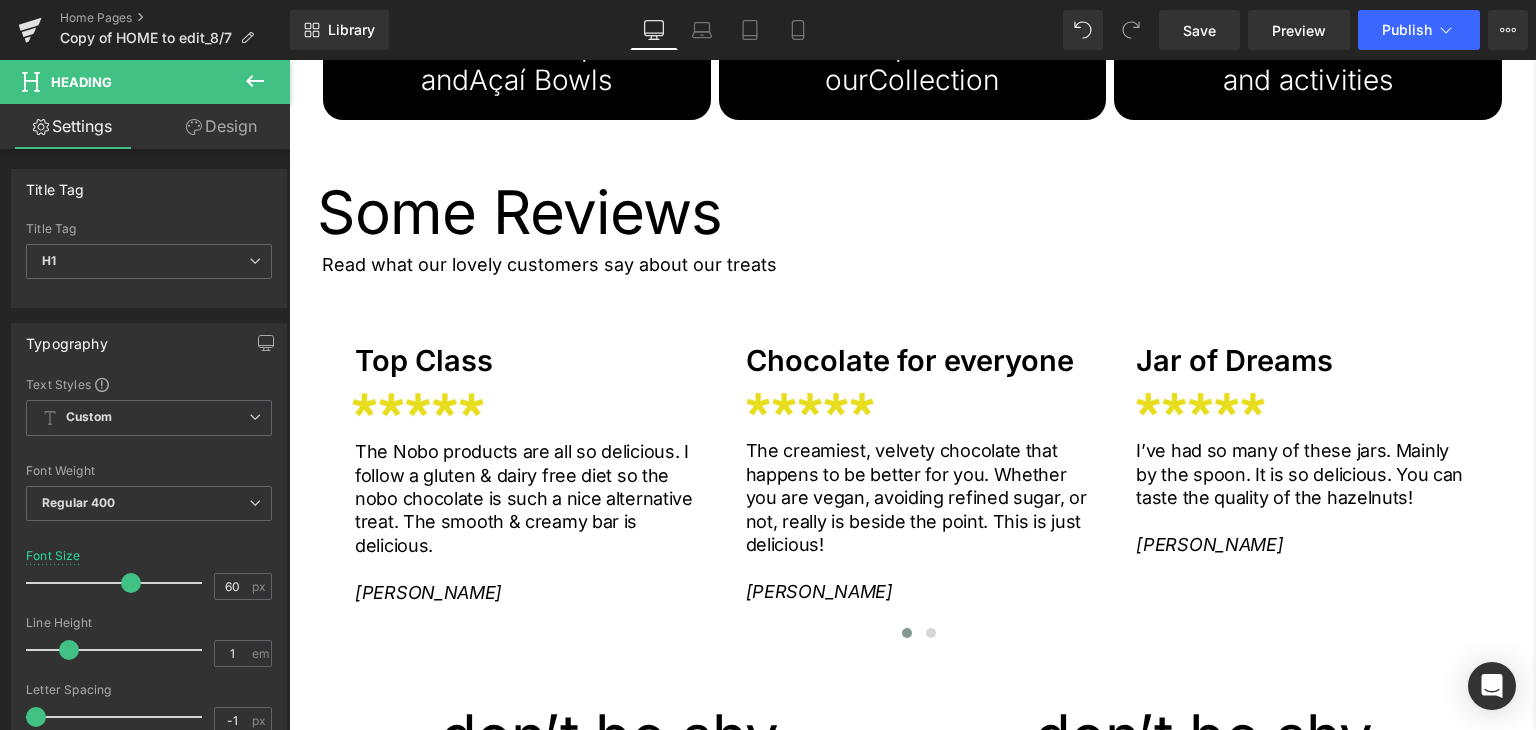 scroll, scrollTop: 2983, scrollLeft: 0, axis: vertical 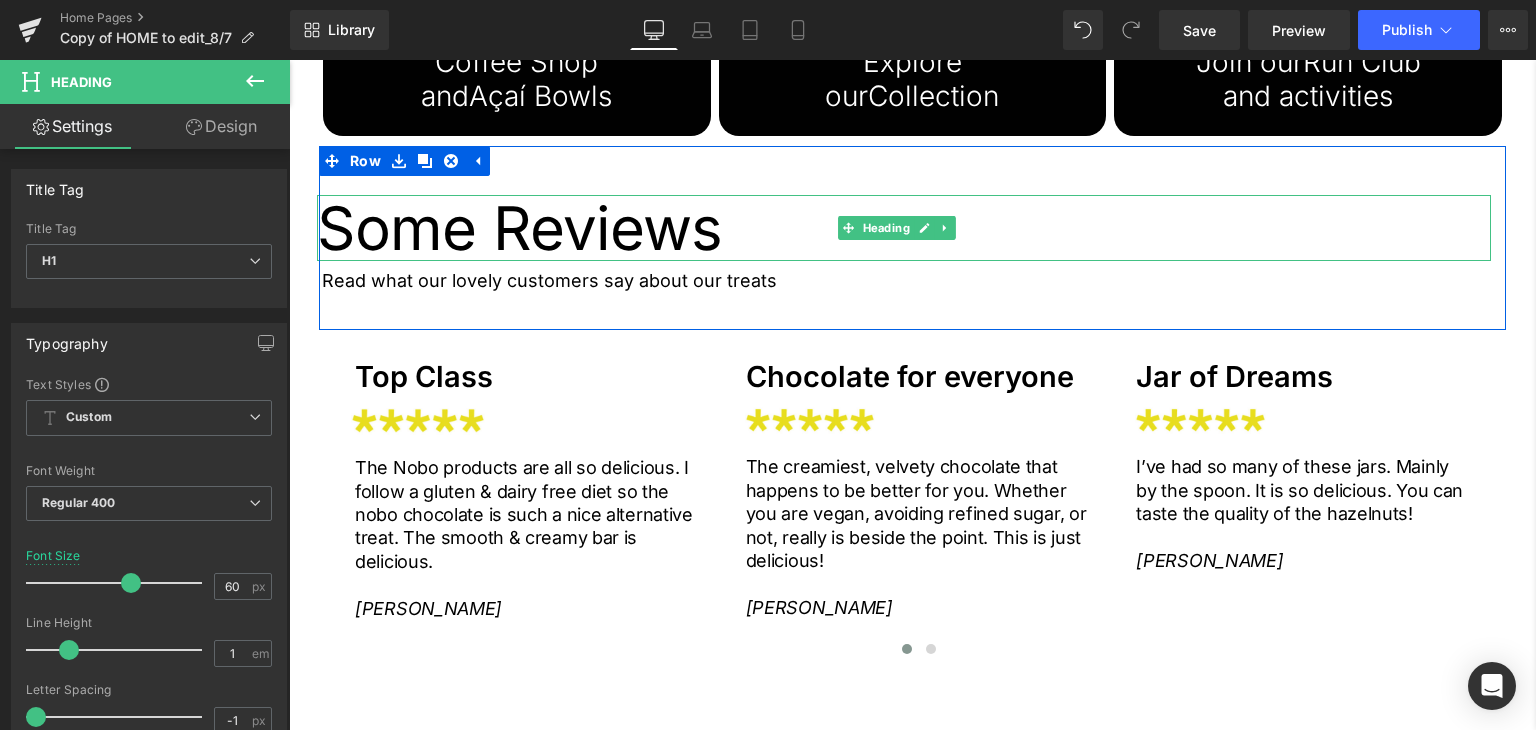 click on "Some Reviews" at bounding box center [904, 228] 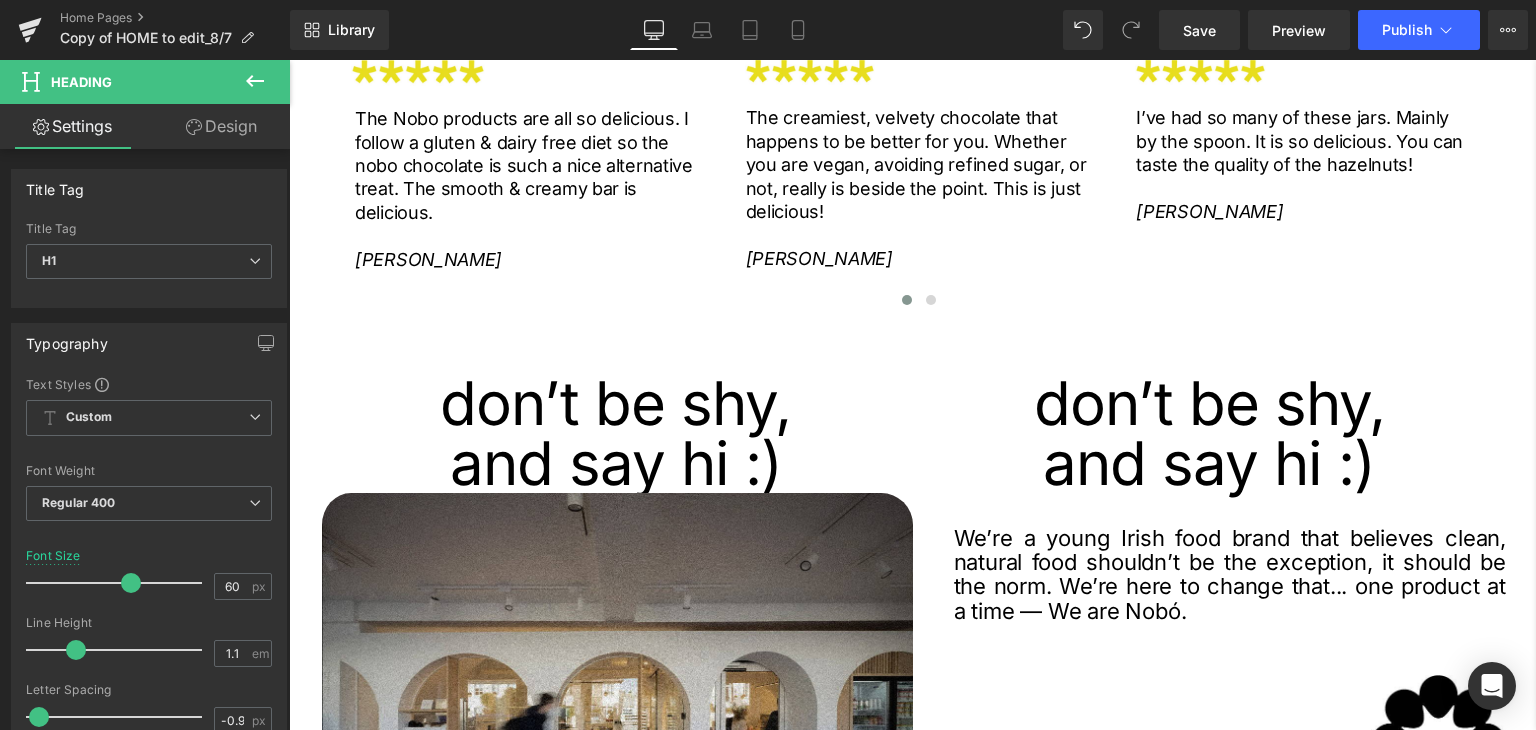 scroll, scrollTop: 3379, scrollLeft: 0, axis: vertical 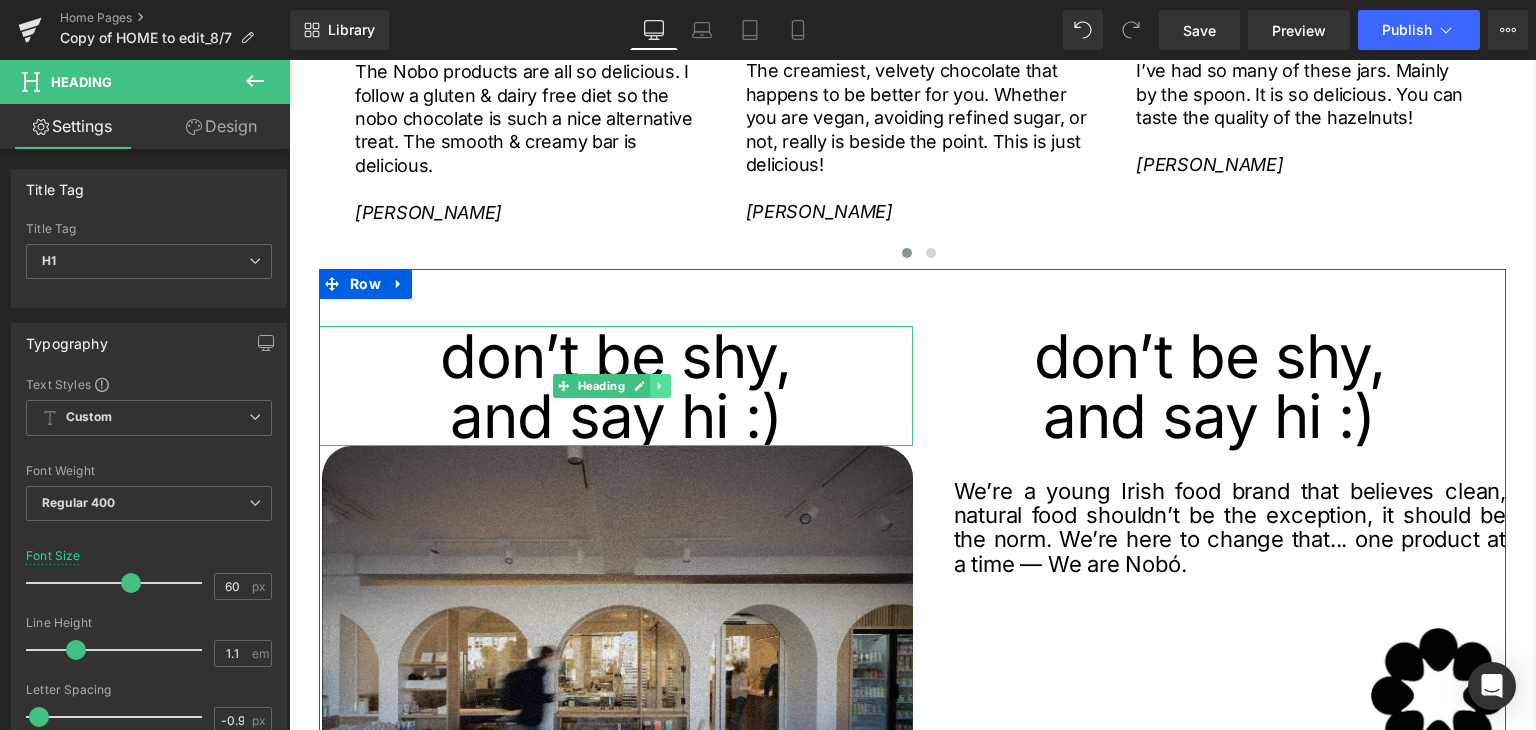 click 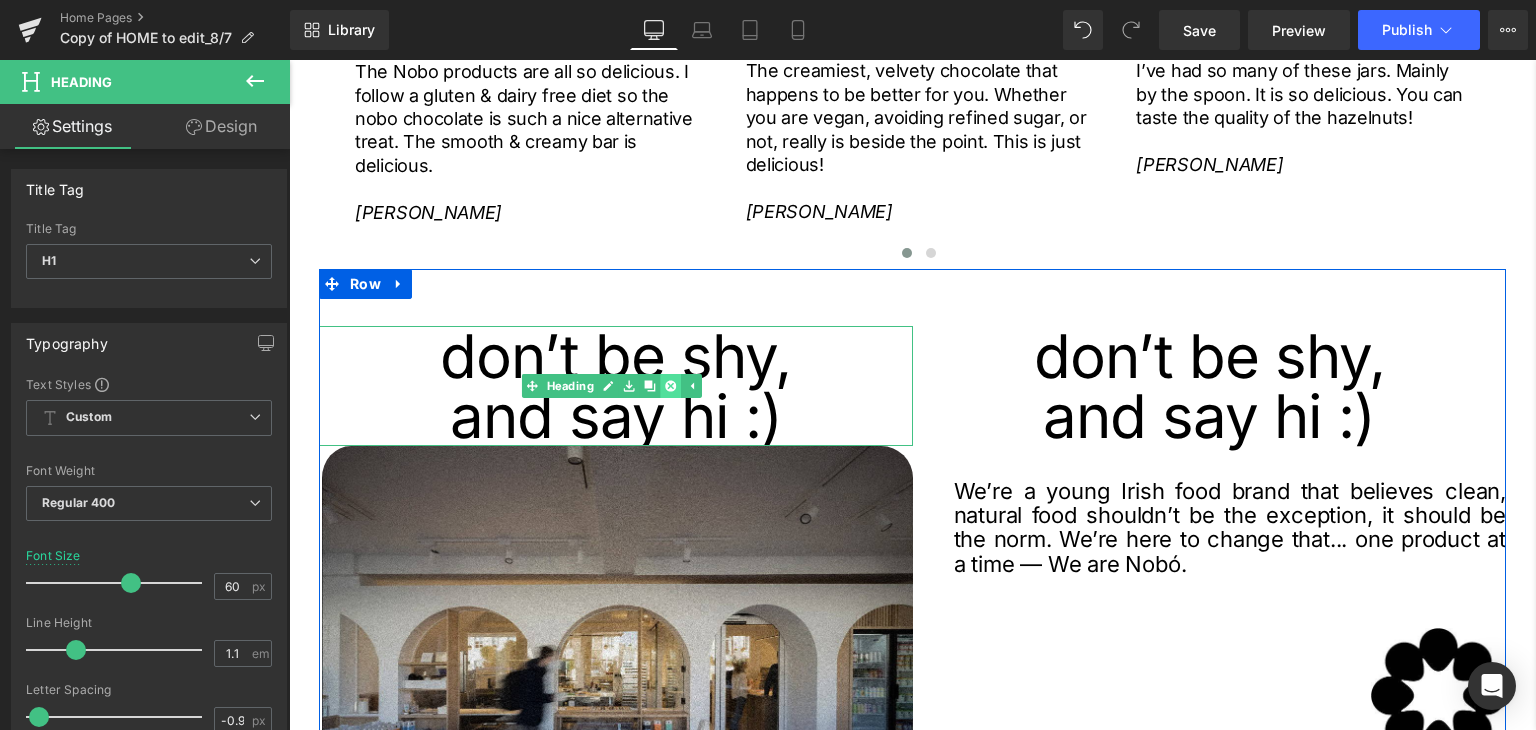click 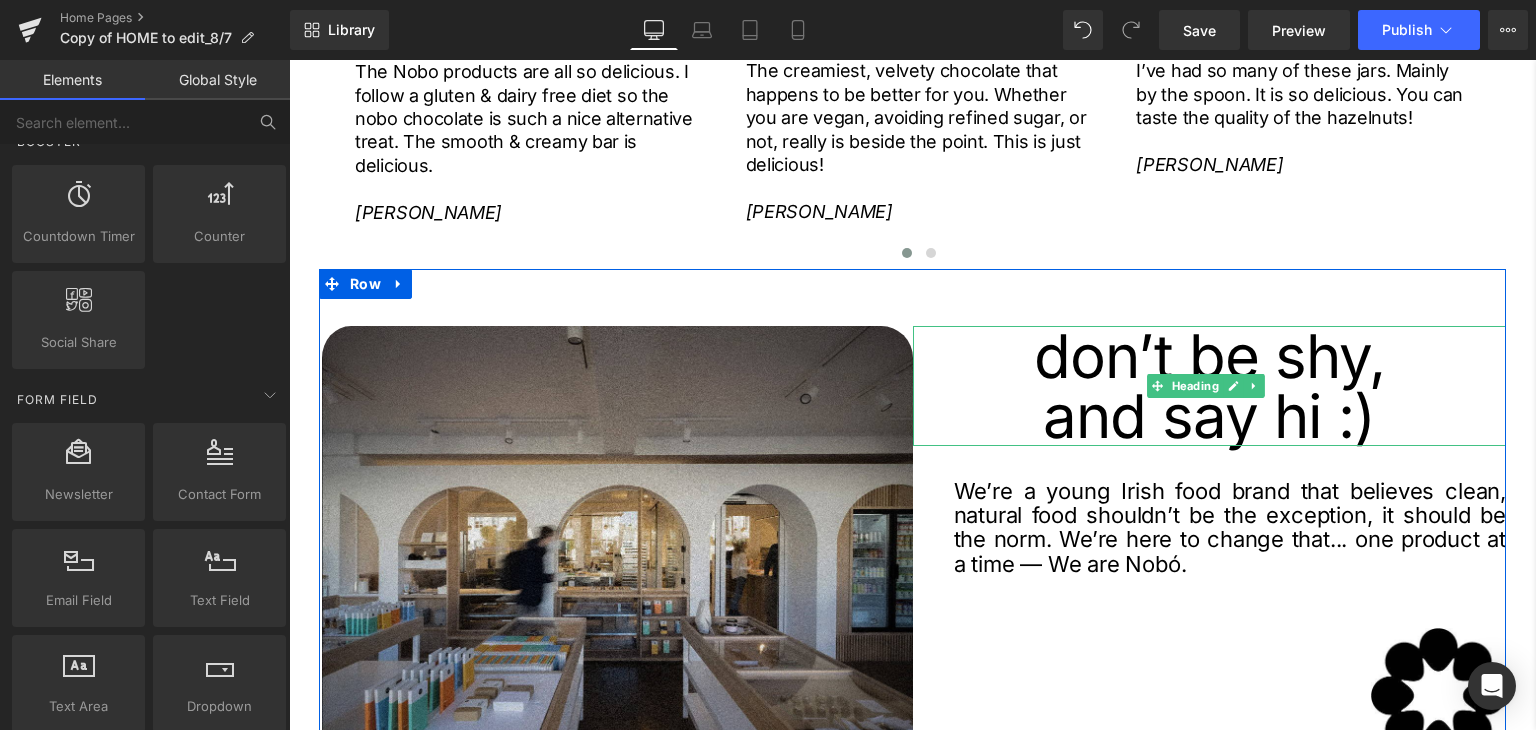 click on "don’t be shy," at bounding box center [1210, 356] 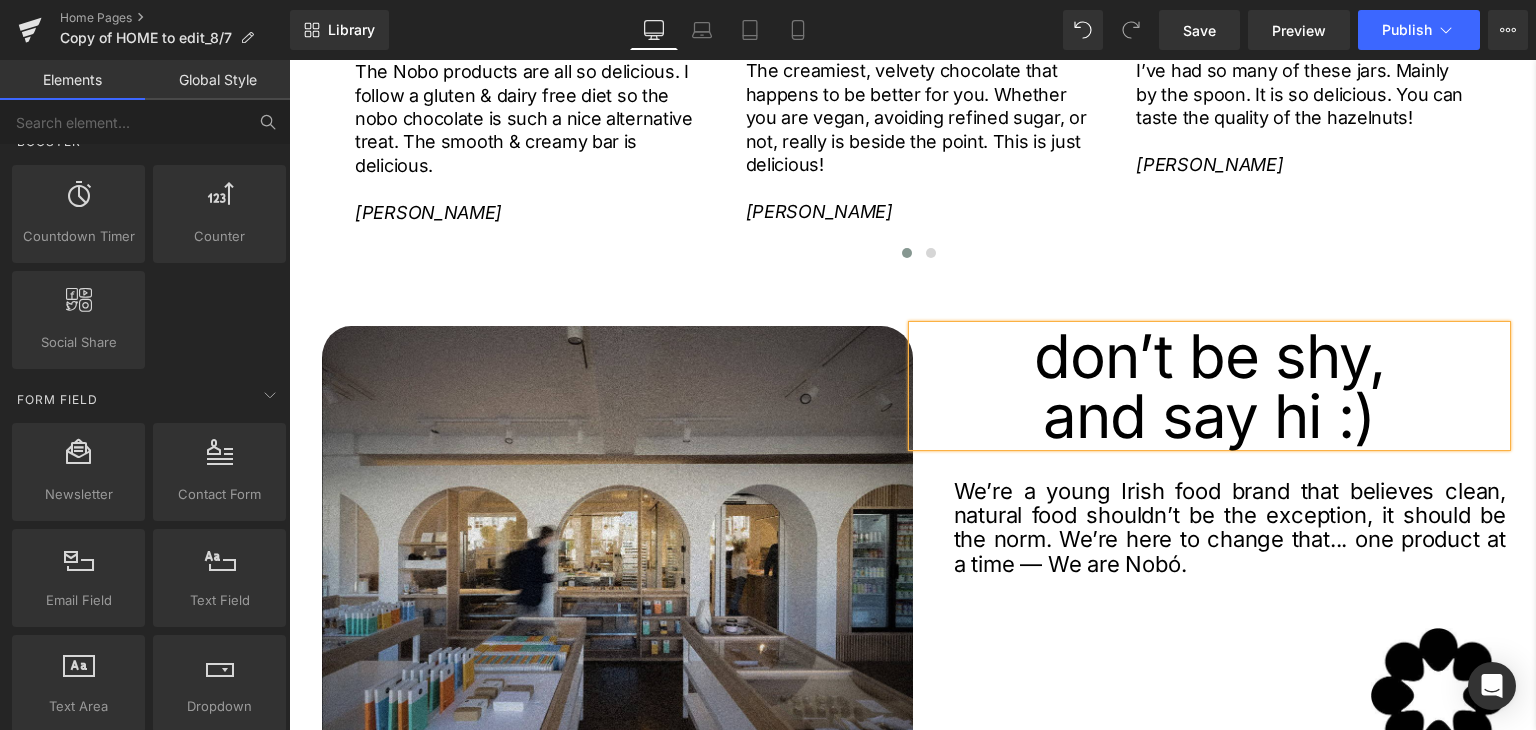 click on "and say hi :)" at bounding box center [1210, 416] 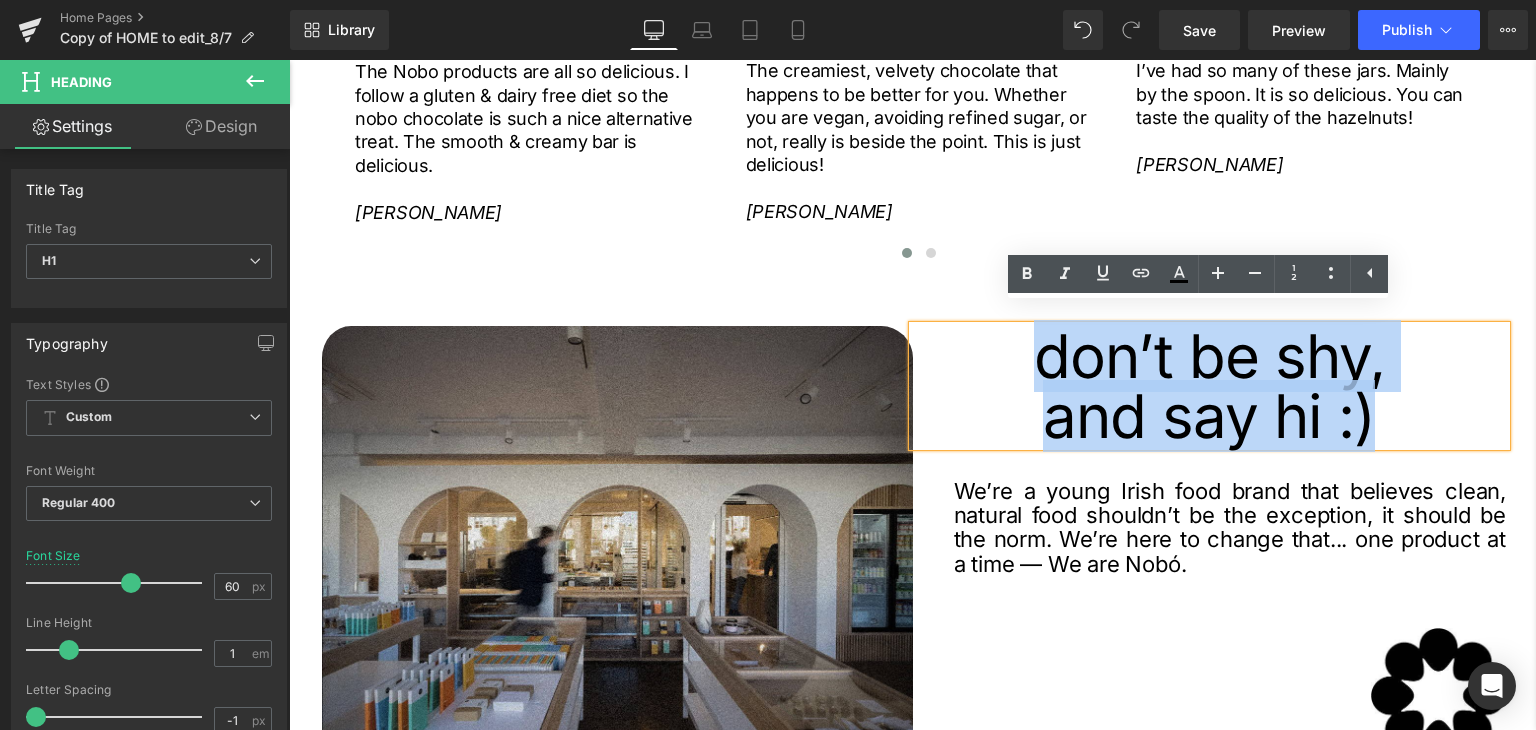 drag, startPoint x: 1021, startPoint y: 327, endPoint x: 1358, endPoint y: 381, distance: 341.29898 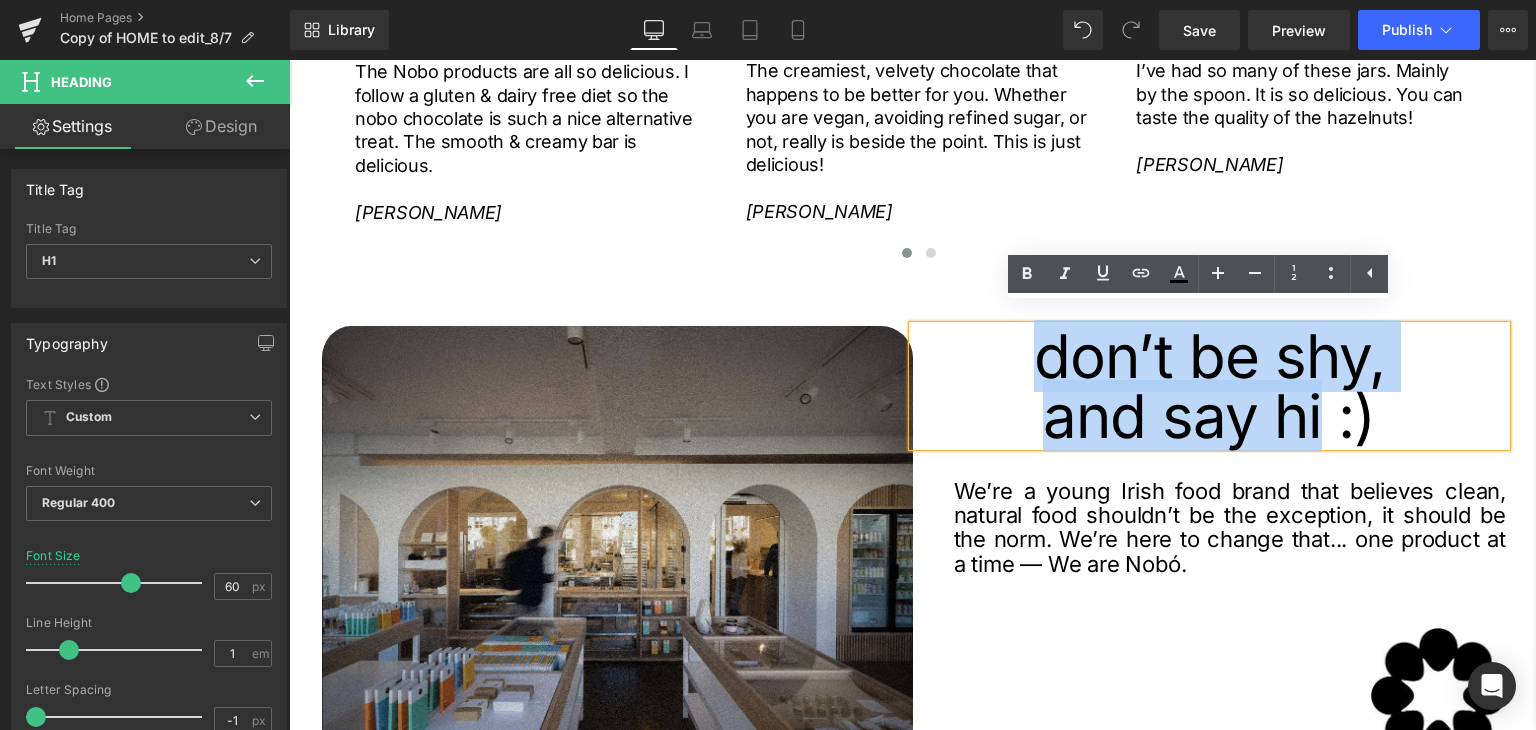 drag, startPoint x: 1317, startPoint y: 397, endPoint x: 996, endPoint y: 329, distance: 328.12344 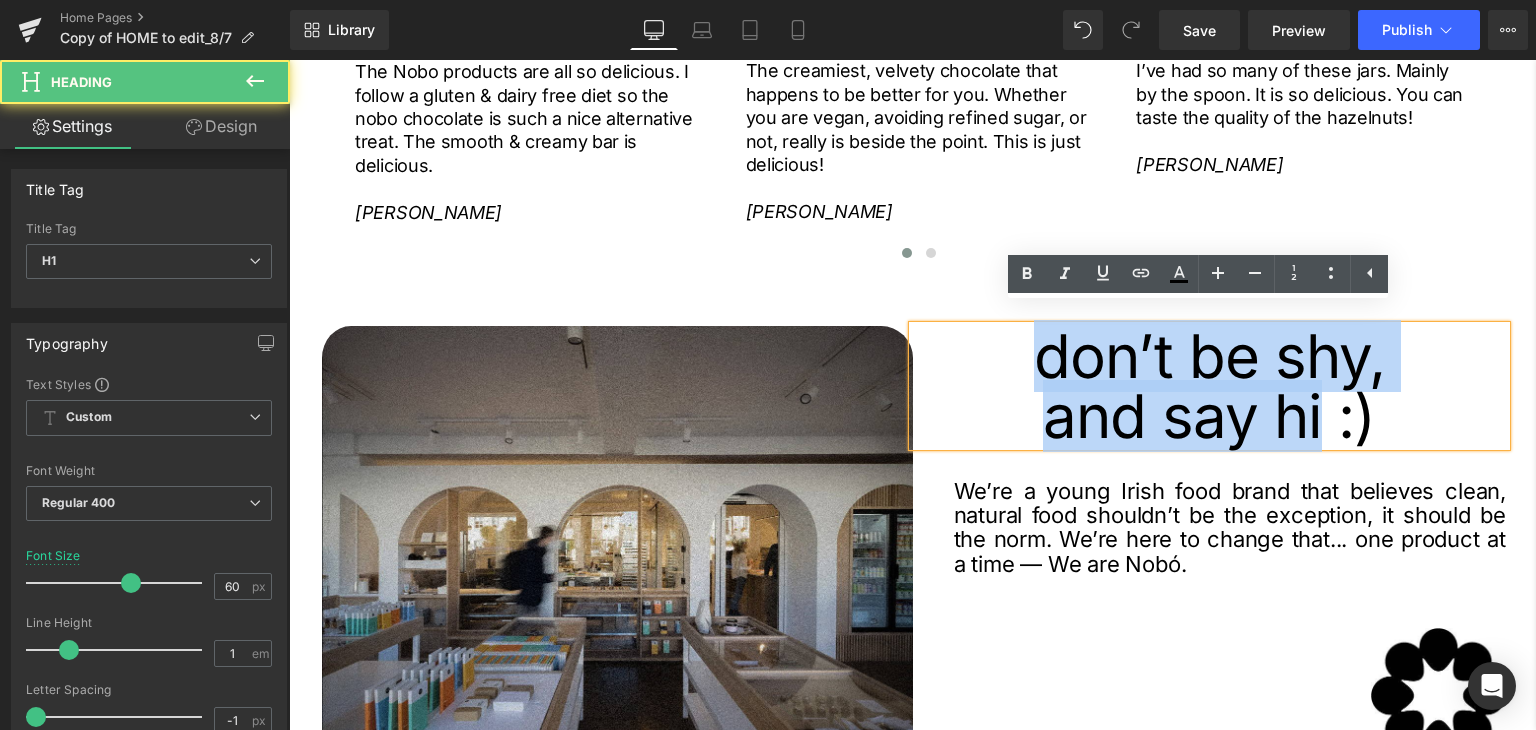 click on "don’t be shy," at bounding box center [1210, 356] 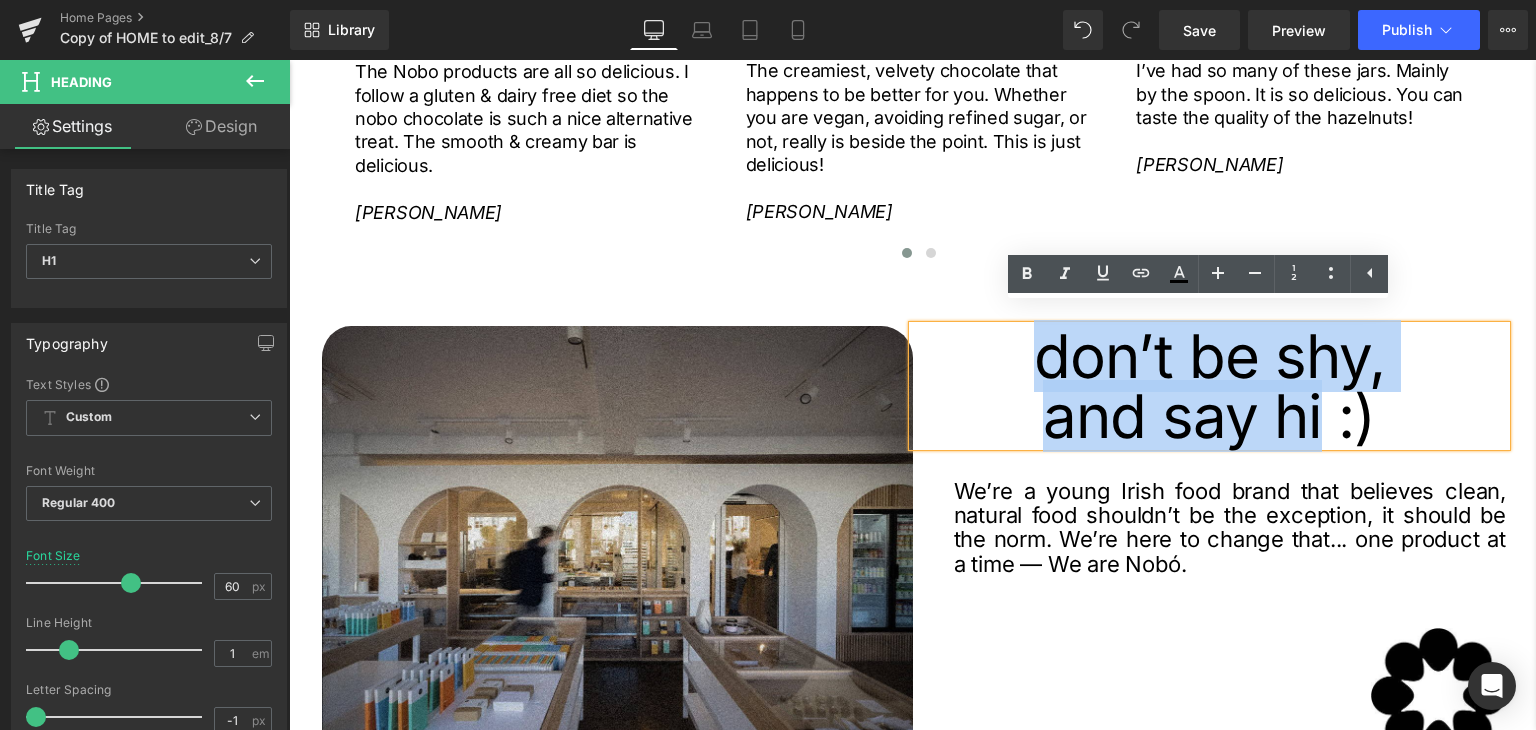 drag, startPoint x: 1024, startPoint y: 334, endPoint x: 1375, endPoint y: 336, distance: 351.0057 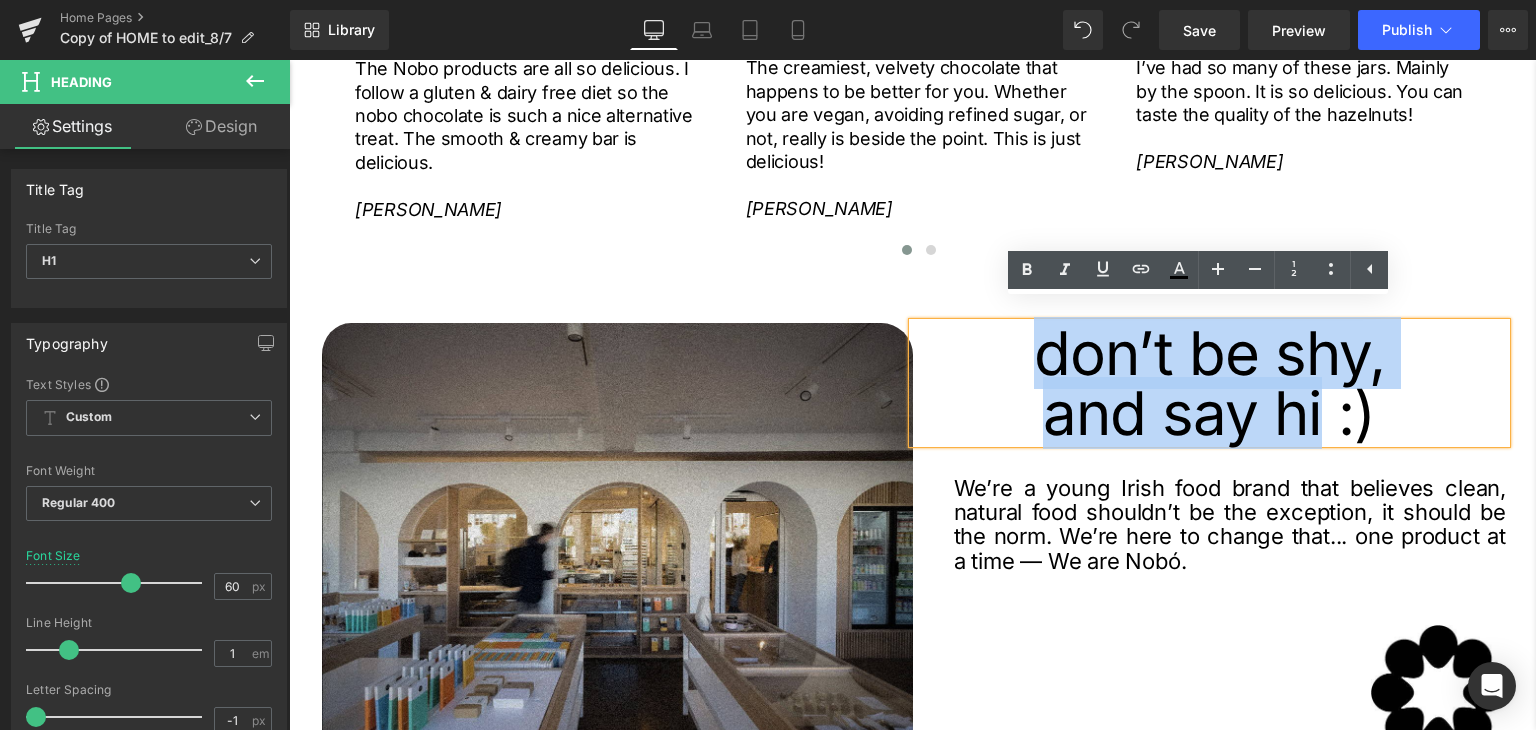 scroll, scrollTop: 3488, scrollLeft: 0, axis: vertical 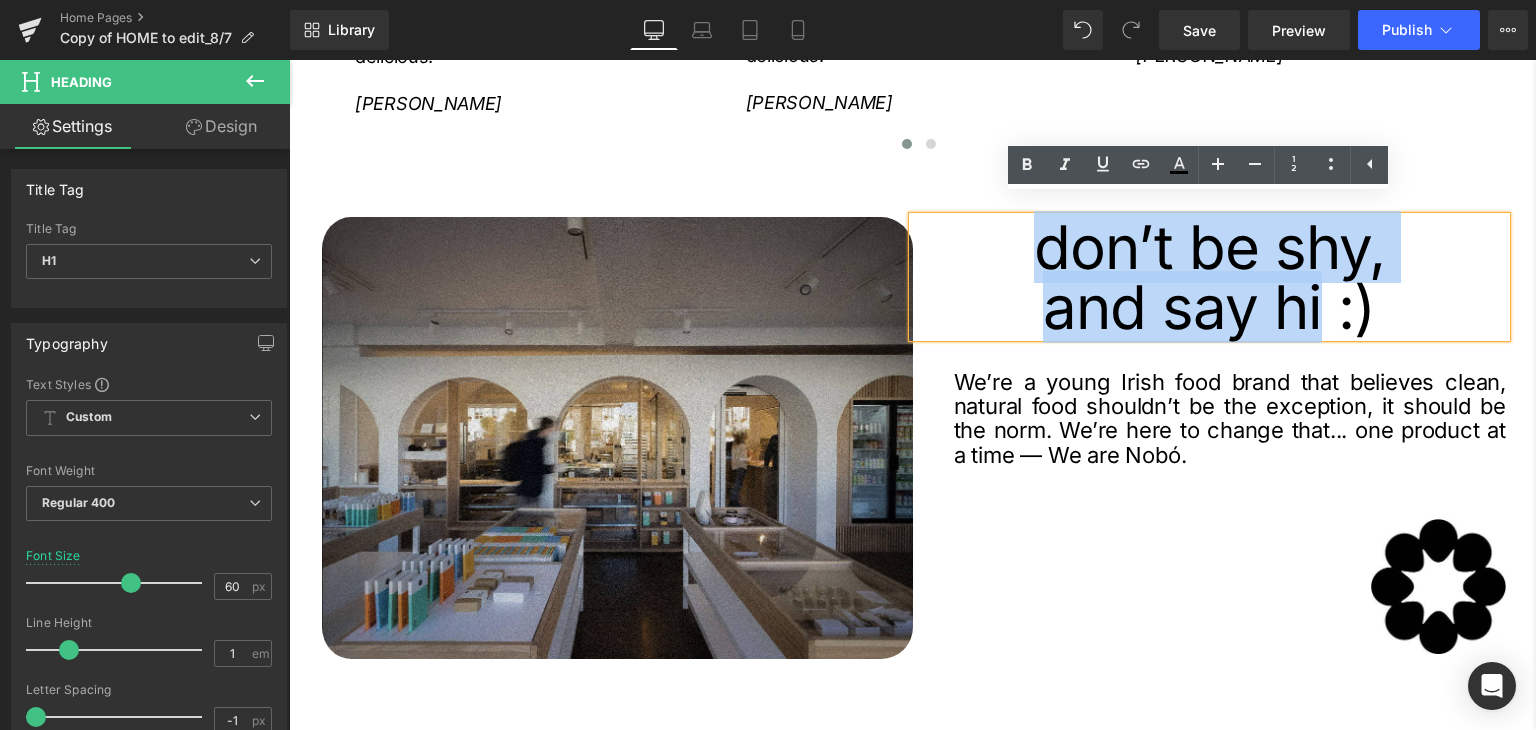 paste 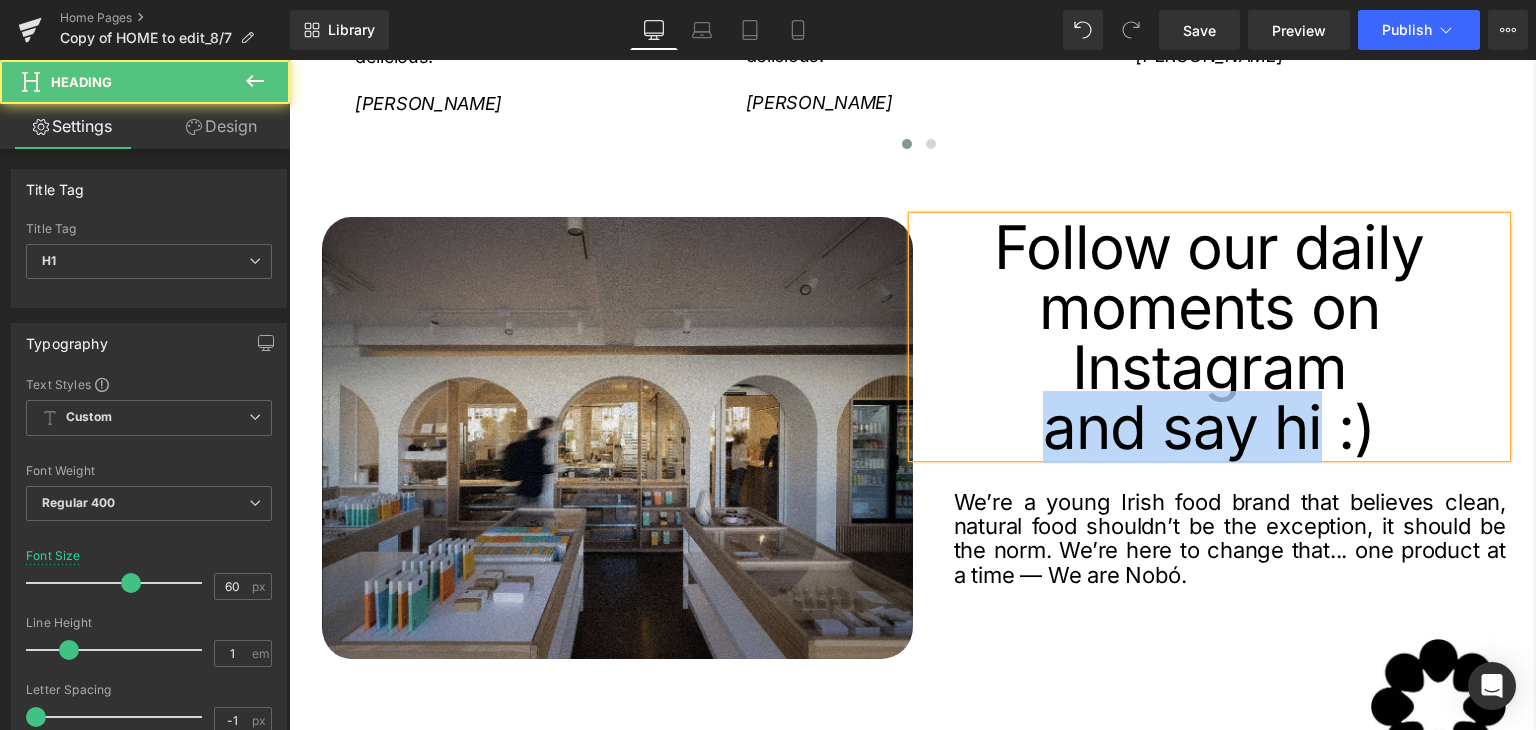 drag, startPoint x: 1316, startPoint y: 411, endPoint x: 1030, endPoint y: 417, distance: 286.06293 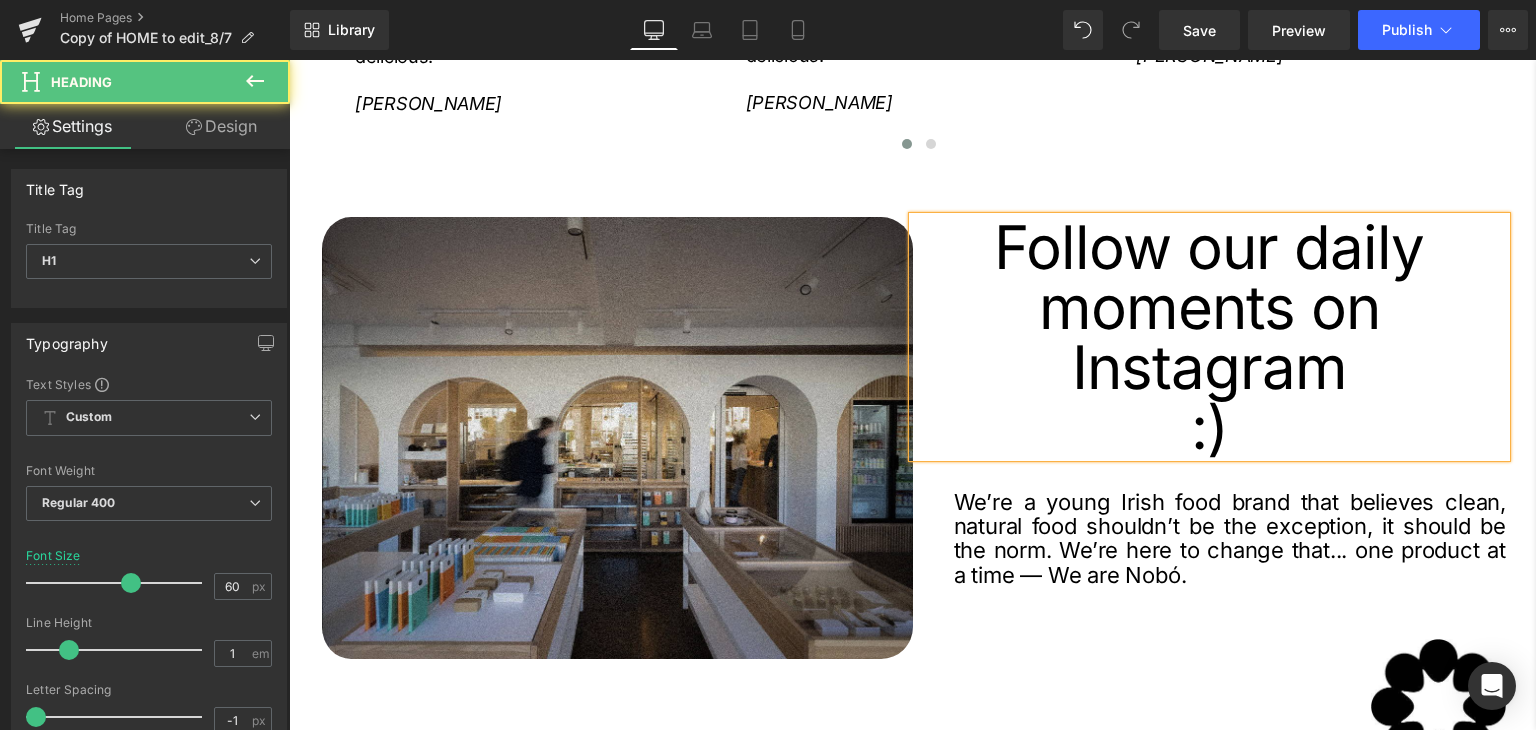 click on ":)" at bounding box center [1210, 427] 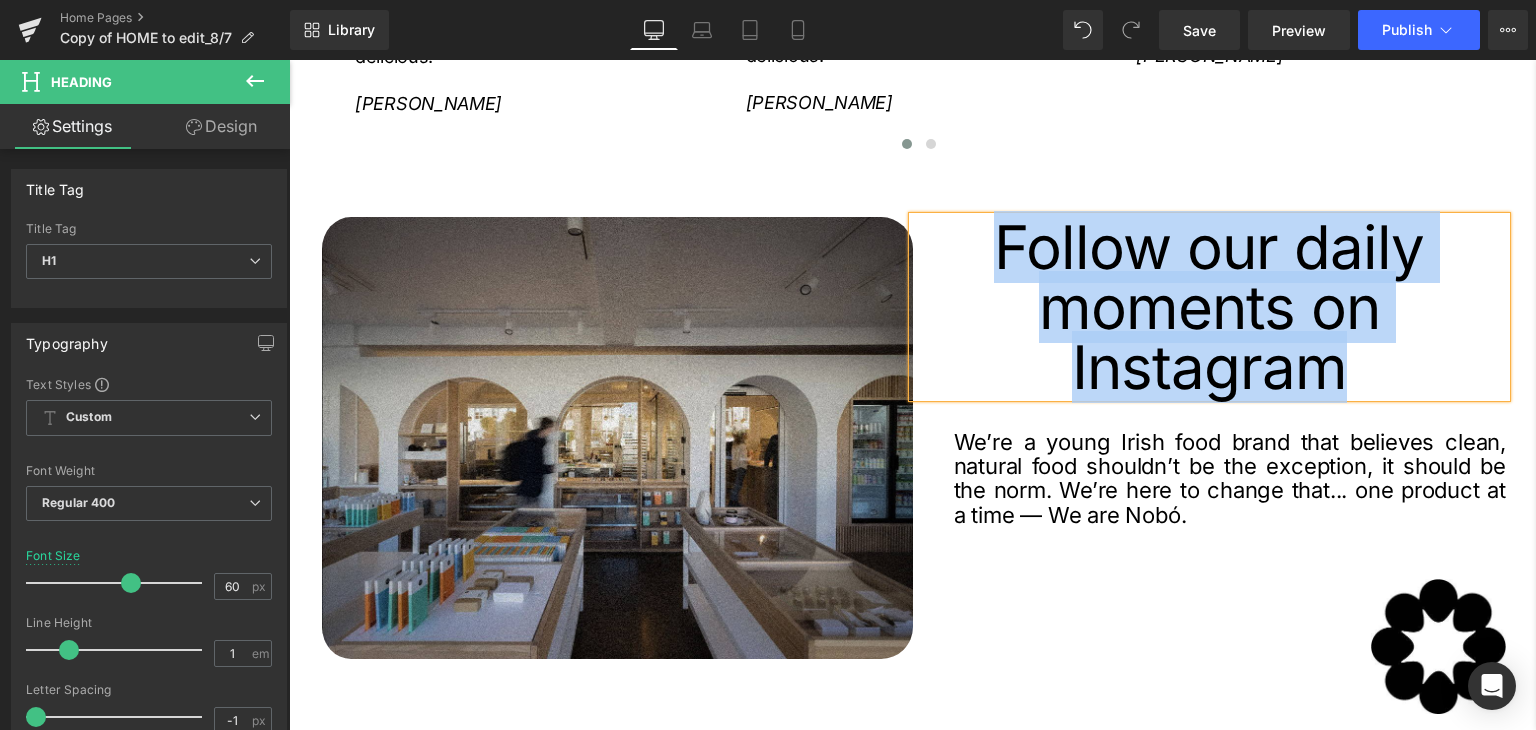 drag, startPoint x: 1346, startPoint y: 352, endPoint x: 996, endPoint y: 221, distance: 373.71246 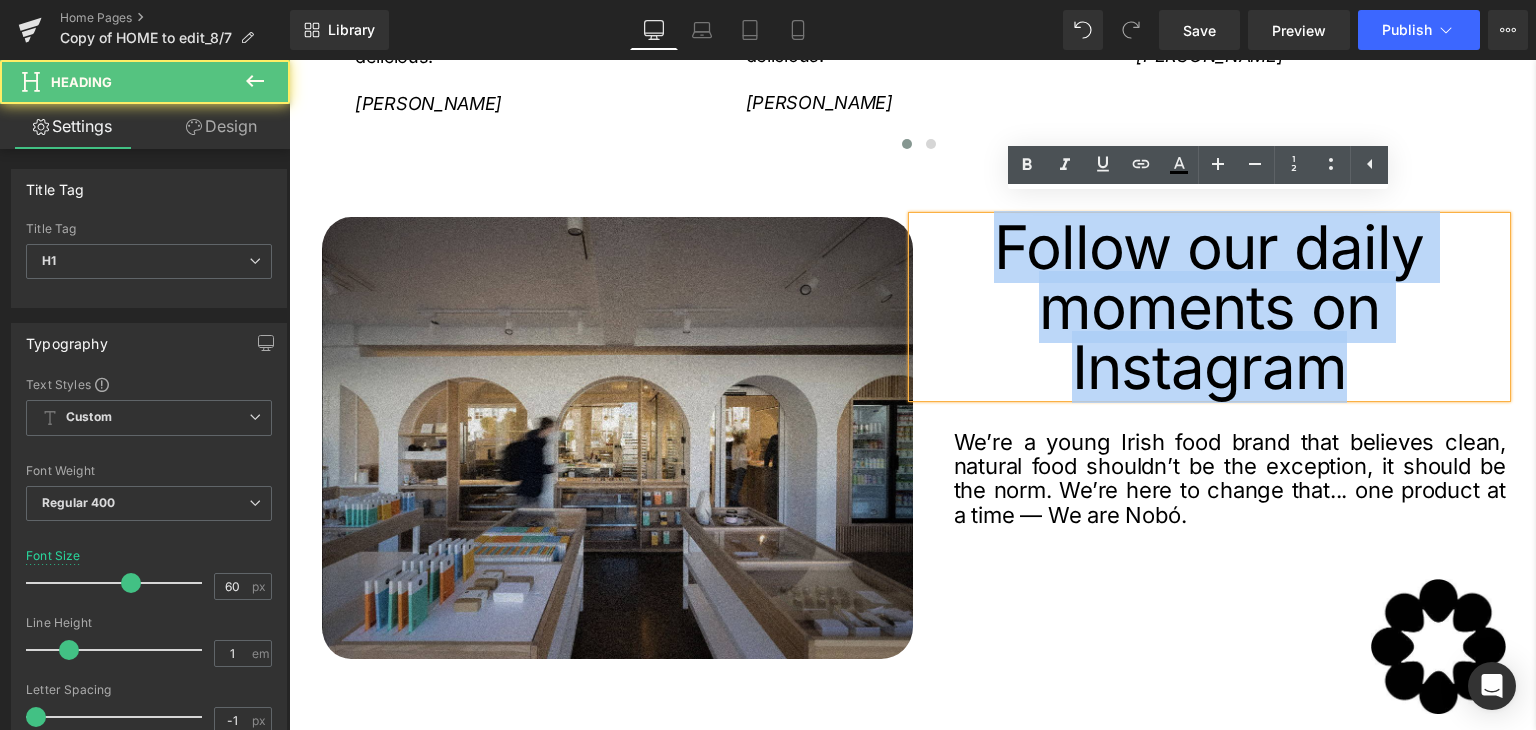 click on "Follow our daily moments on Instagram" at bounding box center (1210, 307) 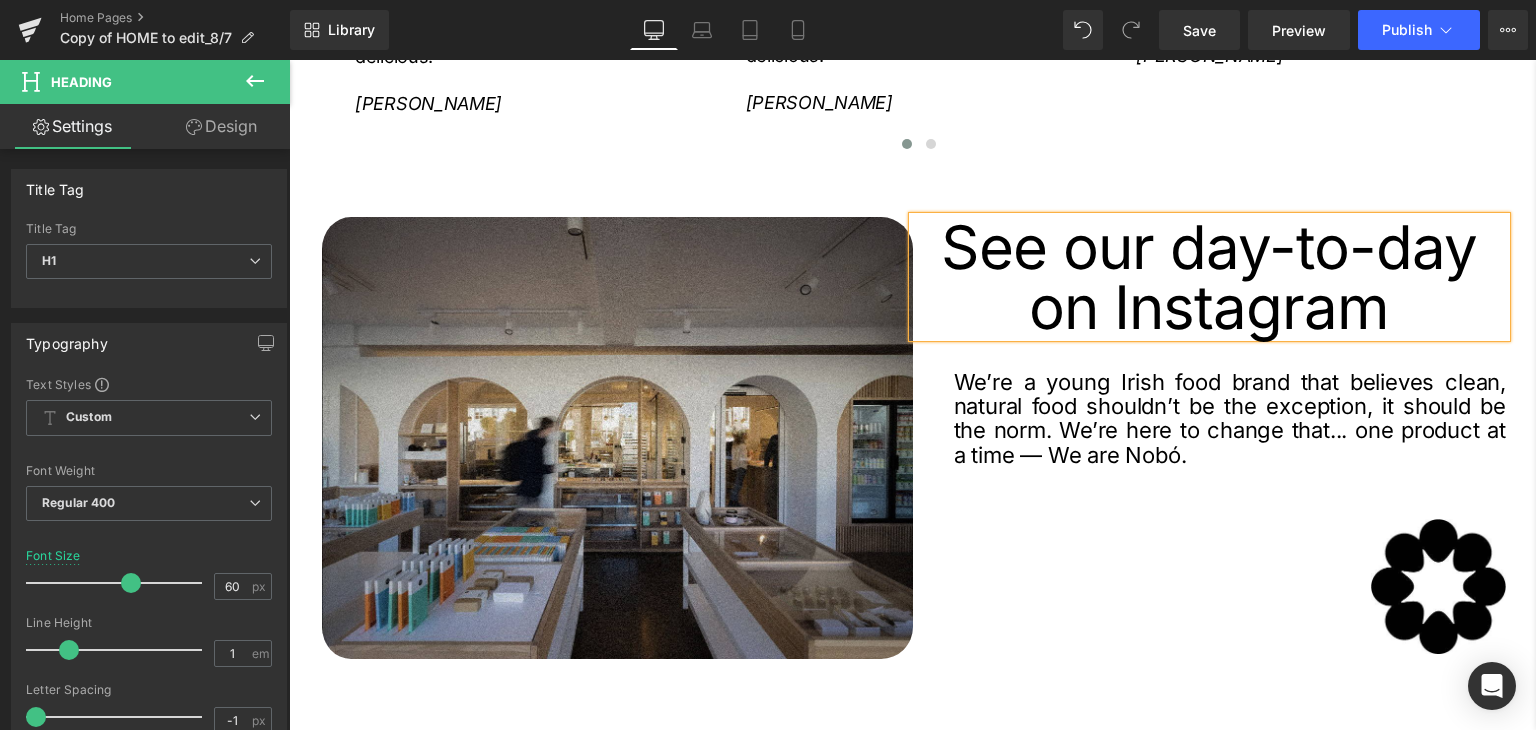 click on "Treat  Yourself  Better. Heading         COFEE SHOP Button         buy now [GEOGRAPHIC_DATA]         a space to enjoy,  shop and stay* Heading         Come and say hi at our award winning  flagship store in the heart of [GEOGRAPHIC_DATA] 6. Treat yourself to something delicious from our in house bakery, freshly made smoothies and Açai bowls, and some of the finest specialty coffee from Cloud Picker.  Text Block         Image         Image         Row
Sale Off" at bounding box center (912, -1039) 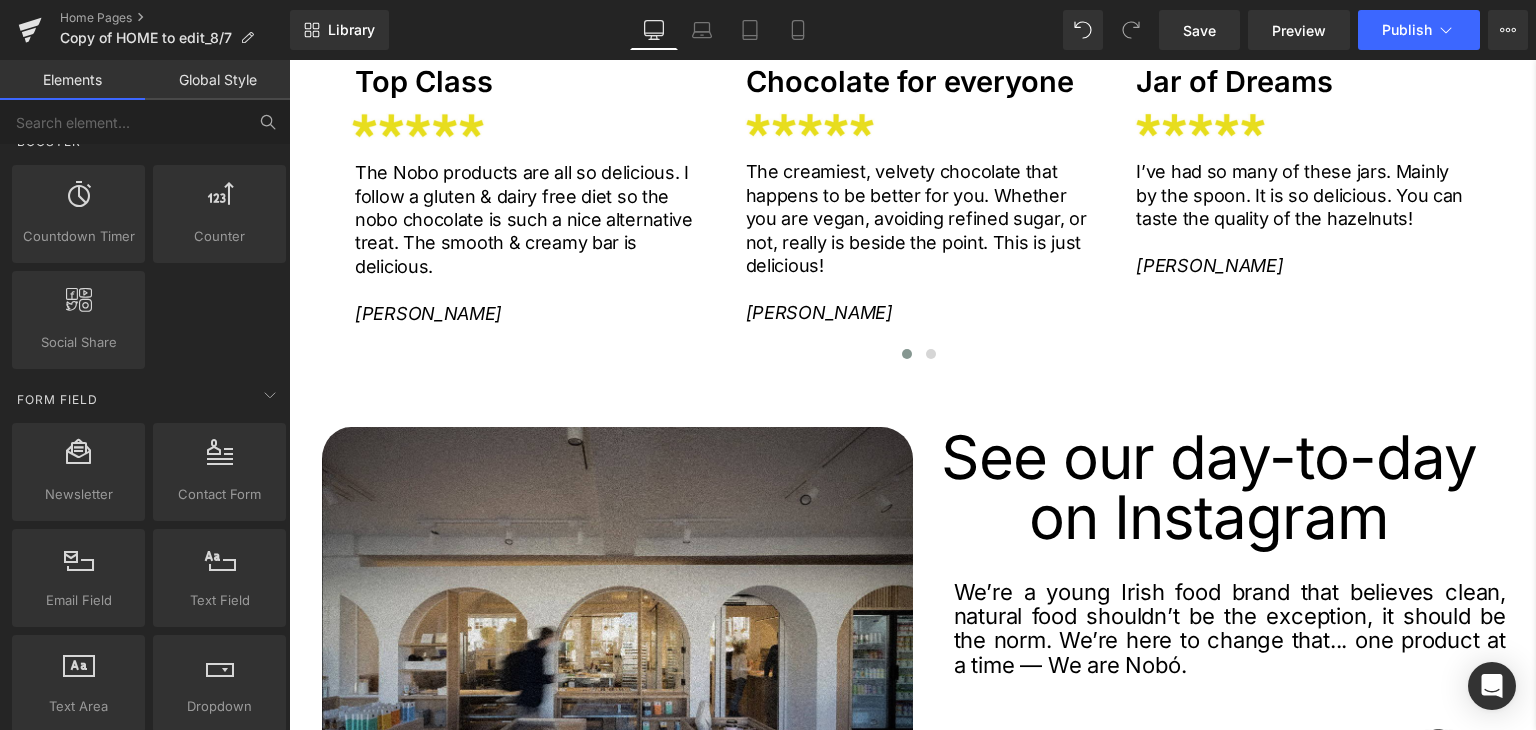 scroll, scrollTop: 3402, scrollLeft: 0, axis: vertical 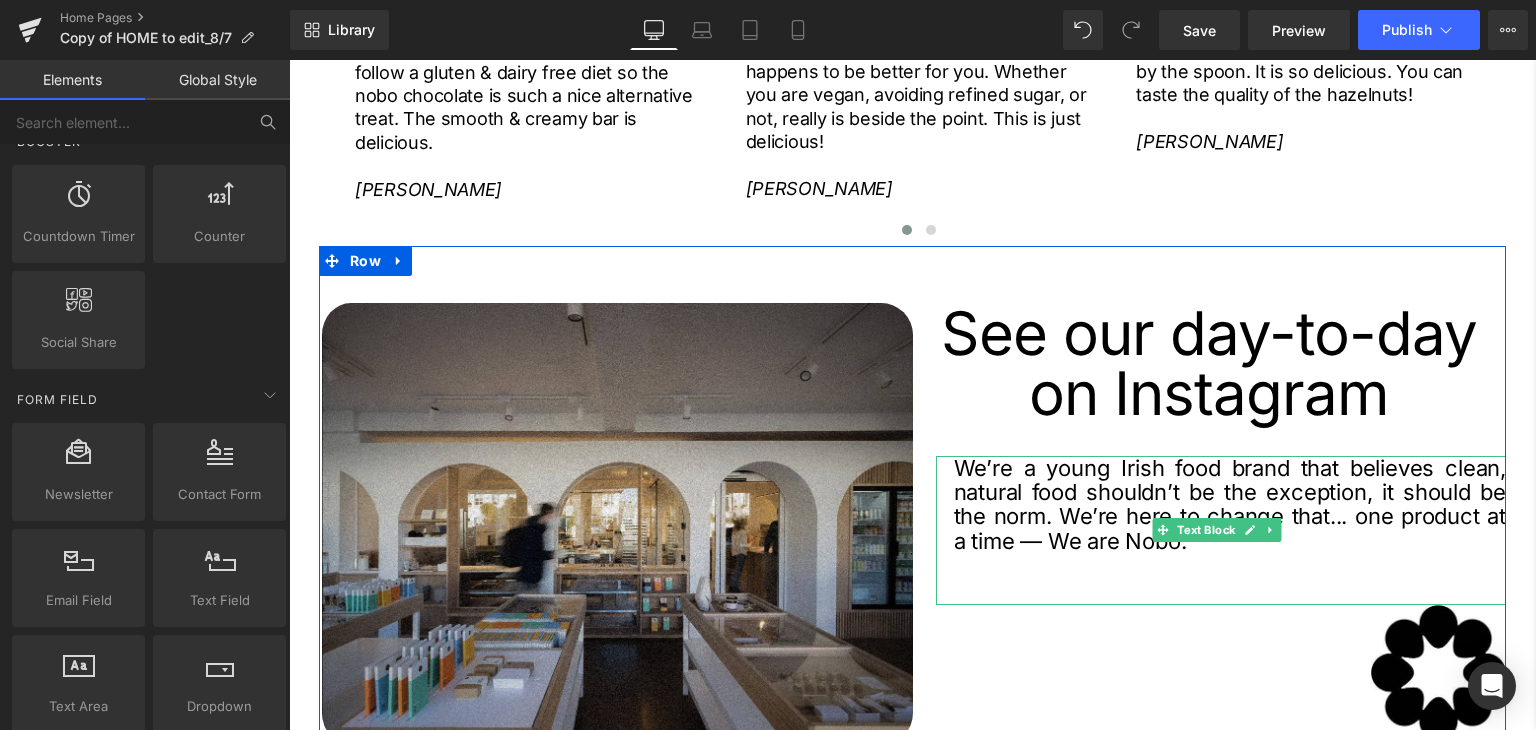 click on "We’re a young Irish food brand that believes clean, natural food shouldn’t be the exception, it should be the norm. We’re here to change that... one product at a time — We are Nobó." at bounding box center (1230, 504) 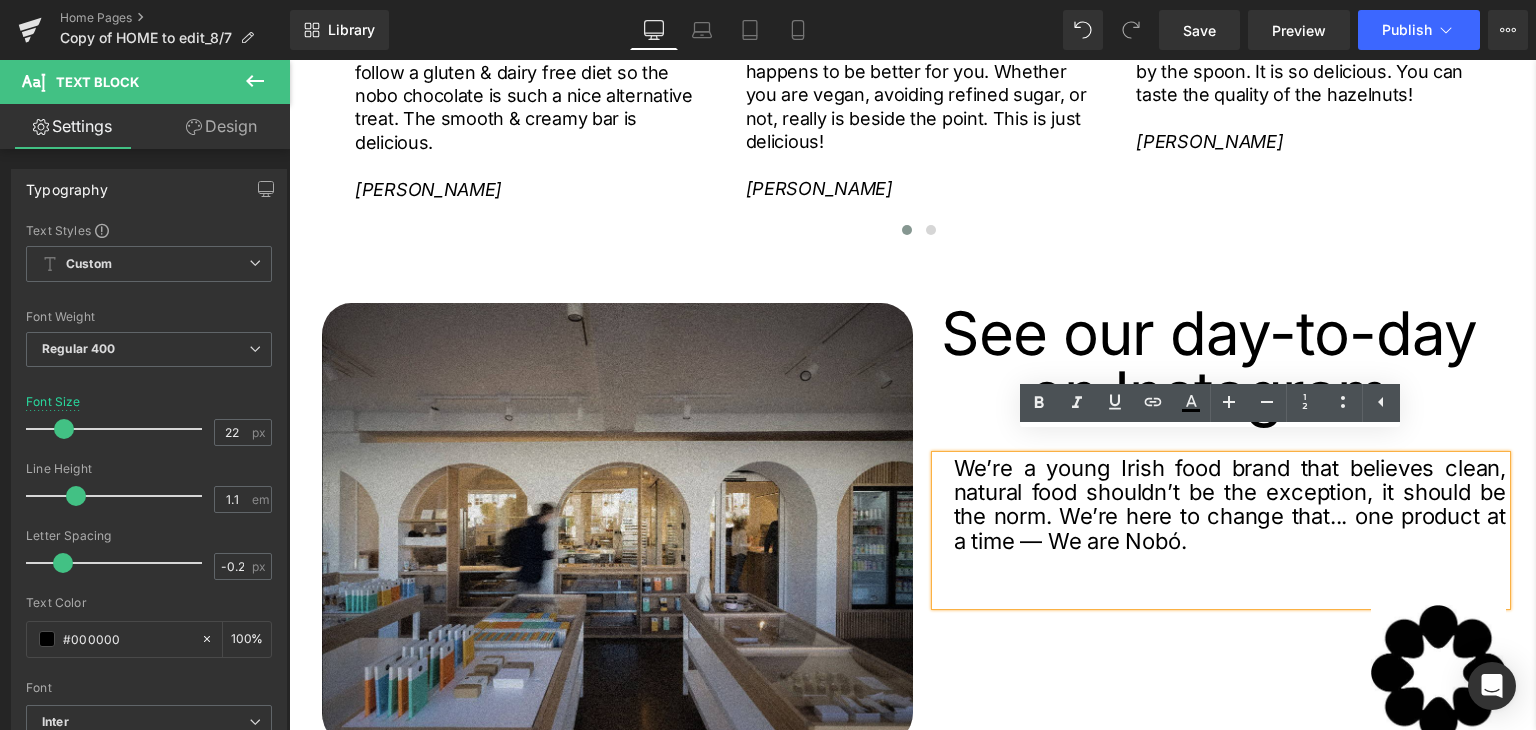 click on "We’re a young Irish food brand that believes clean, natural food shouldn’t be the exception, it should be the norm. We’re here to change that... one product at a time — We are Nobó." at bounding box center [1230, 504] 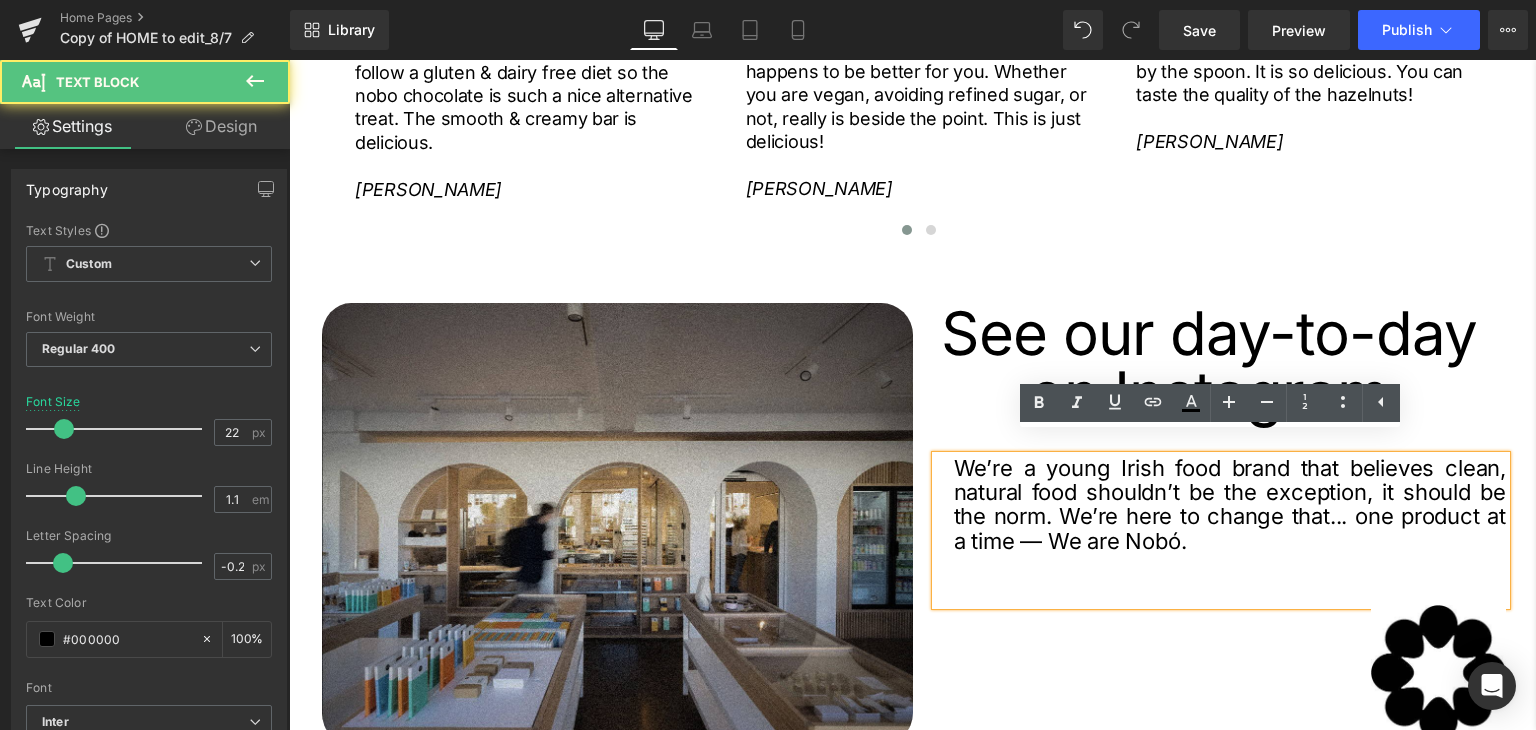 click on "We’re a young Irish food brand that believes clean, natural food shouldn’t be the exception, it should be the norm. We’re here to change that... one product at a time — We are Nobó." at bounding box center (1221, 530) 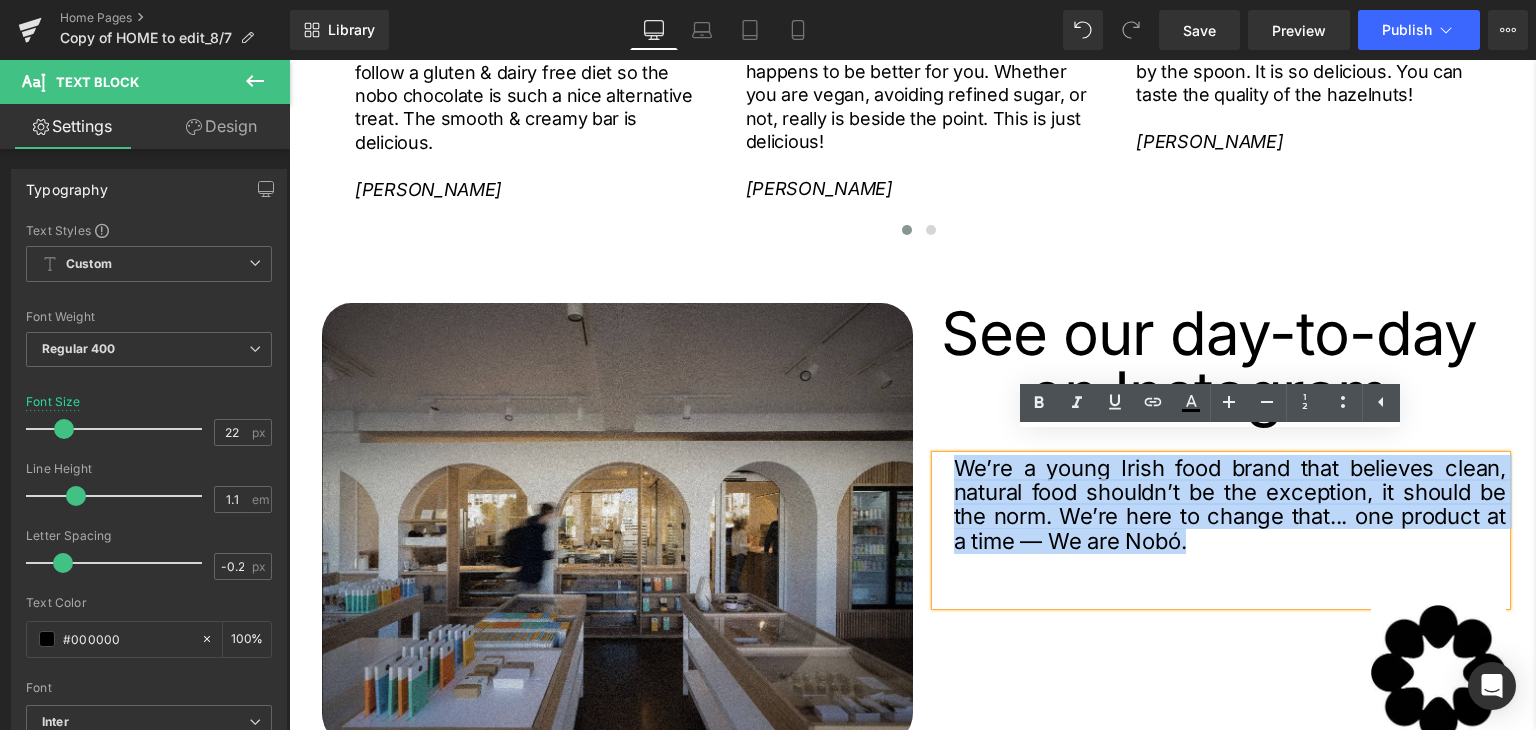 drag, startPoint x: 1196, startPoint y: 525, endPoint x: 945, endPoint y: 446, distance: 263.13873 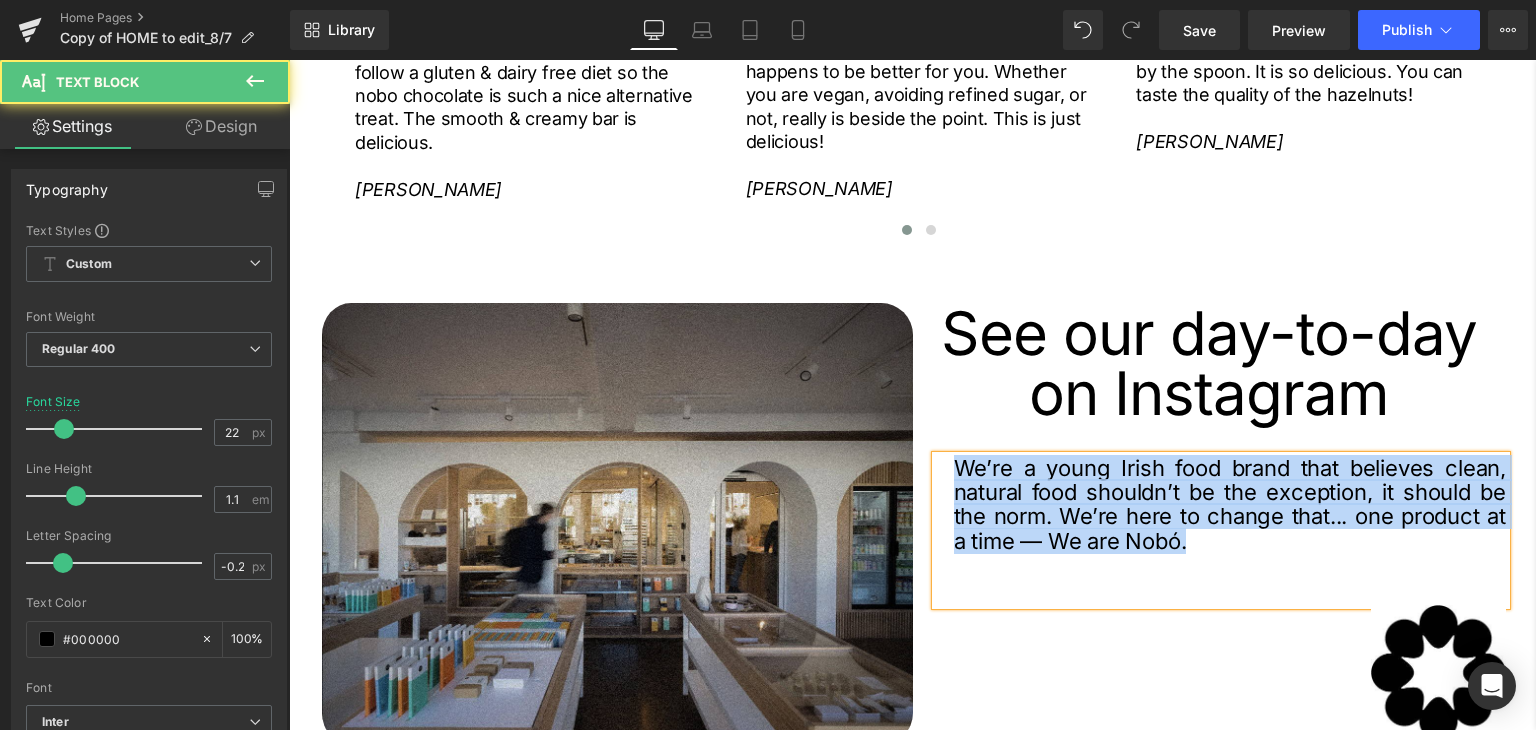 click on "We’re a young Irish food brand that believes clean, natural food shouldn’t be the exception, it should be the norm. We’re here to change that... one product at a time — We are Nobó." at bounding box center (1230, 504) 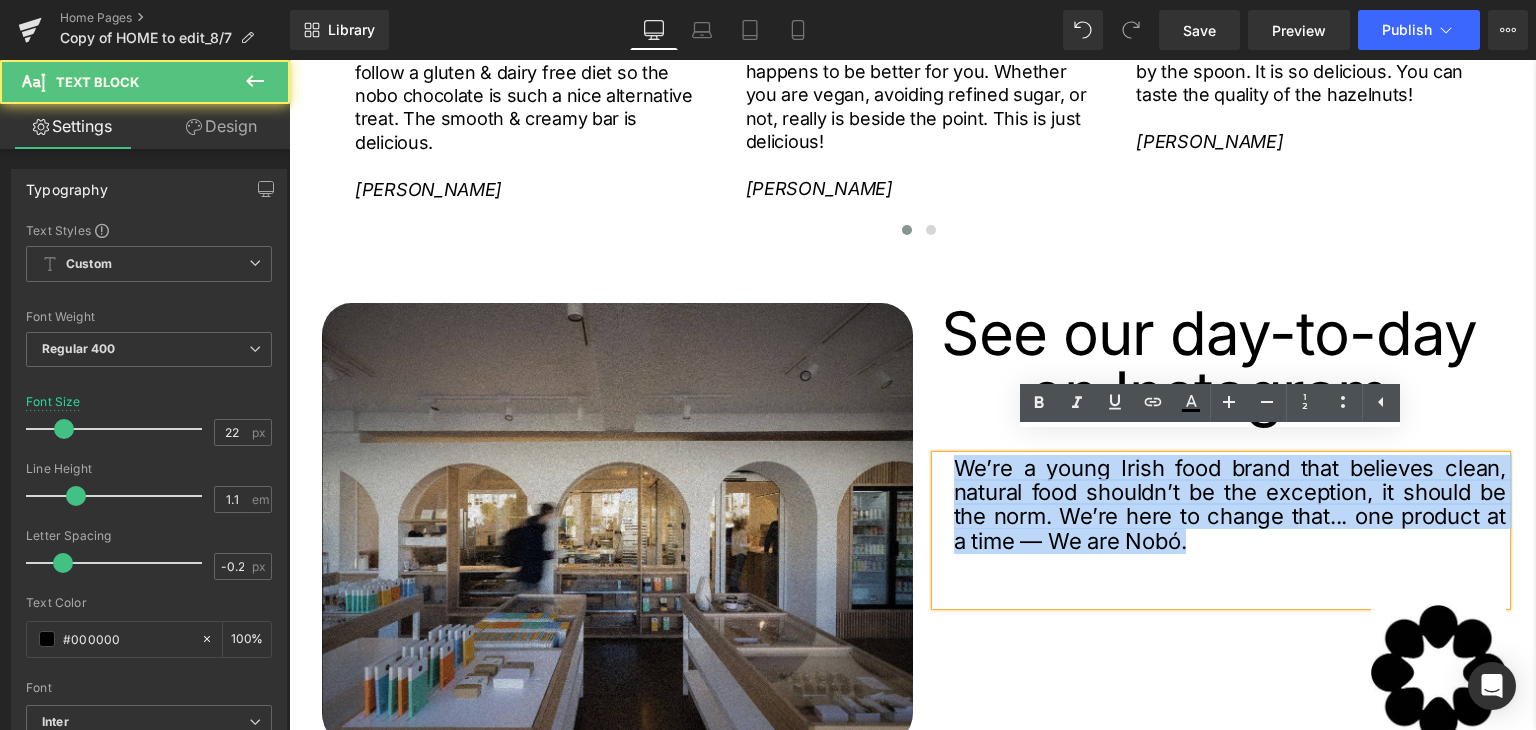 drag, startPoint x: 944, startPoint y: 440, endPoint x: 1214, endPoint y: 545, distance: 289.69812 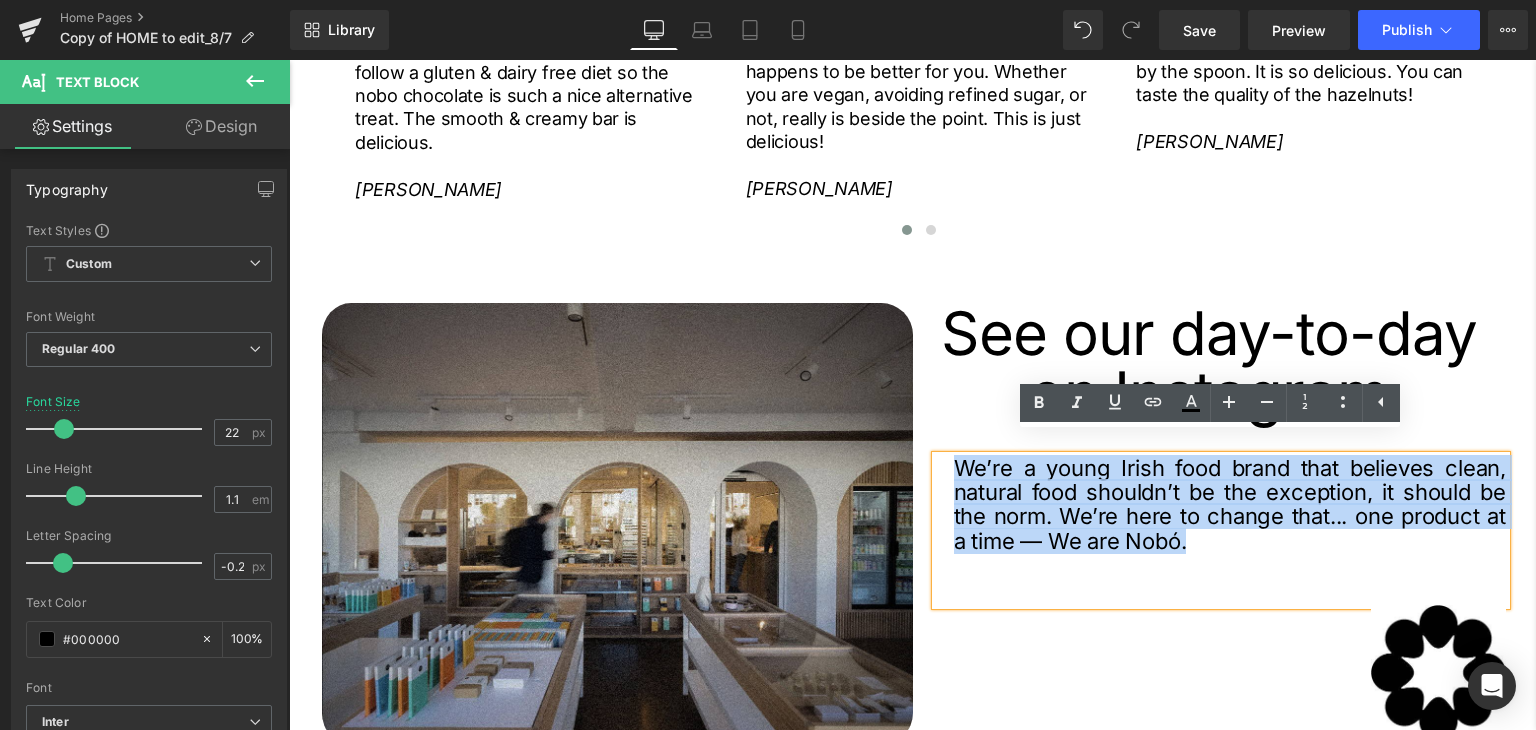 copy on "We’re a young Irish food brand that believes clean, natural food shouldn’t be the exception, it should be the norm. We’re here to change that... one product at a time — We are Nobó." 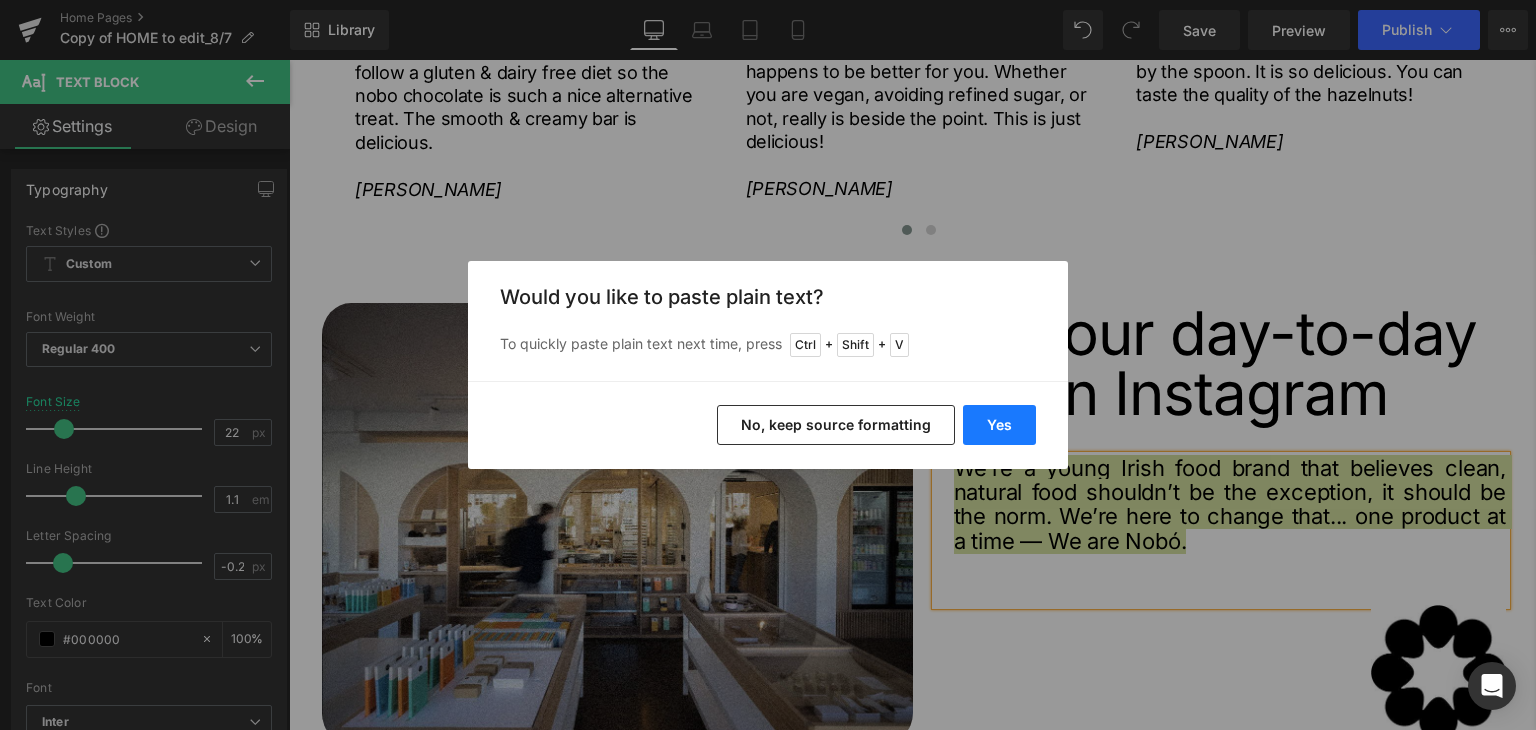 click on "Yes" at bounding box center [999, 425] 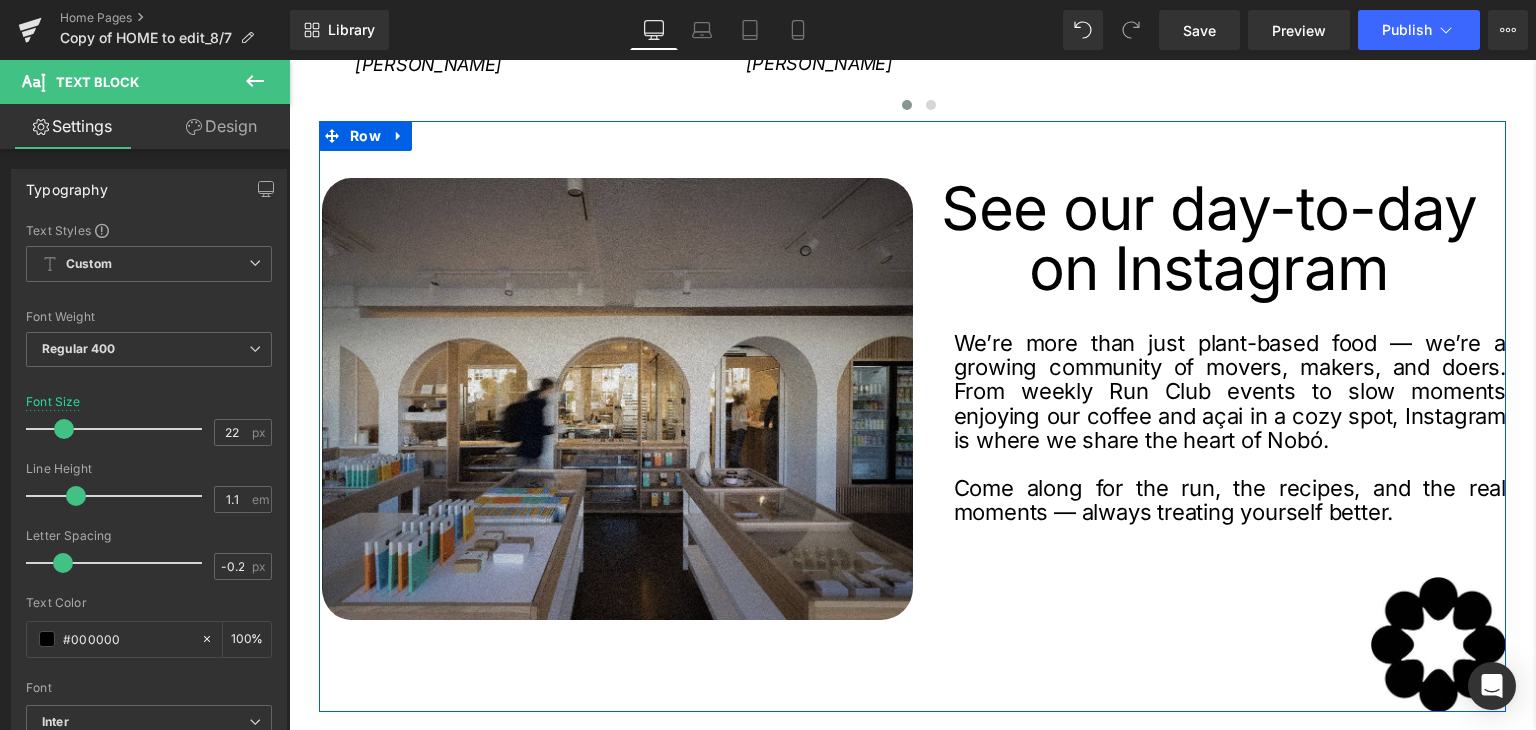 scroll, scrollTop: 3526, scrollLeft: 0, axis: vertical 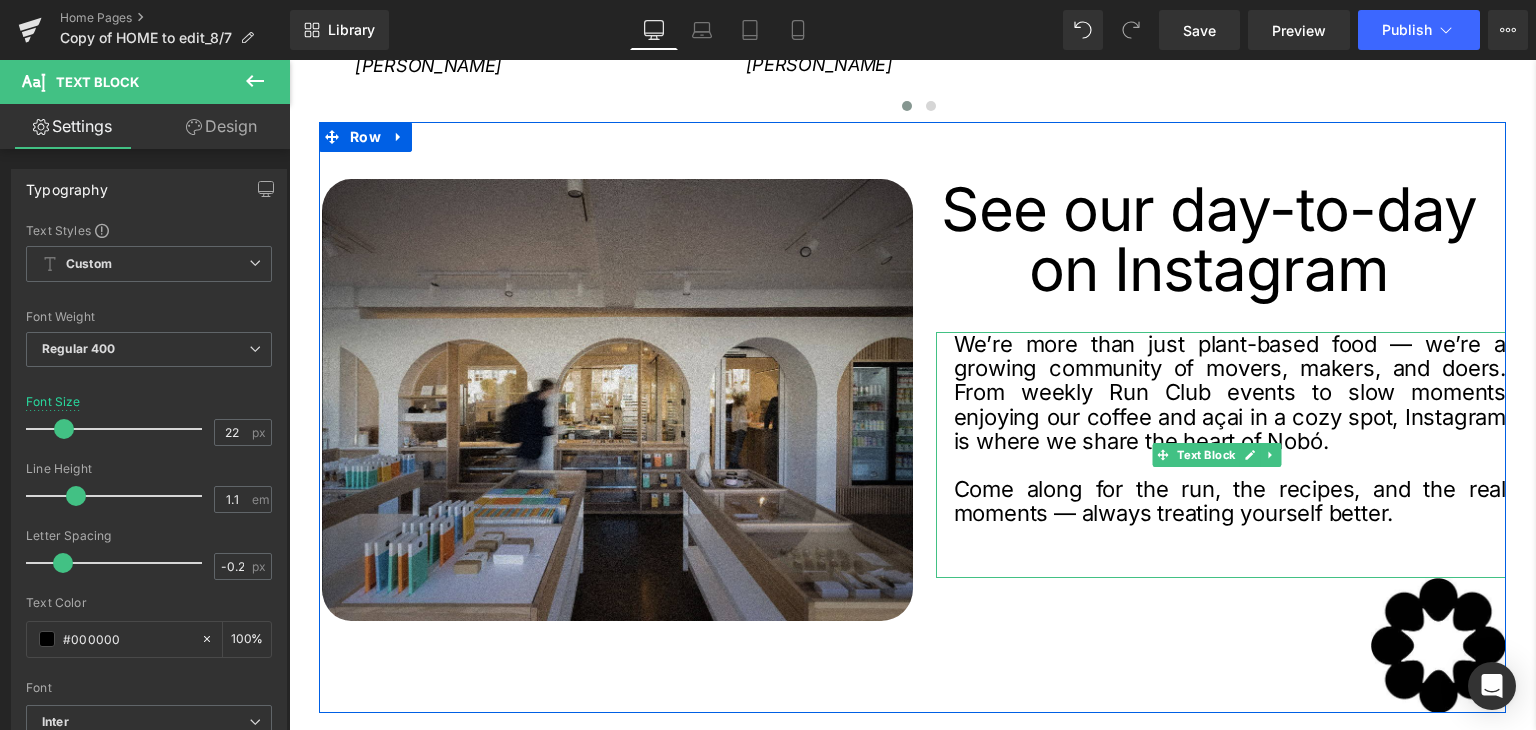 click on "We’re more than just plant-based food — we’re a growing community of movers, makers, and doers. From weekly Run Club events to slow moments enjoying our coffee and açai in a cozy spot, Instagram is where we share the heart of Nobó." at bounding box center [1230, 392] 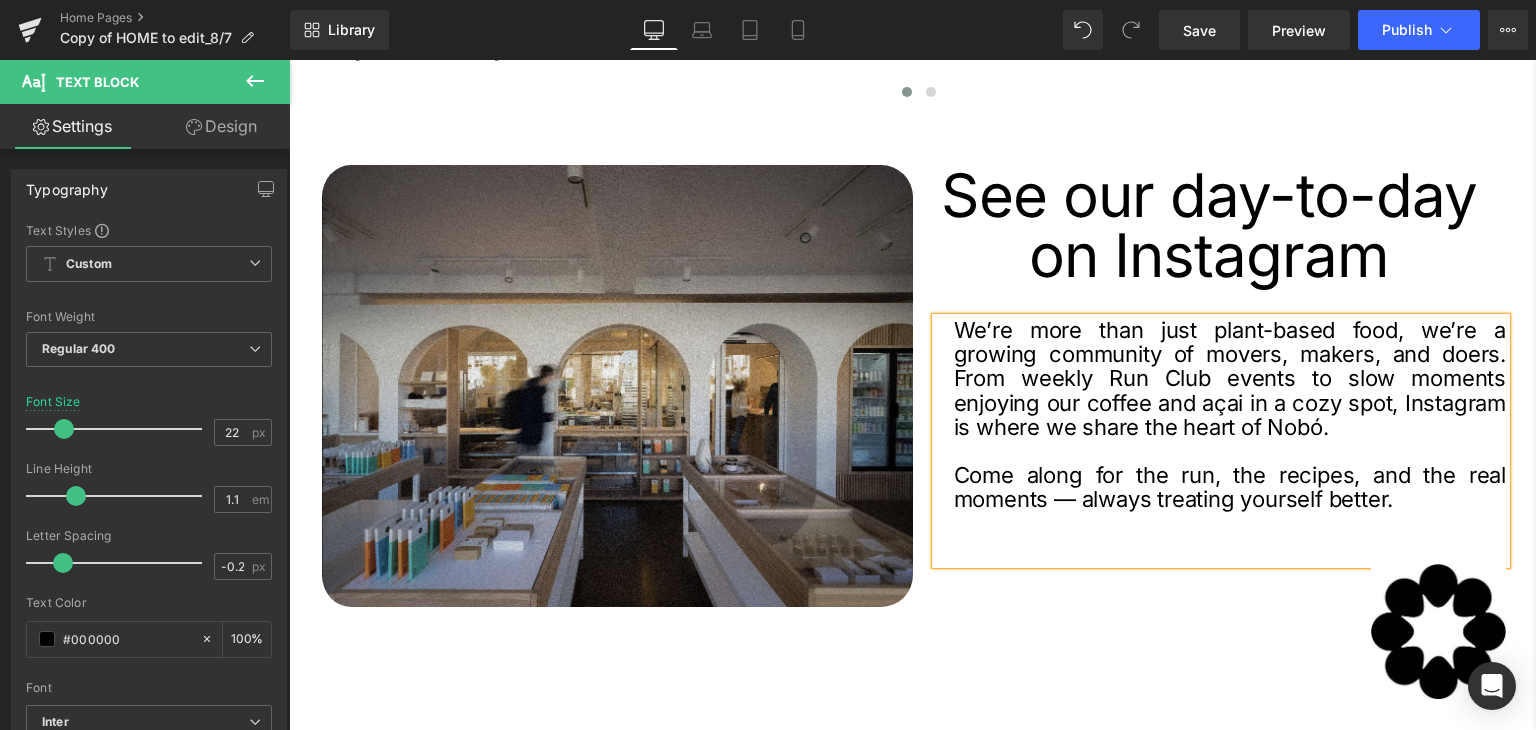 scroll, scrollTop: 3539, scrollLeft: 0, axis: vertical 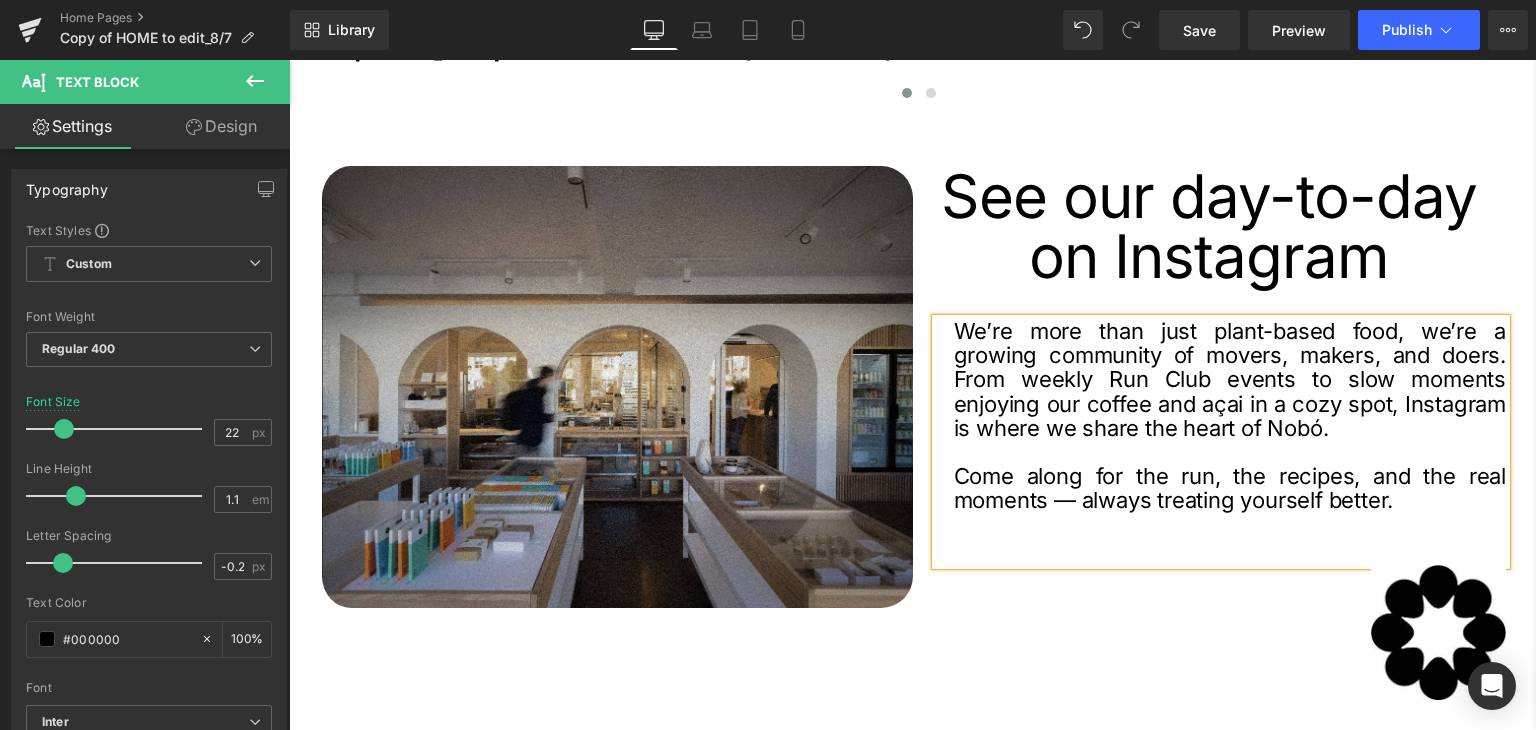 click on "We’re more than just plant-based food, we’re a growing community of movers, makers, and doers. From weekly Run Club events to slow moments enjoying our coffee and açai in a cozy spot, Instagram is where we share the heart of Nobó." at bounding box center [1230, 379] 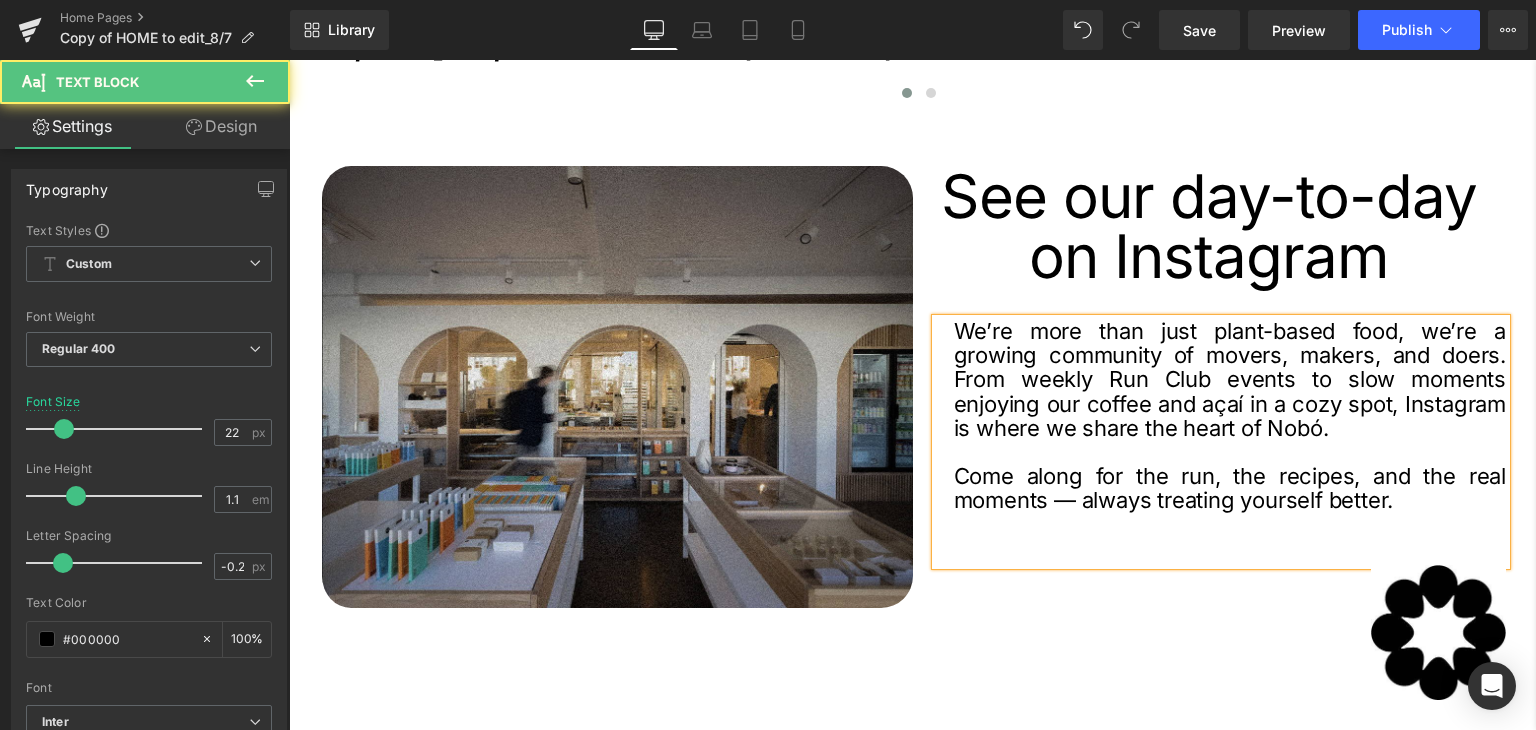 click on "Come along for the run, the recipes, and the real moments — always treating yourself better." at bounding box center [1230, 488] 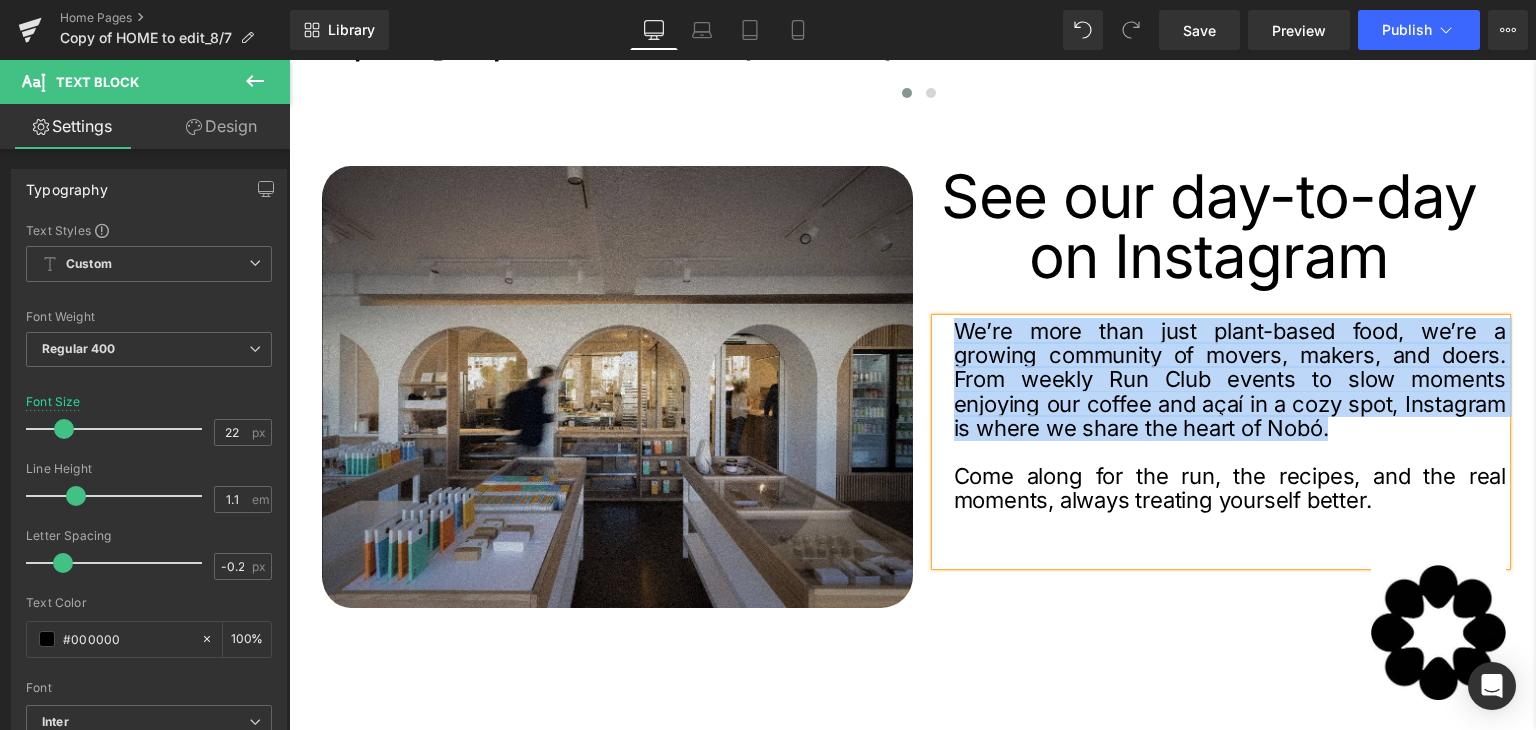 drag, startPoint x: 1440, startPoint y: 409, endPoint x: 938, endPoint y: 300, distance: 513.6974 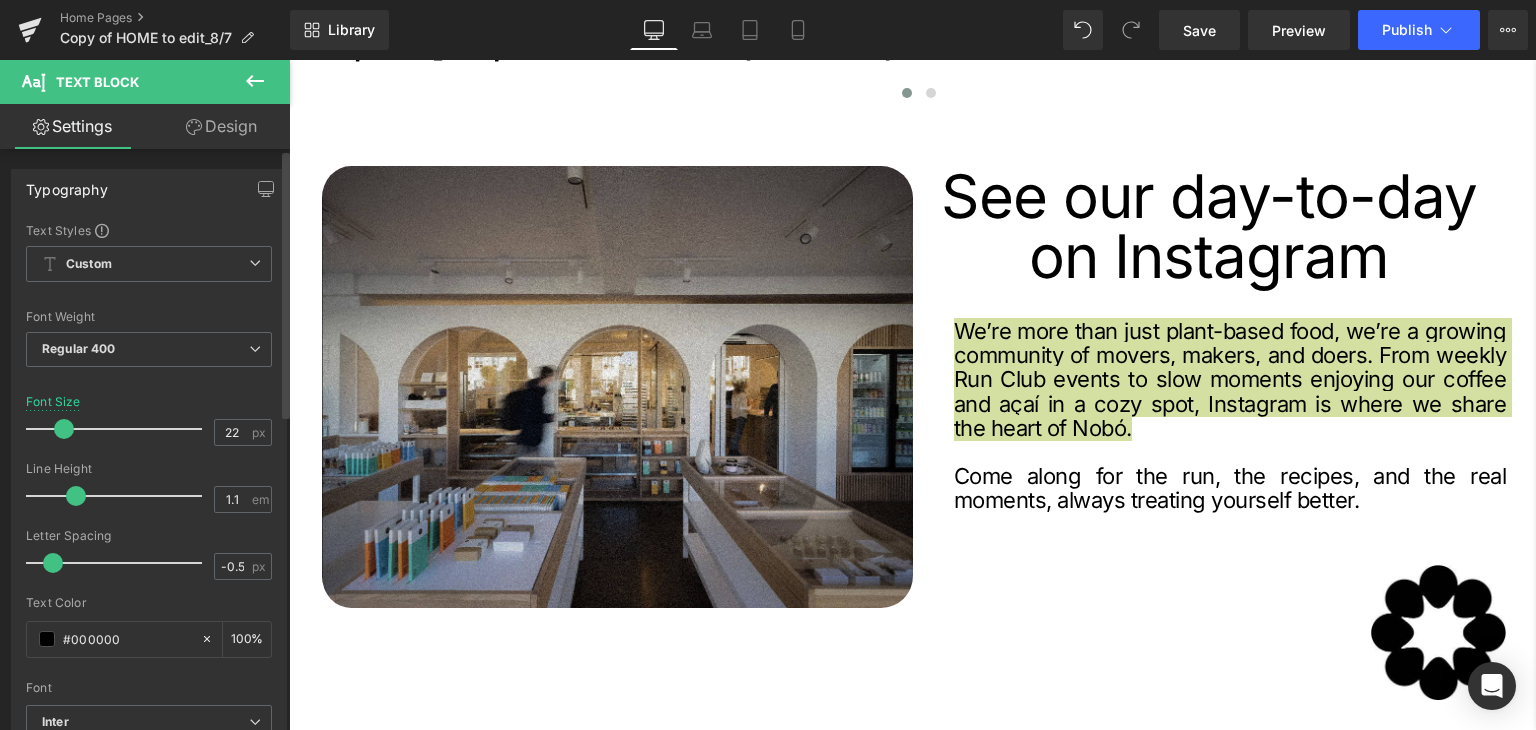 type on "-0.6" 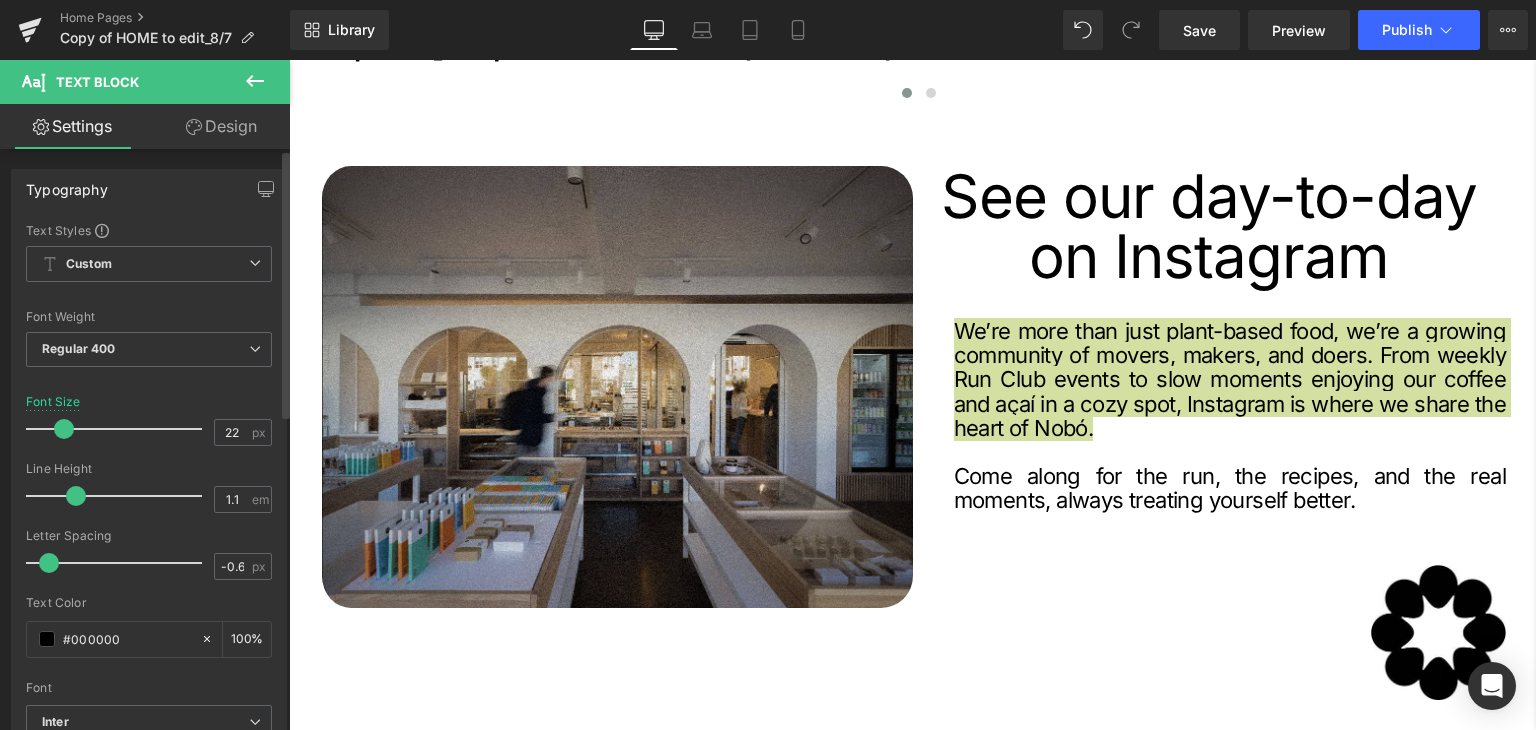 drag, startPoint x: 59, startPoint y: 560, endPoint x: 45, endPoint y: 559, distance: 14.035668 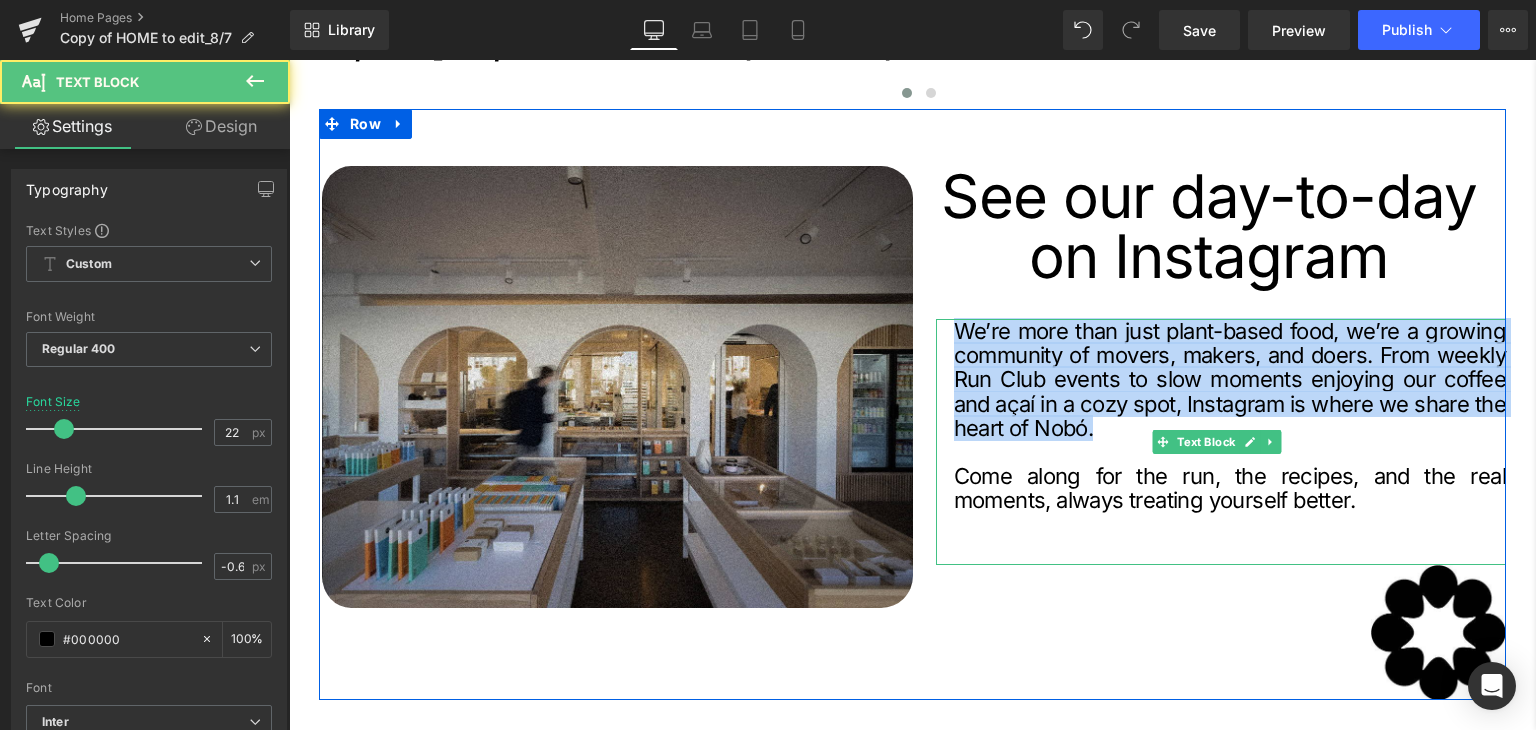 click on "Come along for the run, the recipes, and the real moments, always treating yourself better." at bounding box center (1230, 488) 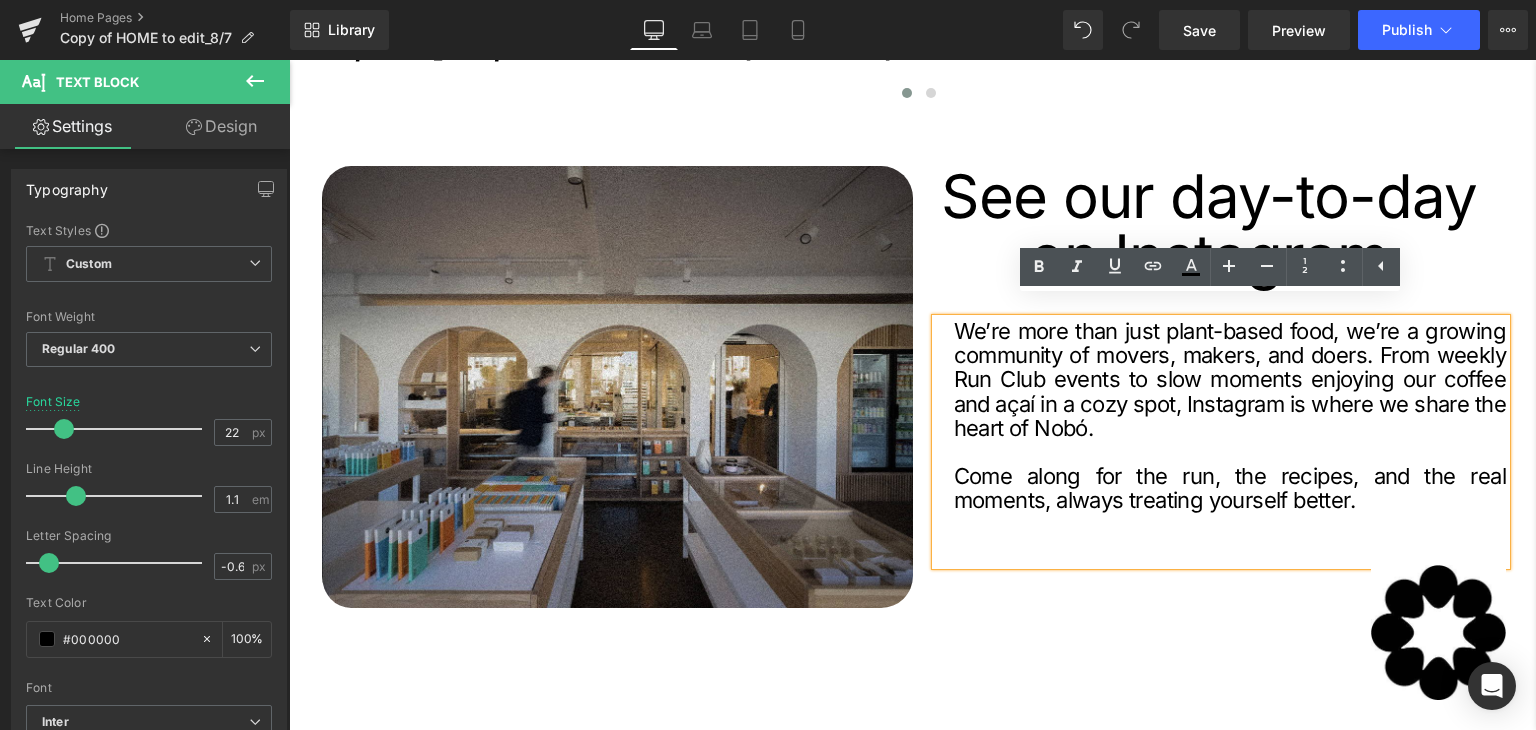 click on "We’re more than just plant-based food, we’re a growing community of movers, makers, and doers. From weekly Run Club events to slow moments enjoying our coffee and açaí in a cozy spot, Instagram is where we share the heart of Nobó. Come along for the run, the recipes, and the real moments, always treating yourself better." at bounding box center [1221, 442] 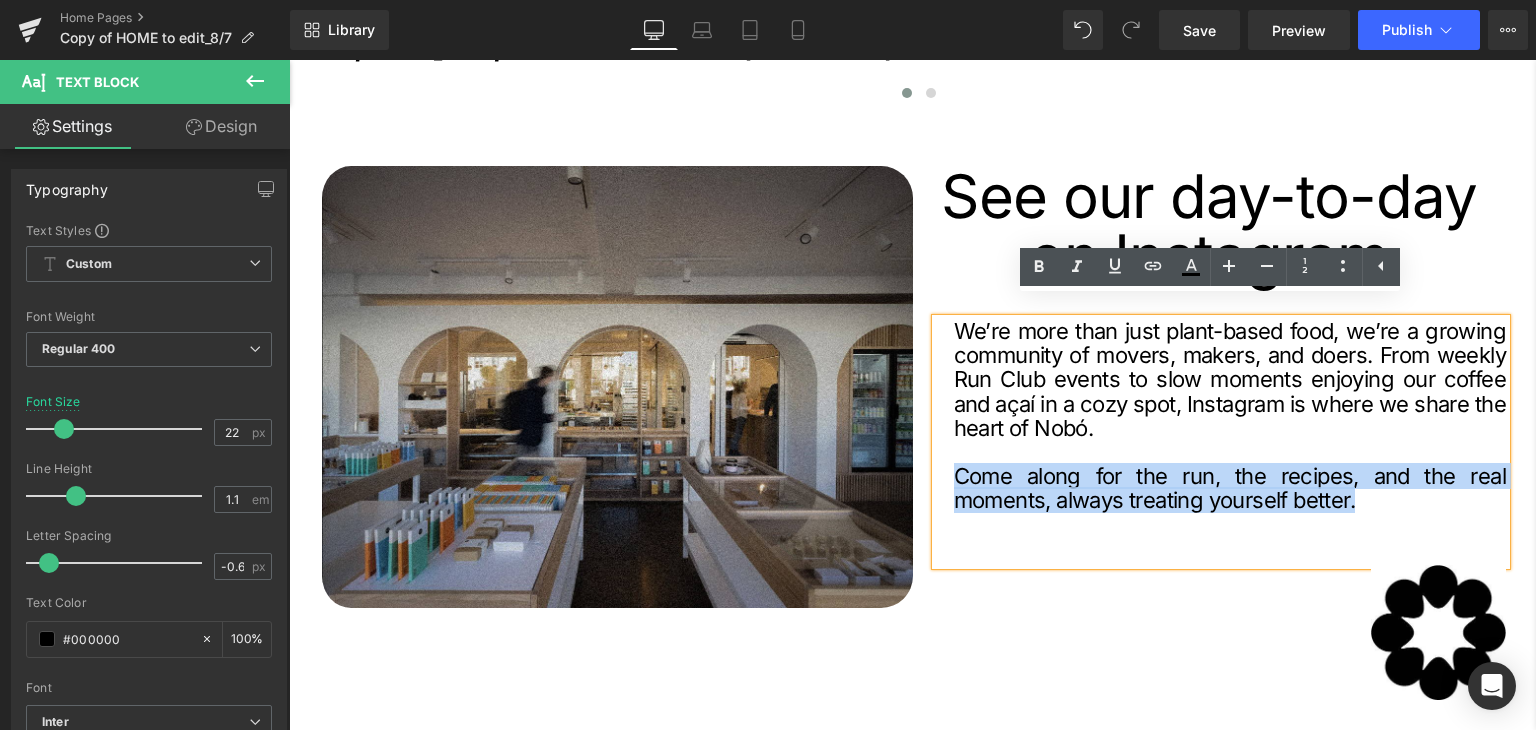 drag, startPoint x: 1368, startPoint y: 489, endPoint x: 940, endPoint y: 455, distance: 429.34836 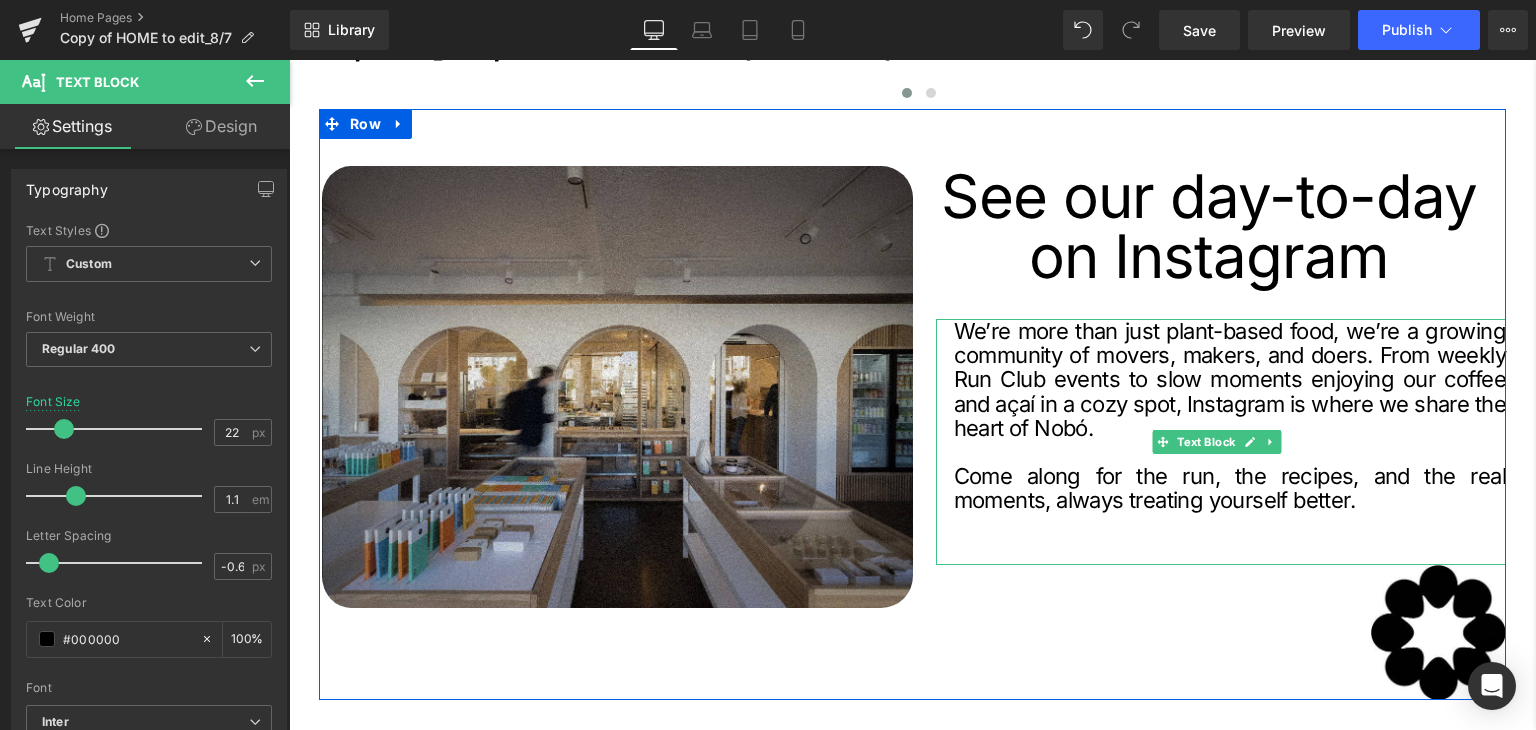 click on "We’re more than just plant-based food, we’re a growing community of movers, makers, and doers. From weekly Run Club events to slow moments enjoying our coffee and açaí in a cozy spot, Instagram is where we share the heart of Nobó." at bounding box center [1230, 379] 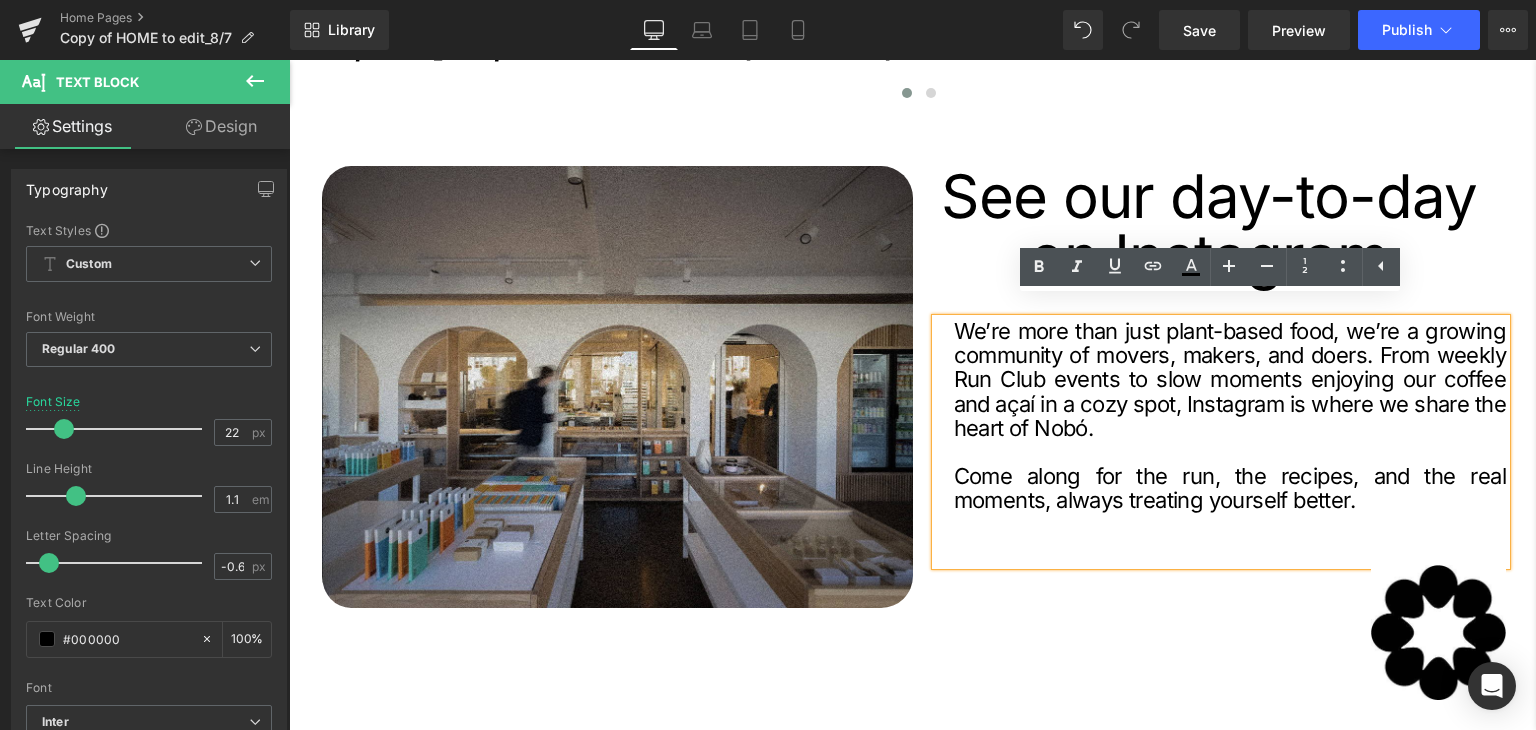 click on "Come along for the run, the recipes, and the real moments, always treating yourself better." at bounding box center (1230, 488) 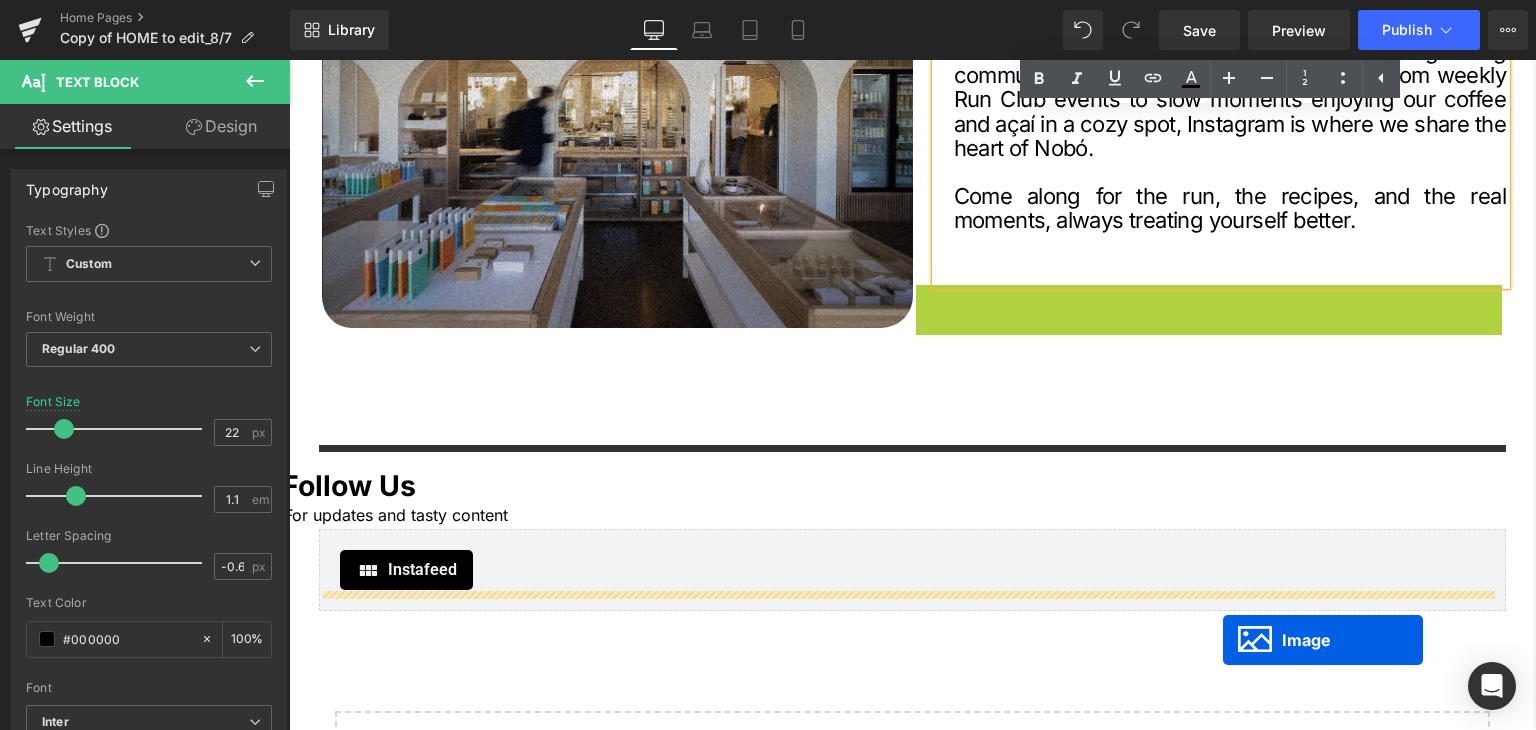 scroll, scrollTop: 3859, scrollLeft: 0, axis: vertical 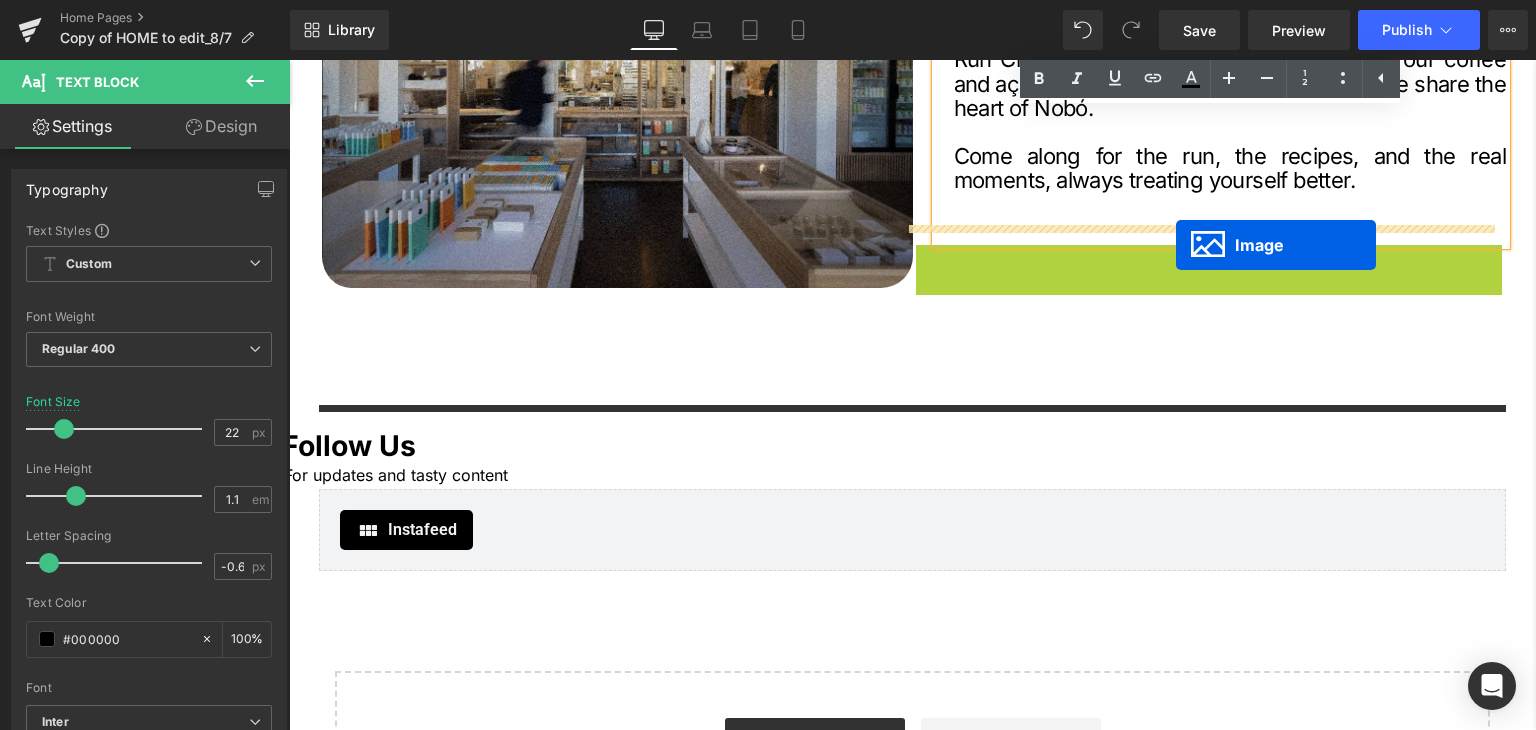 drag, startPoint x: 1216, startPoint y: 613, endPoint x: 1176, endPoint y: 245, distance: 370.16754 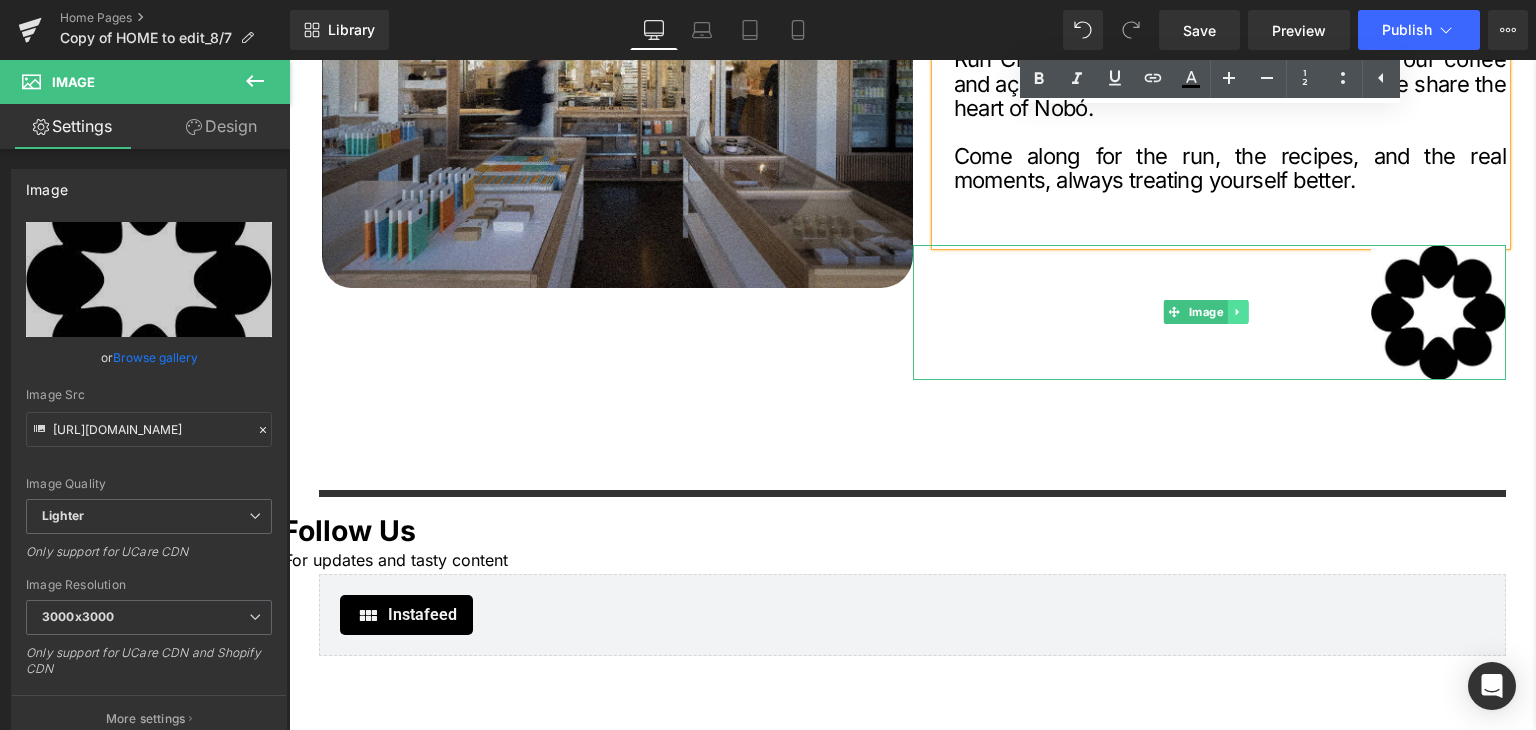 click 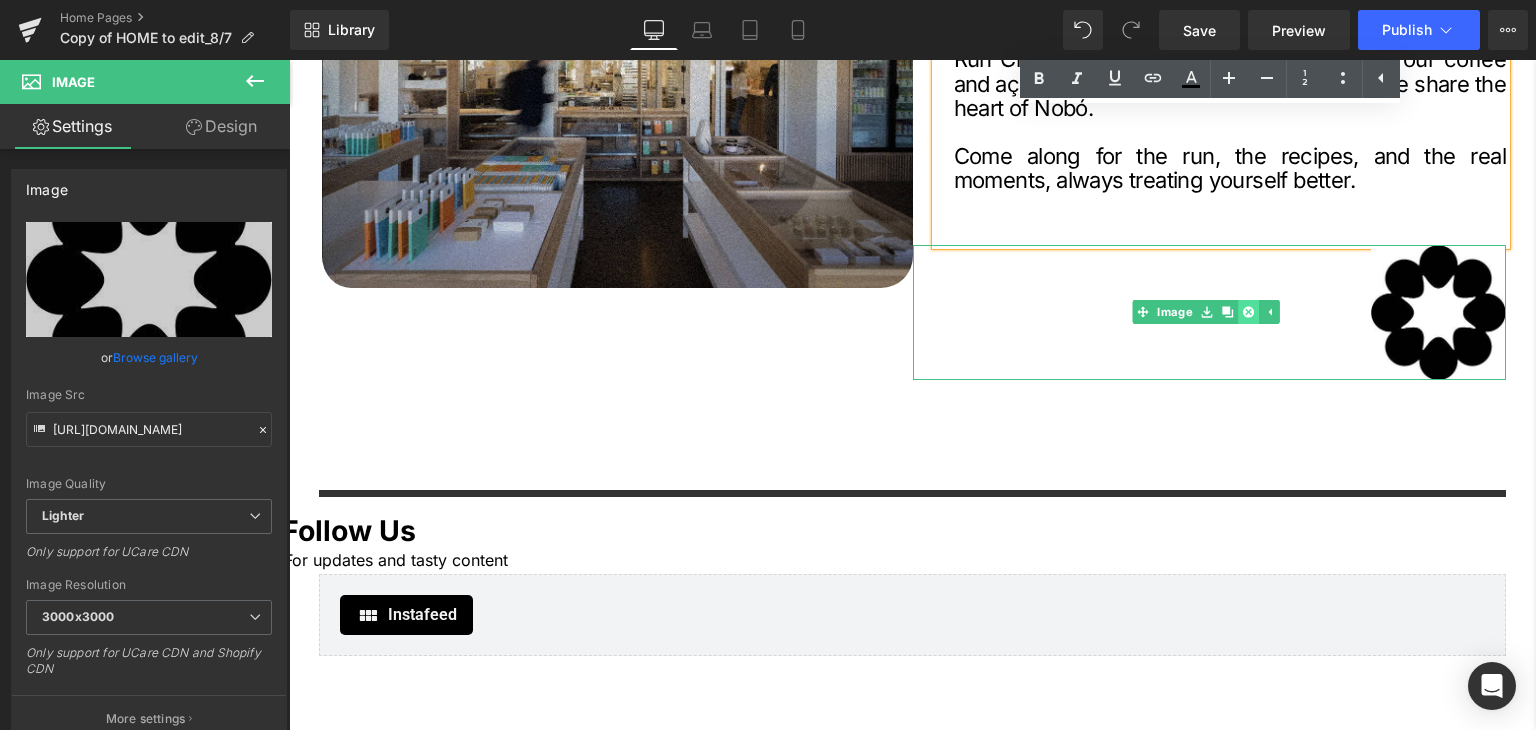 click 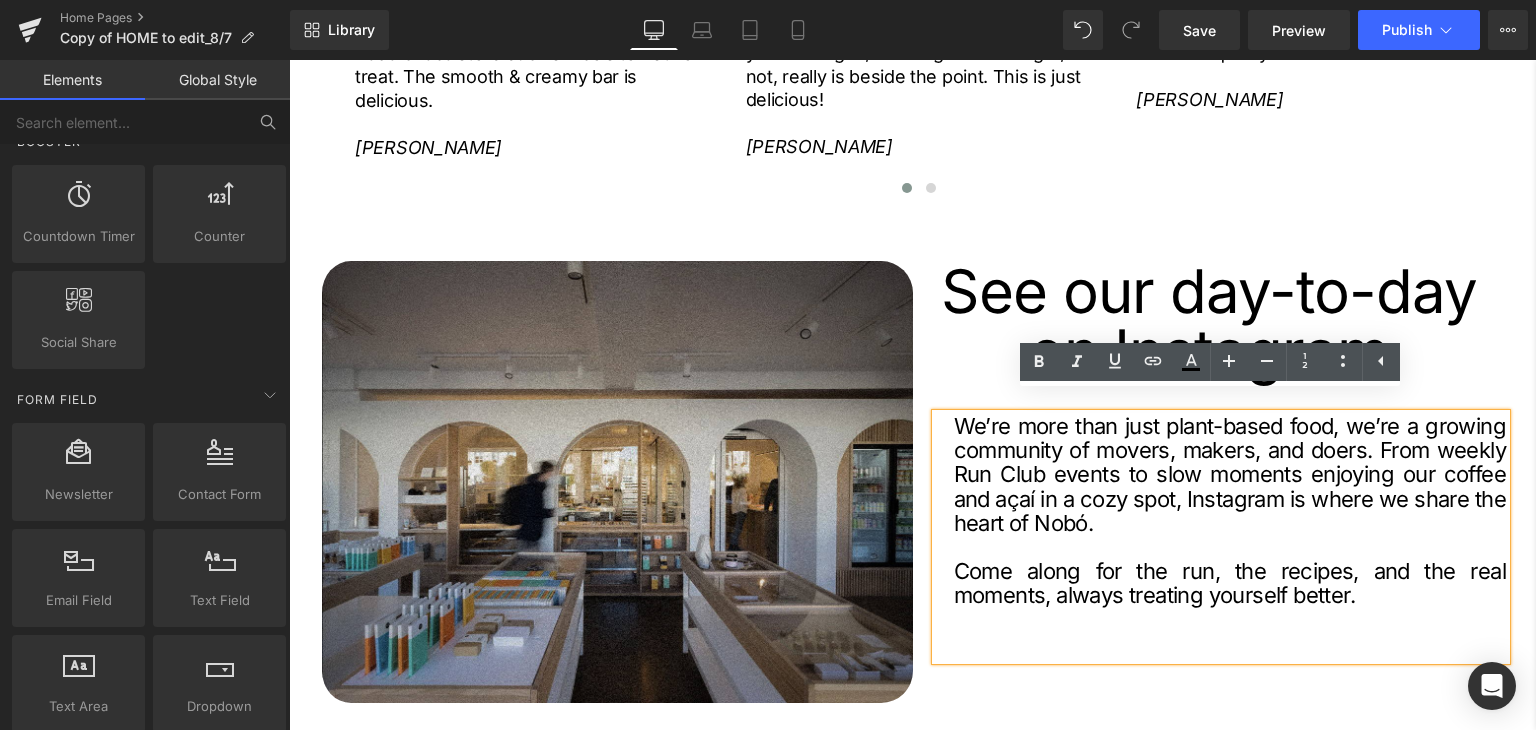 scroll, scrollTop: 3445, scrollLeft: 0, axis: vertical 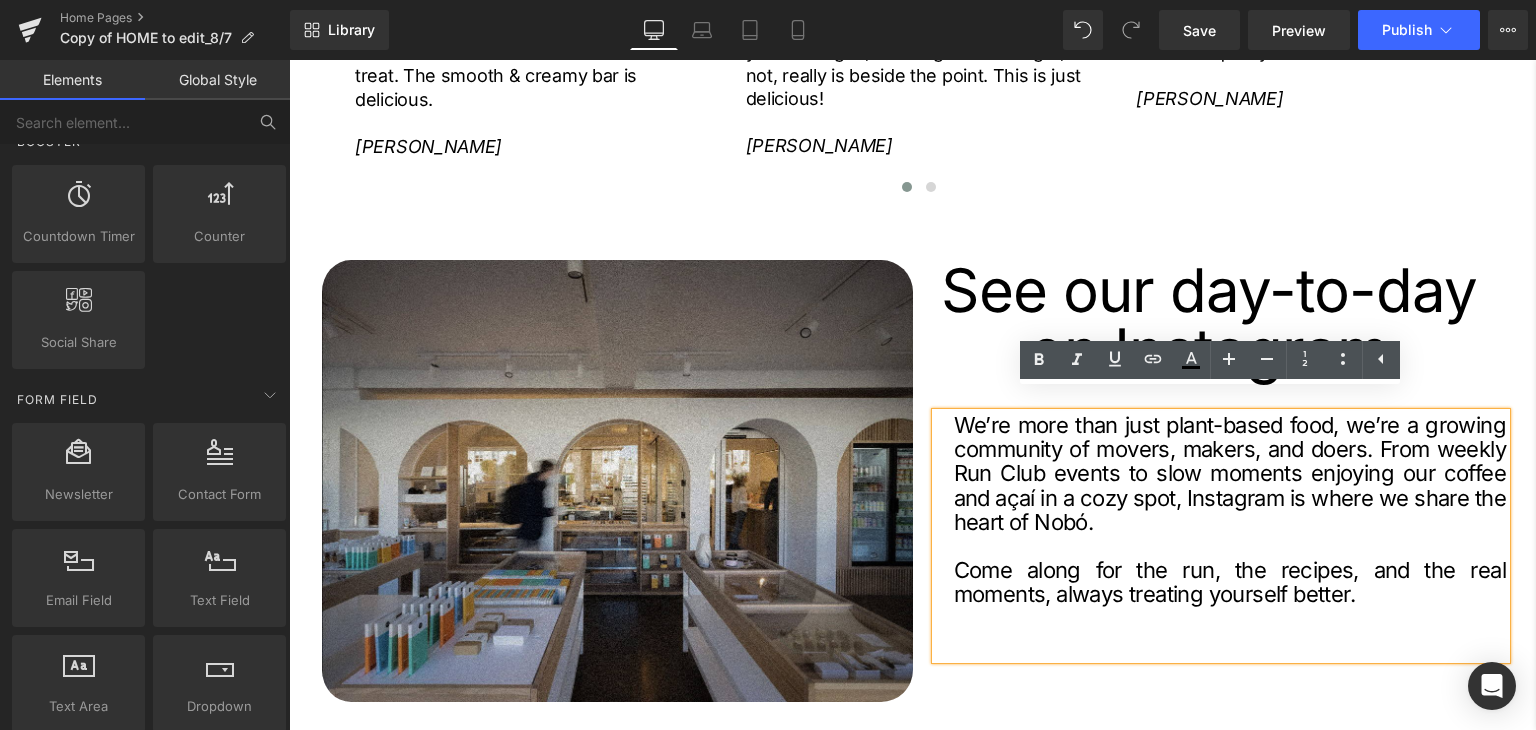 click on "Image         See our day-to-day on Instagram Heading         We’re more than just plant-based food, we’re a growing community of movers, makers, and doers. From weekly Run Club events to slow moments enjoying our coffee and açaí in a cozy spot, Instagram is where we share the heart of Nobó. Come along for the run, the recipes, and the real moments, always treating yourself better. Text Block         Row   57px" at bounding box center [912, 453] 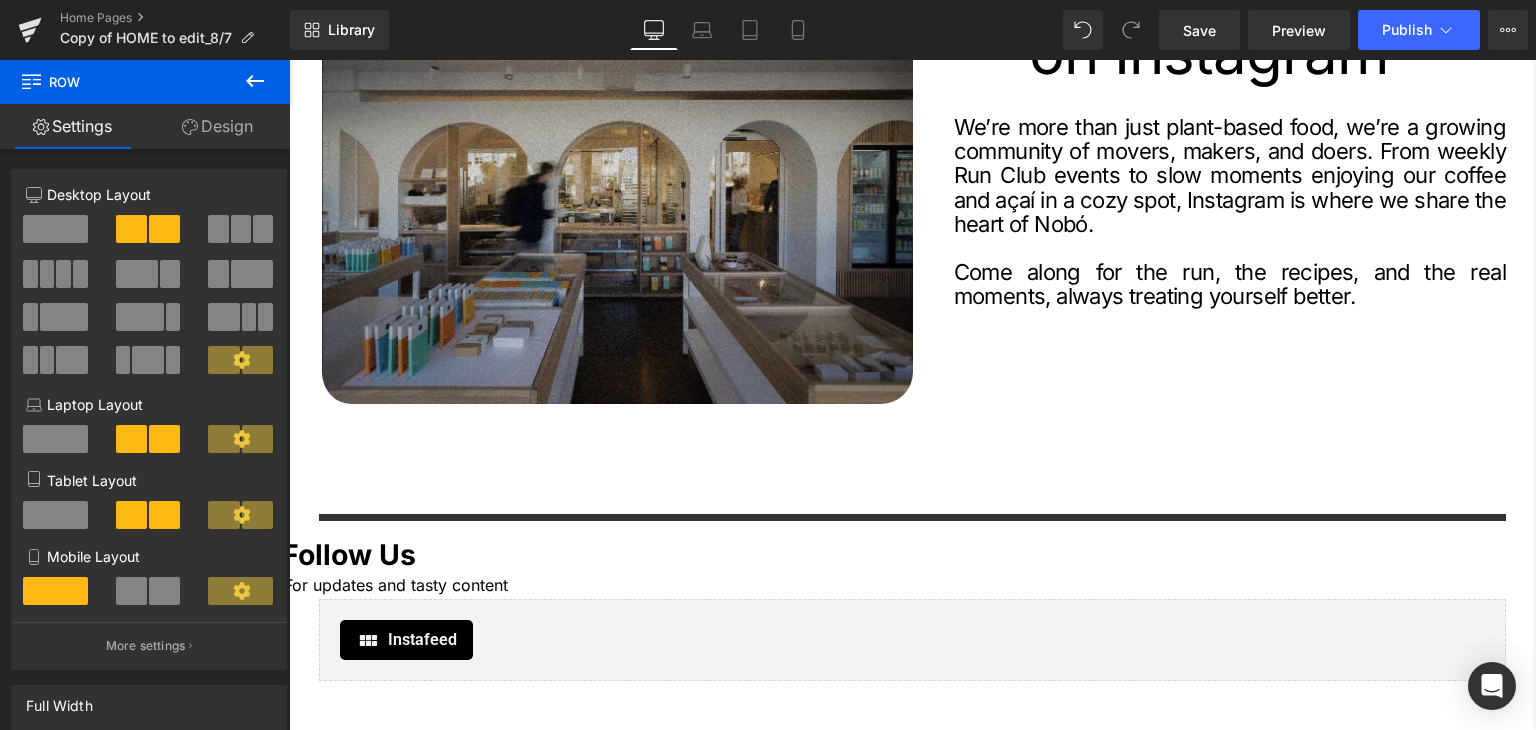 scroll, scrollTop: 3627, scrollLeft: 0, axis: vertical 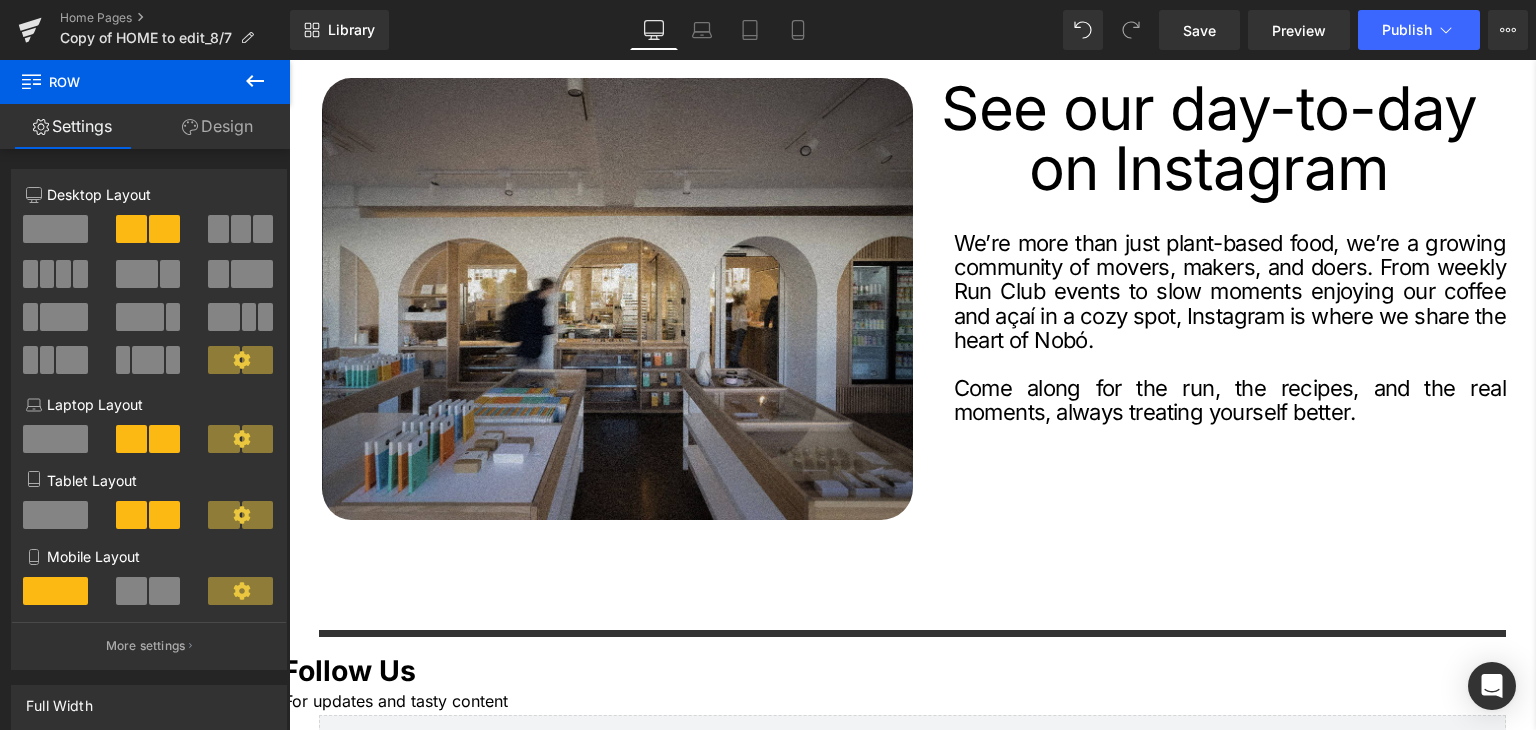 click 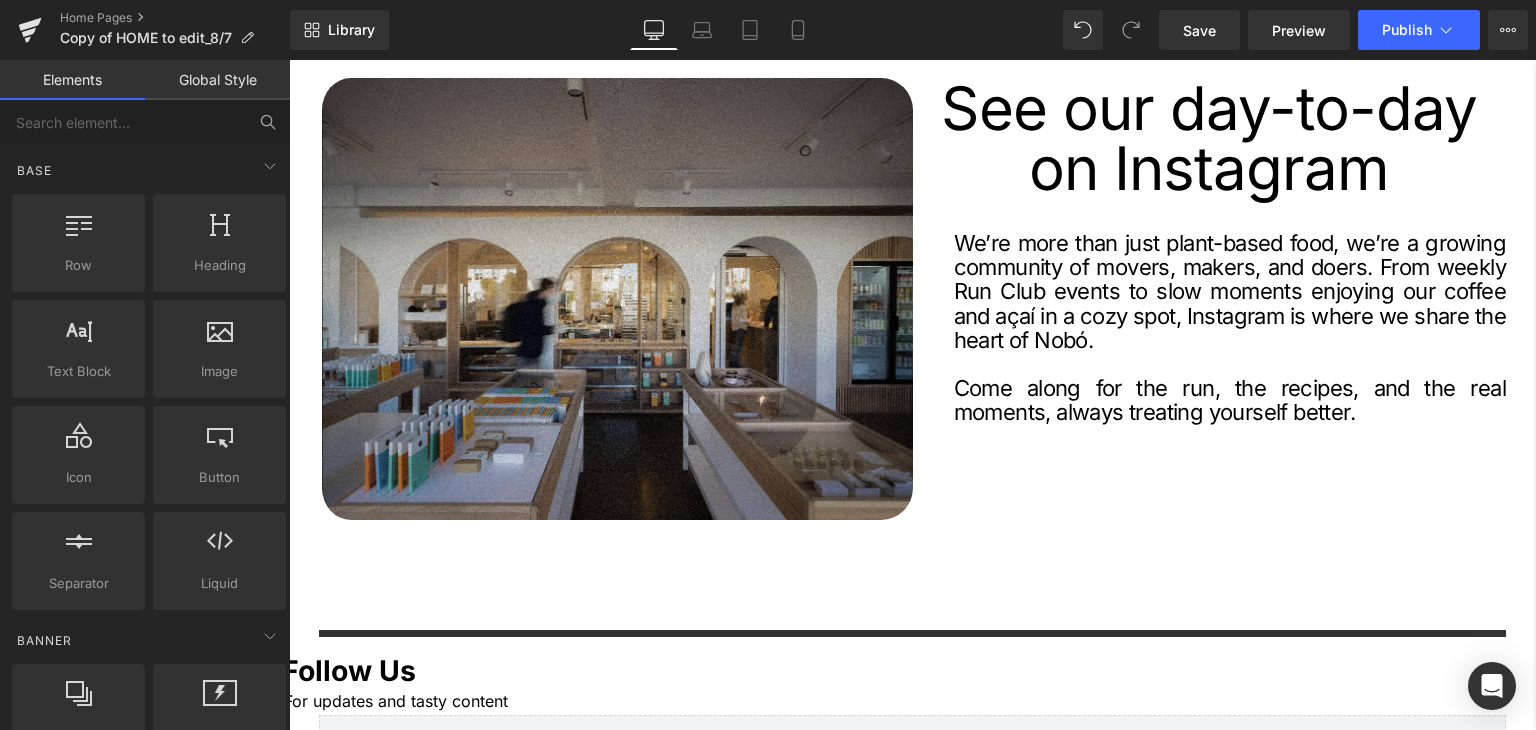 scroll, scrollTop: 0, scrollLeft: 0, axis: both 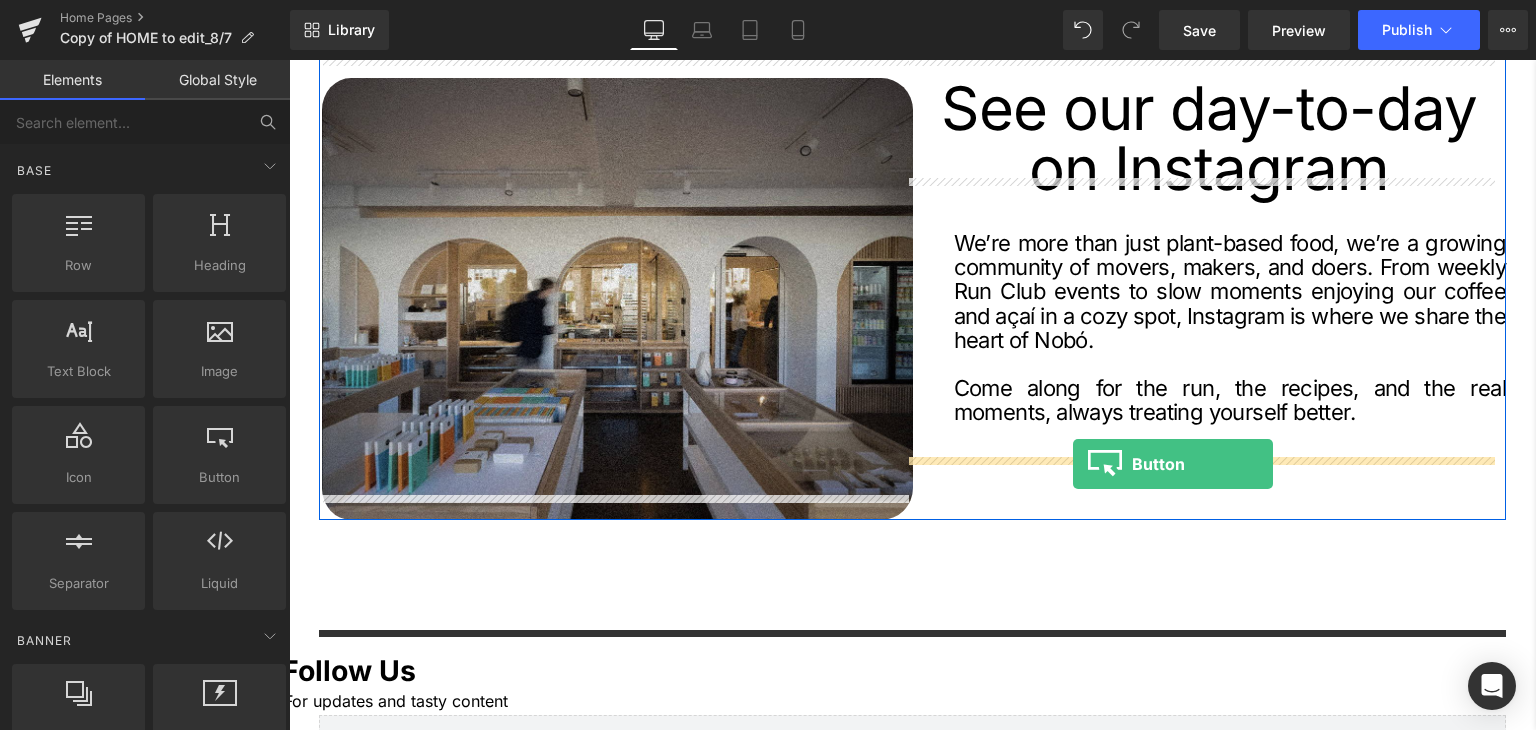 drag, startPoint x: 496, startPoint y: 509, endPoint x: 1074, endPoint y: 464, distance: 579.7491 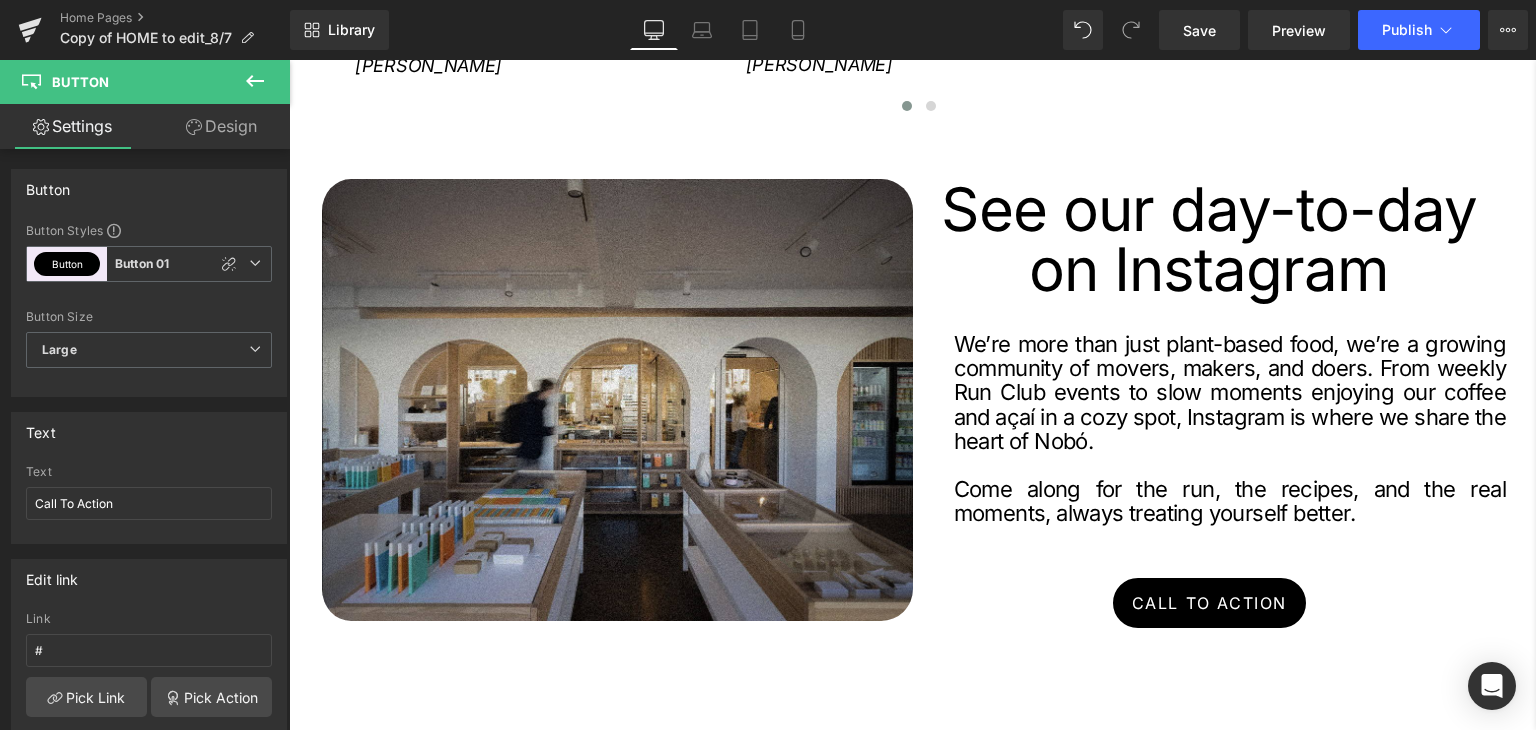 scroll, scrollTop: 3527, scrollLeft: 0, axis: vertical 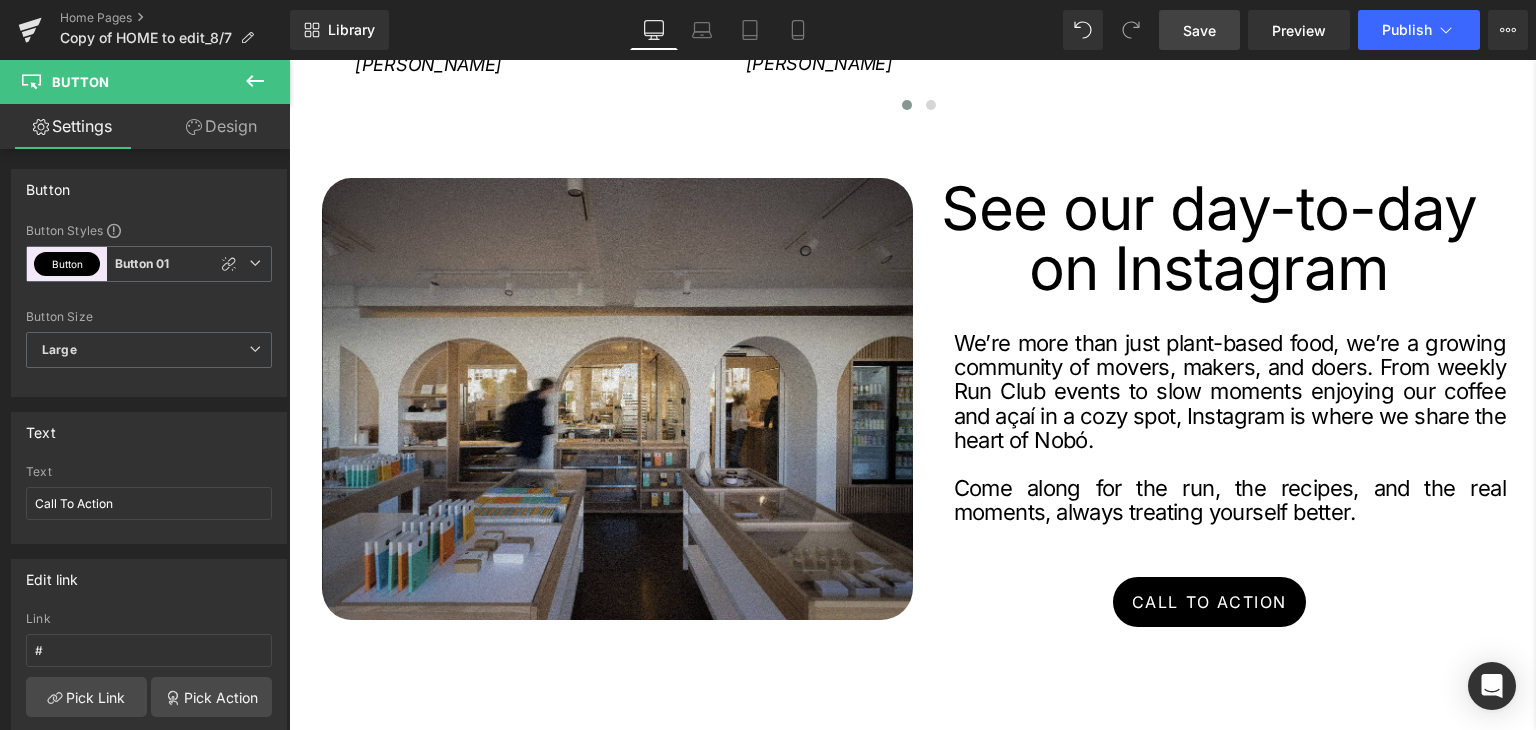 click on "Save" at bounding box center [1199, 30] 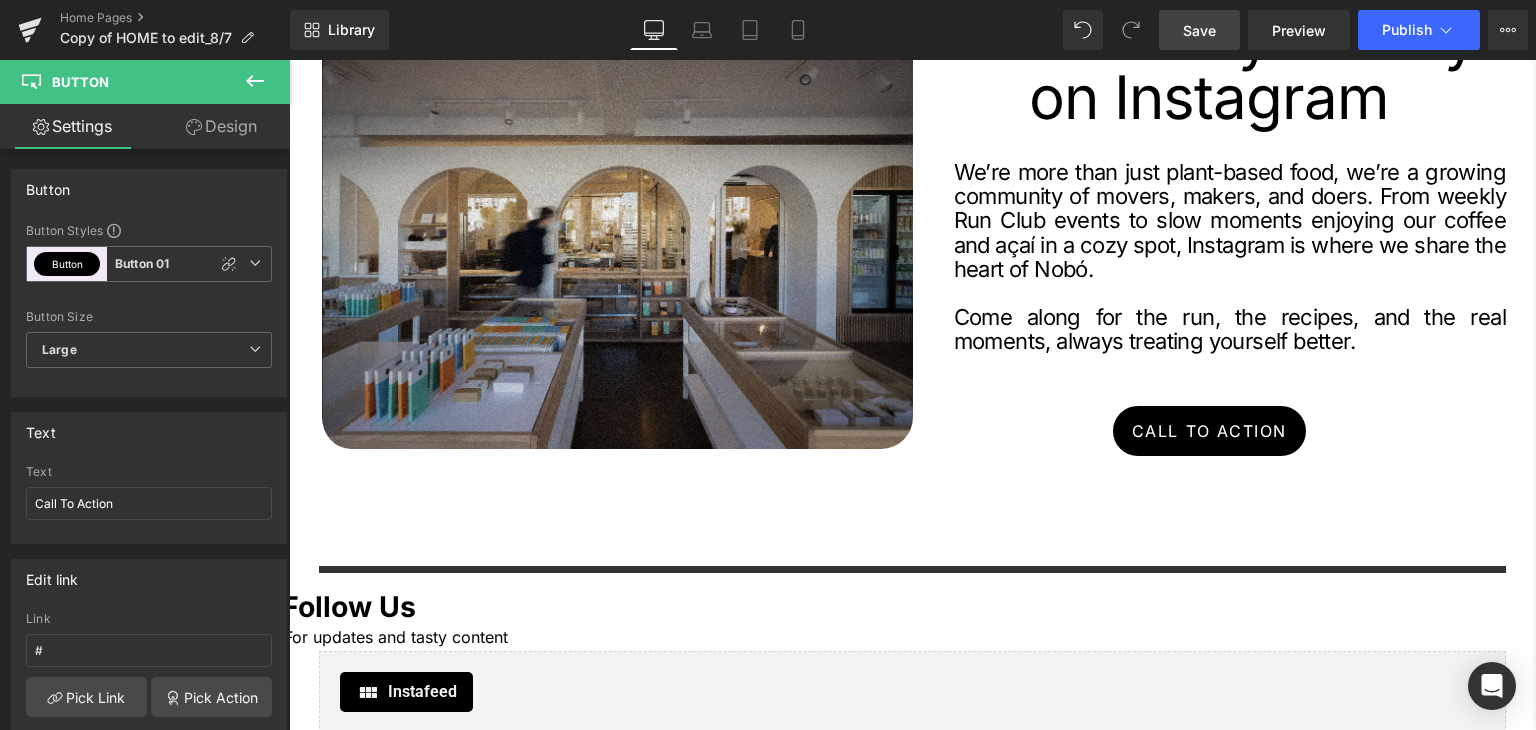 scroll, scrollTop: 3696, scrollLeft: 0, axis: vertical 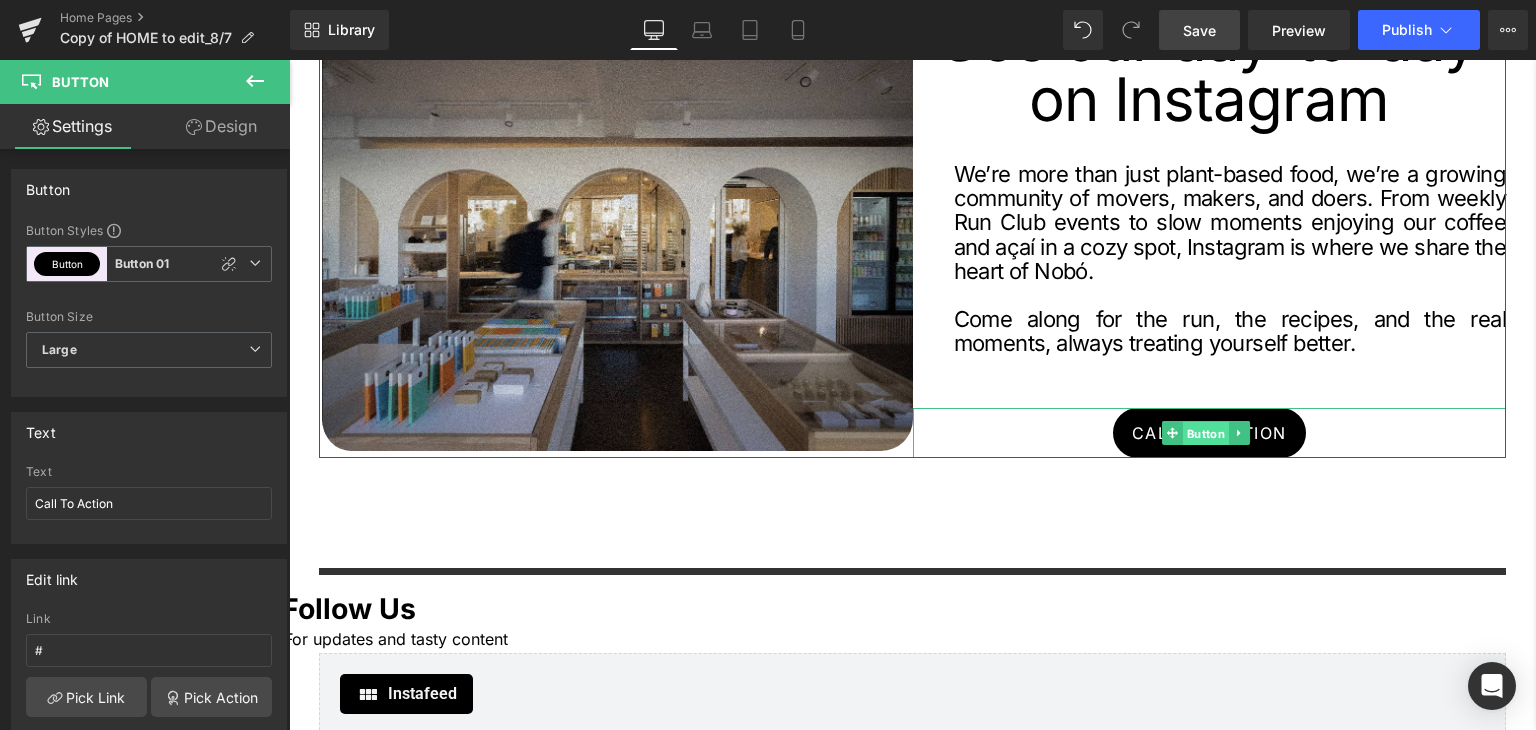 click on "Button" at bounding box center [1205, 434] 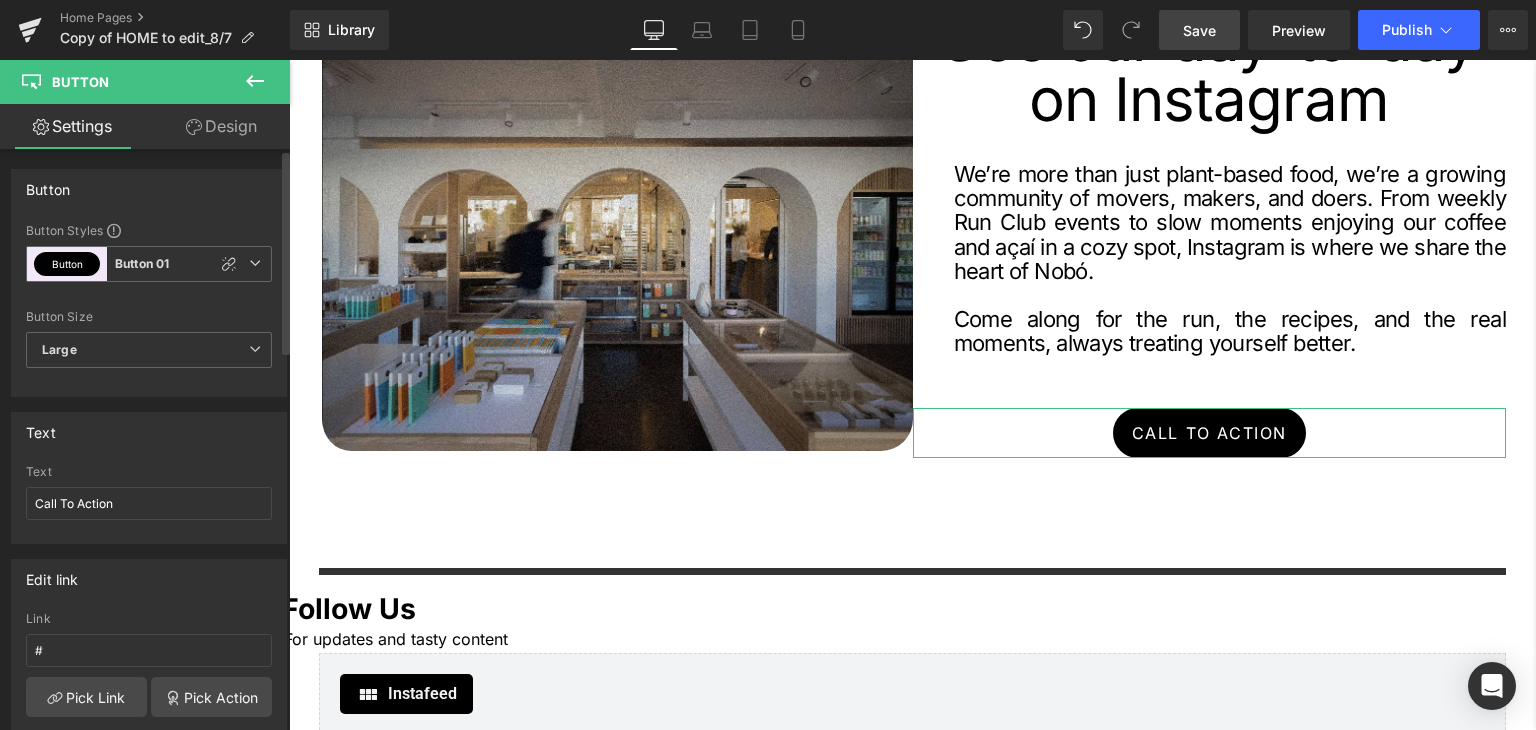 scroll, scrollTop: 0, scrollLeft: 0, axis: both 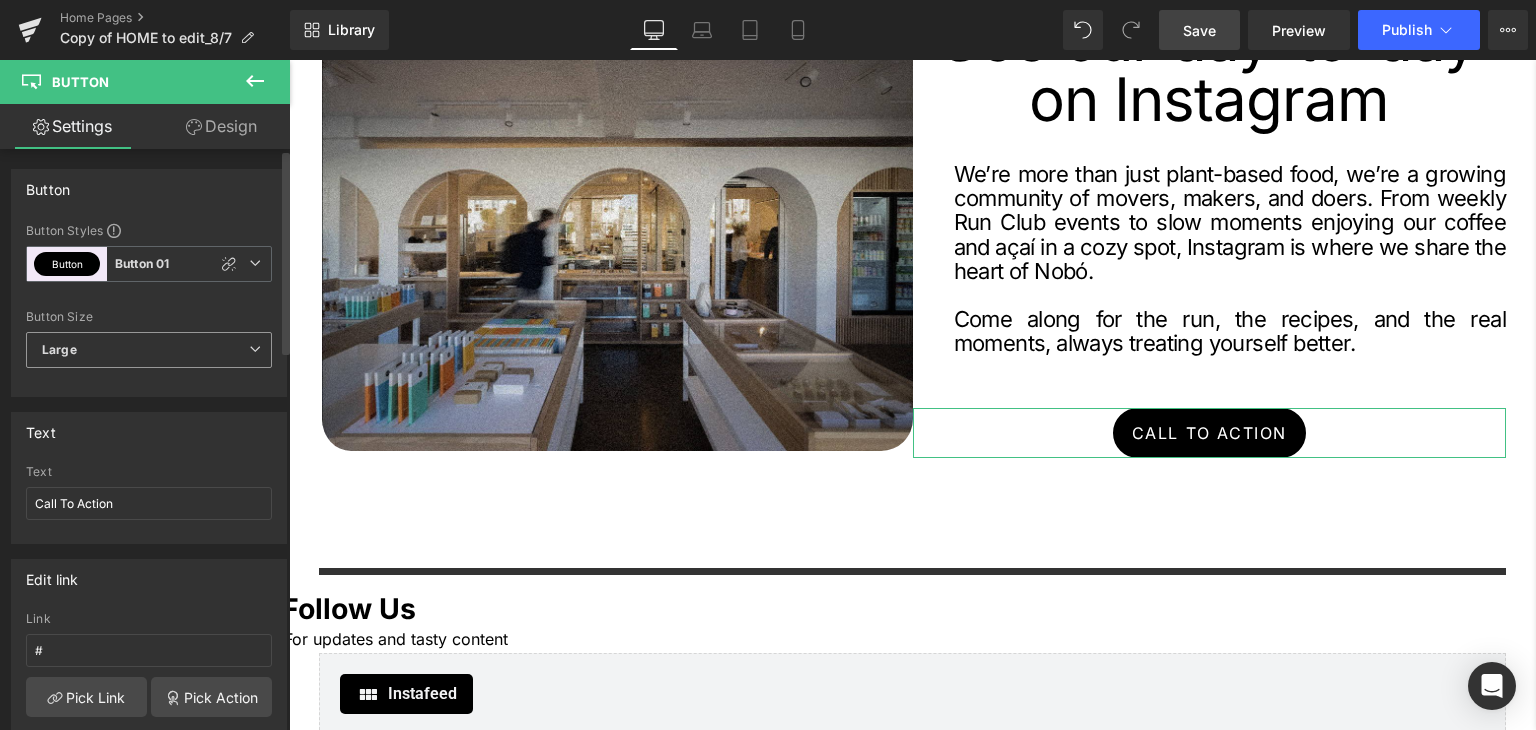 click on "Large" at bounding box center [149, 350] 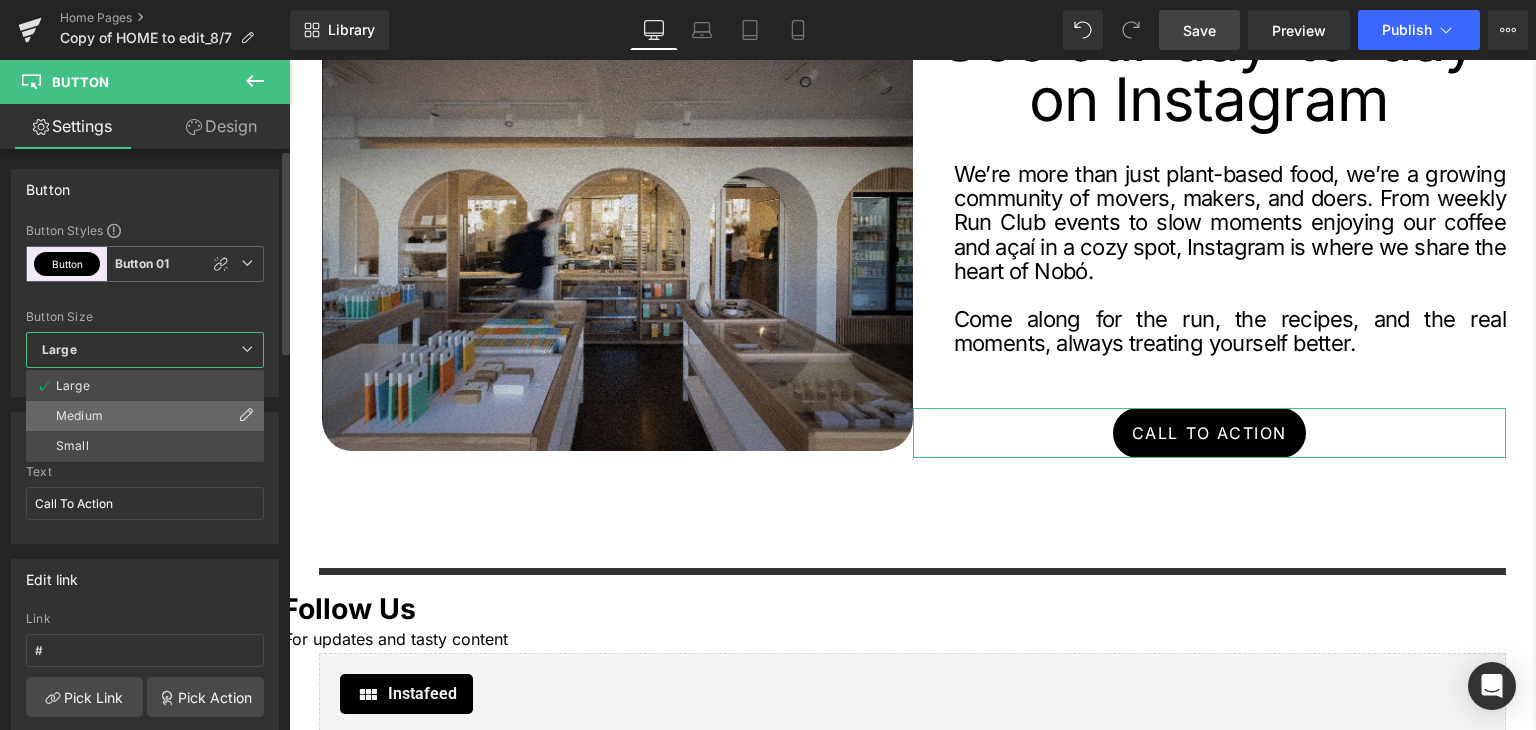 click on "Medium" at bounding box center [145, 416] 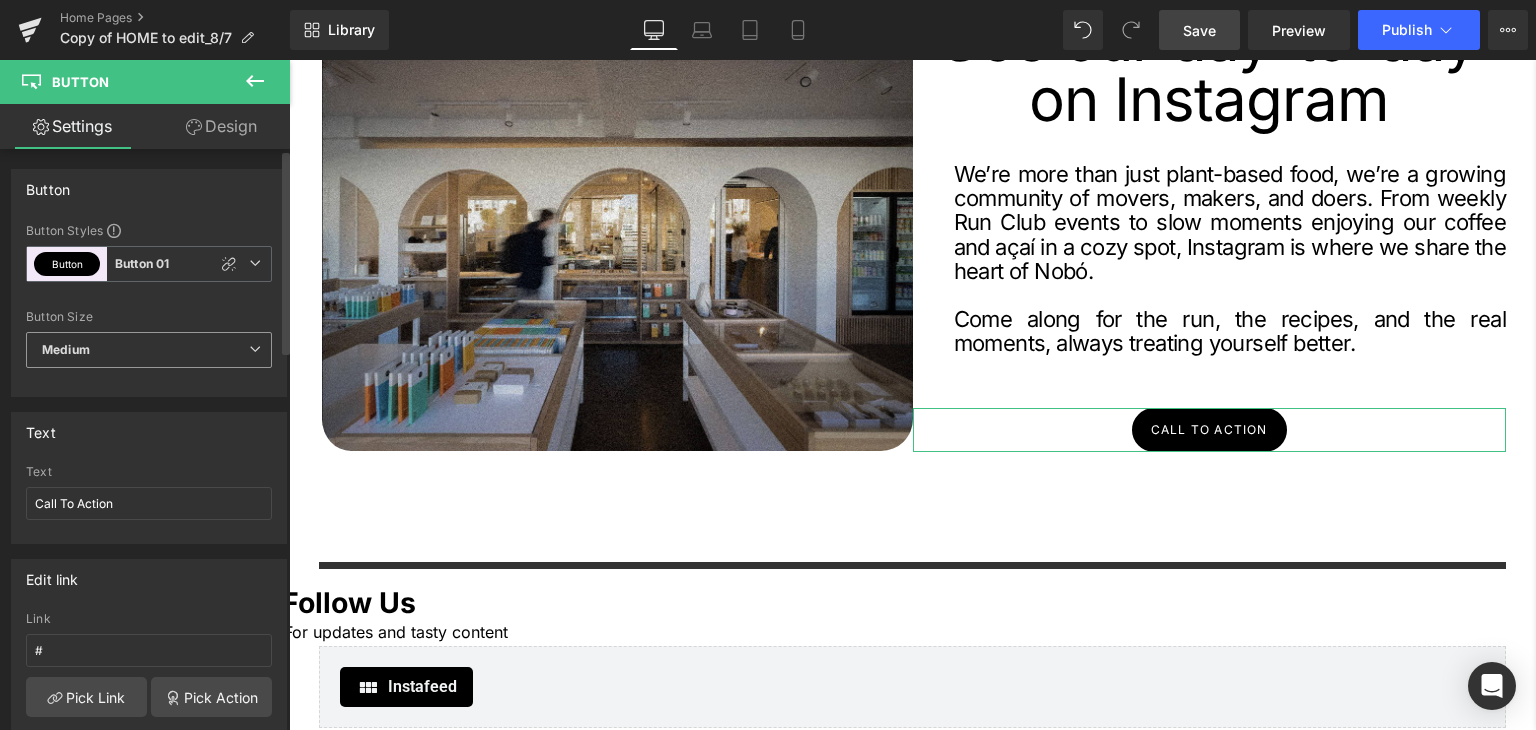 click on "Medium" at bounding box center [149, 350] 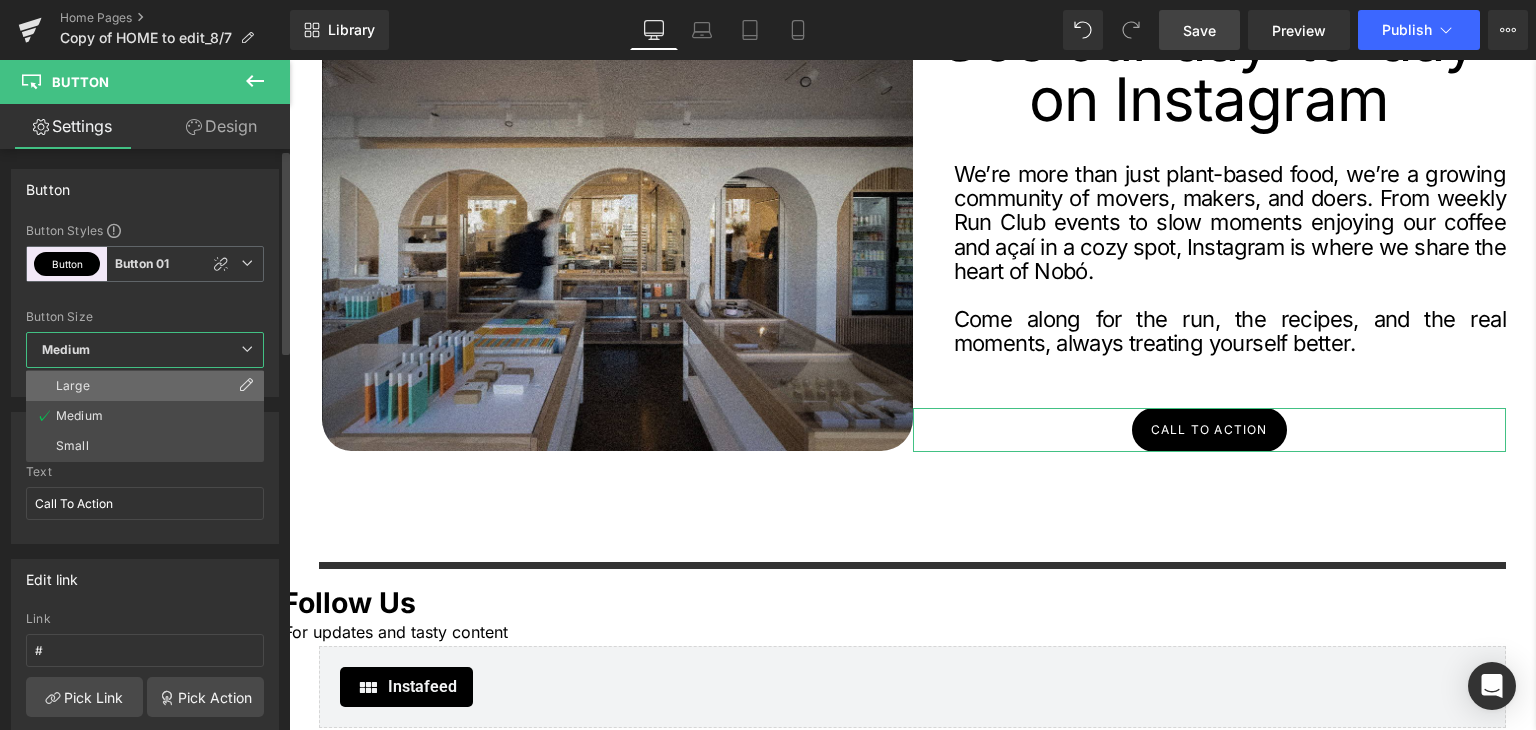 click on "Large" at bounding box center [145, 386] 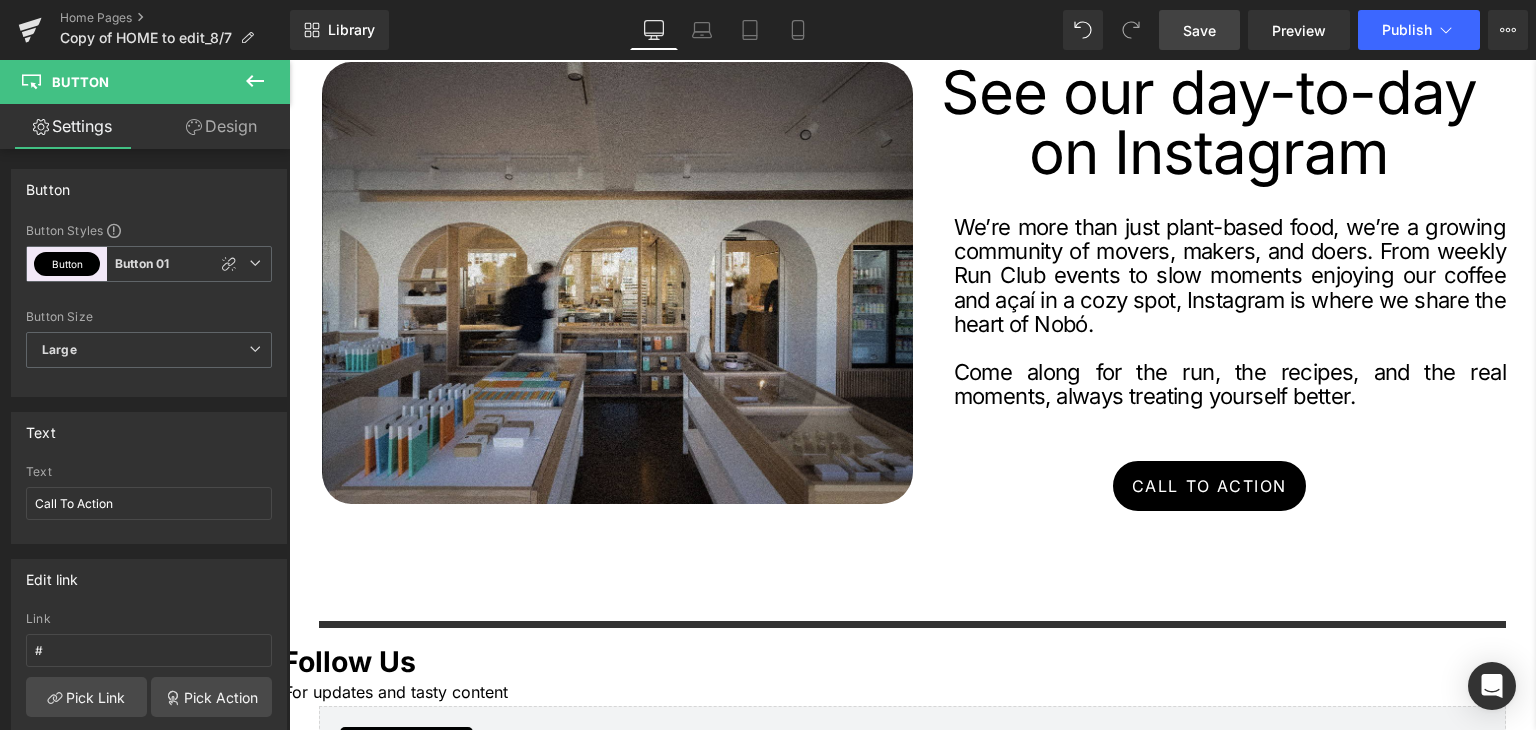 scroll, scrollTop: 3642, scrollLeft: 0, axis: vertical 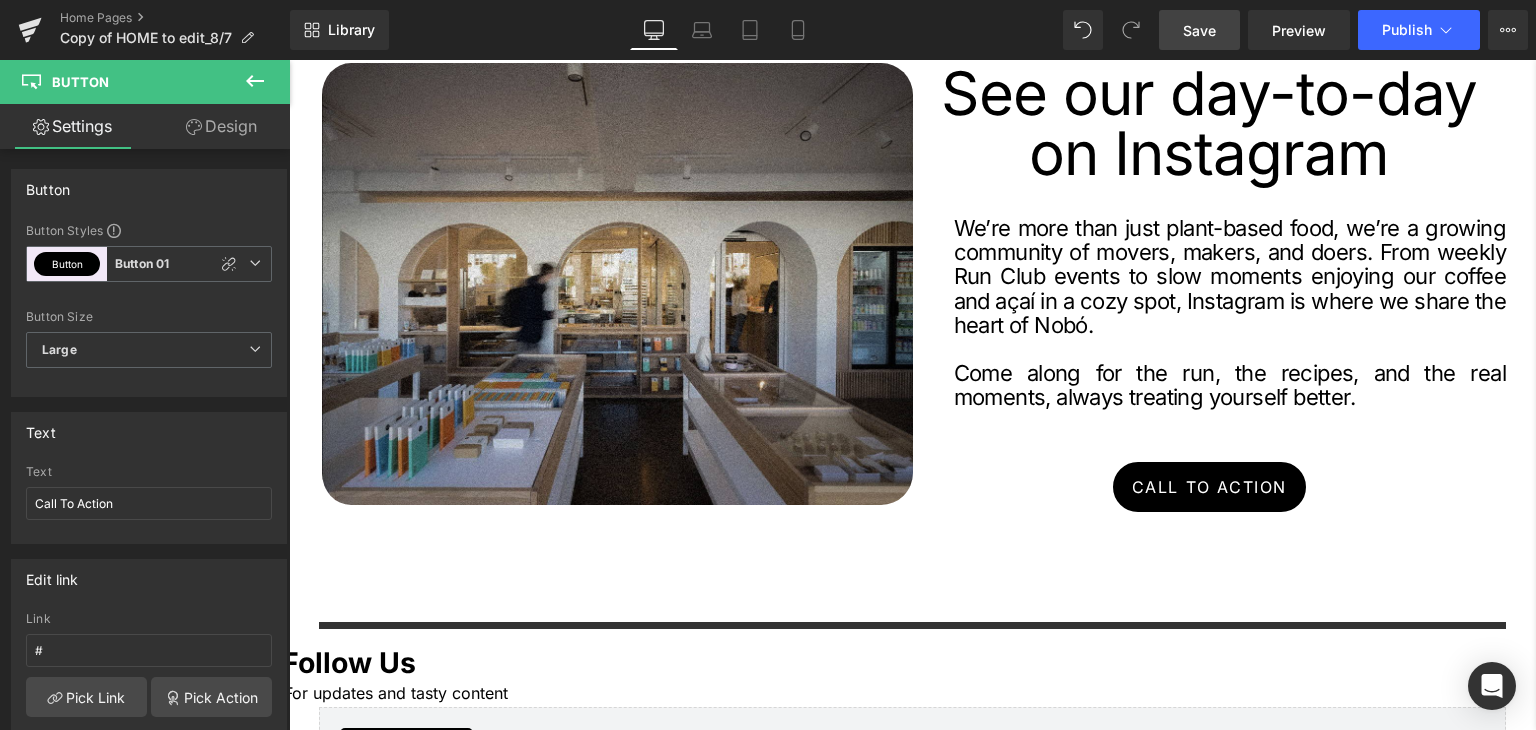 click on "Save" at bounding box center [1199, 30] 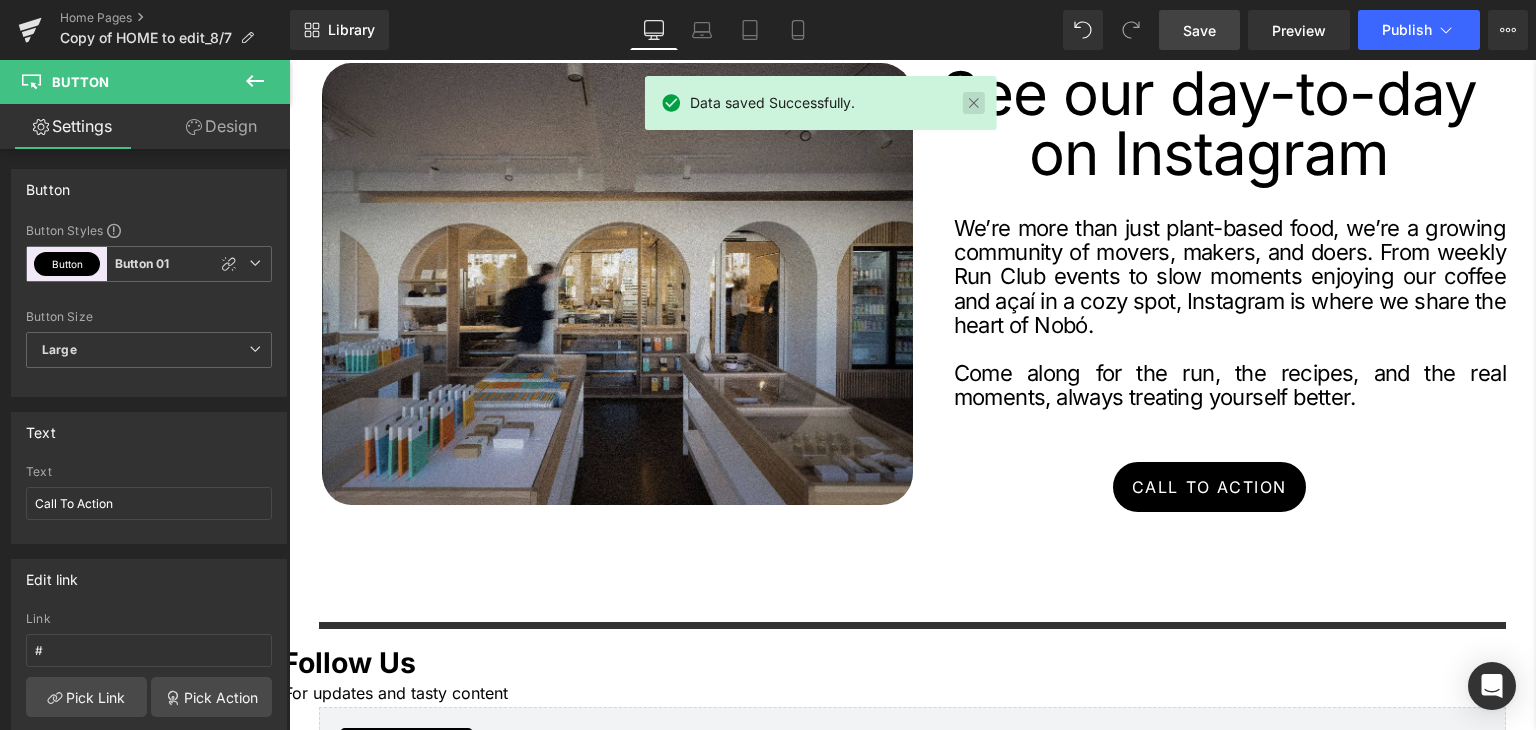 click at bounding box center (974, 103) 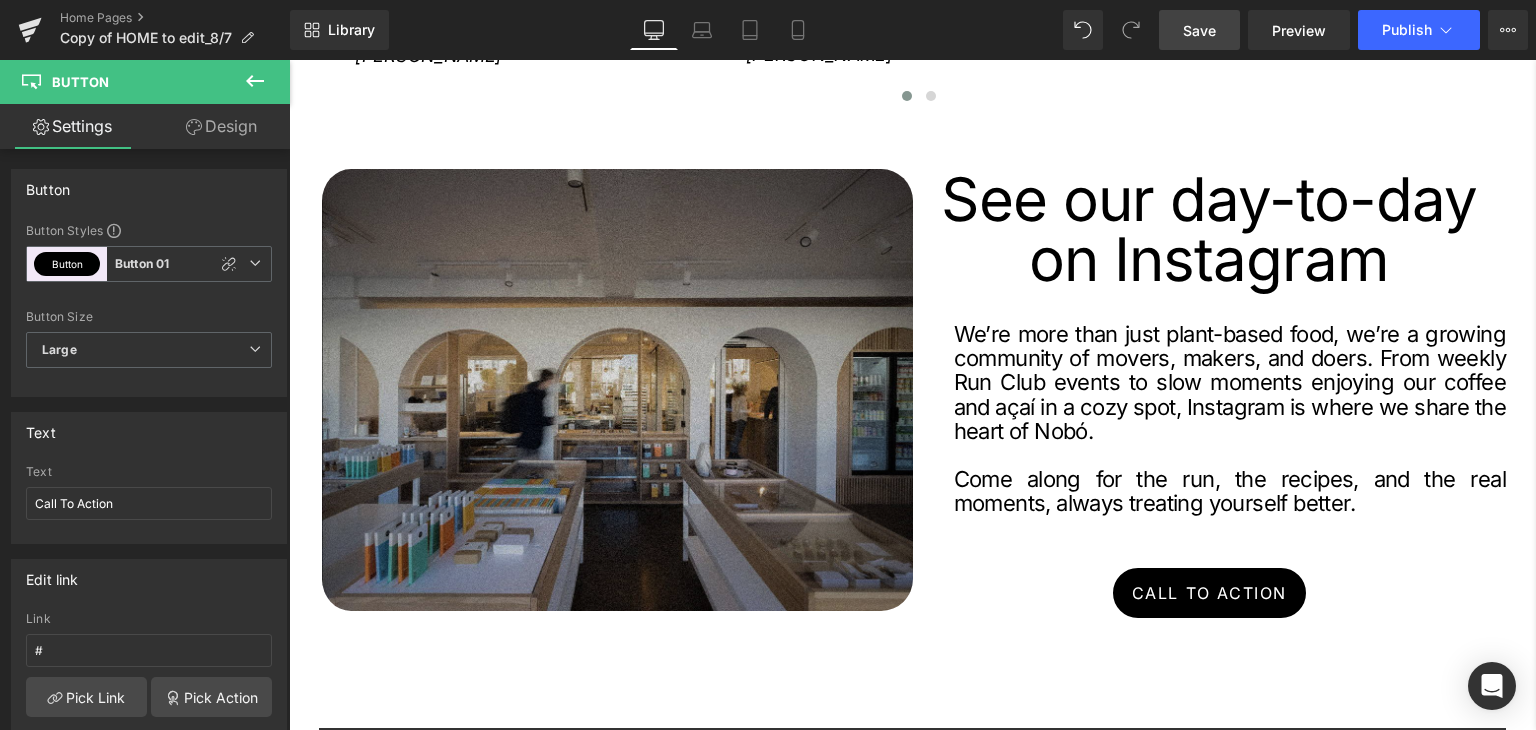scroll, scrollTop: 3538, scrollLeft: 0, axis: vertical 